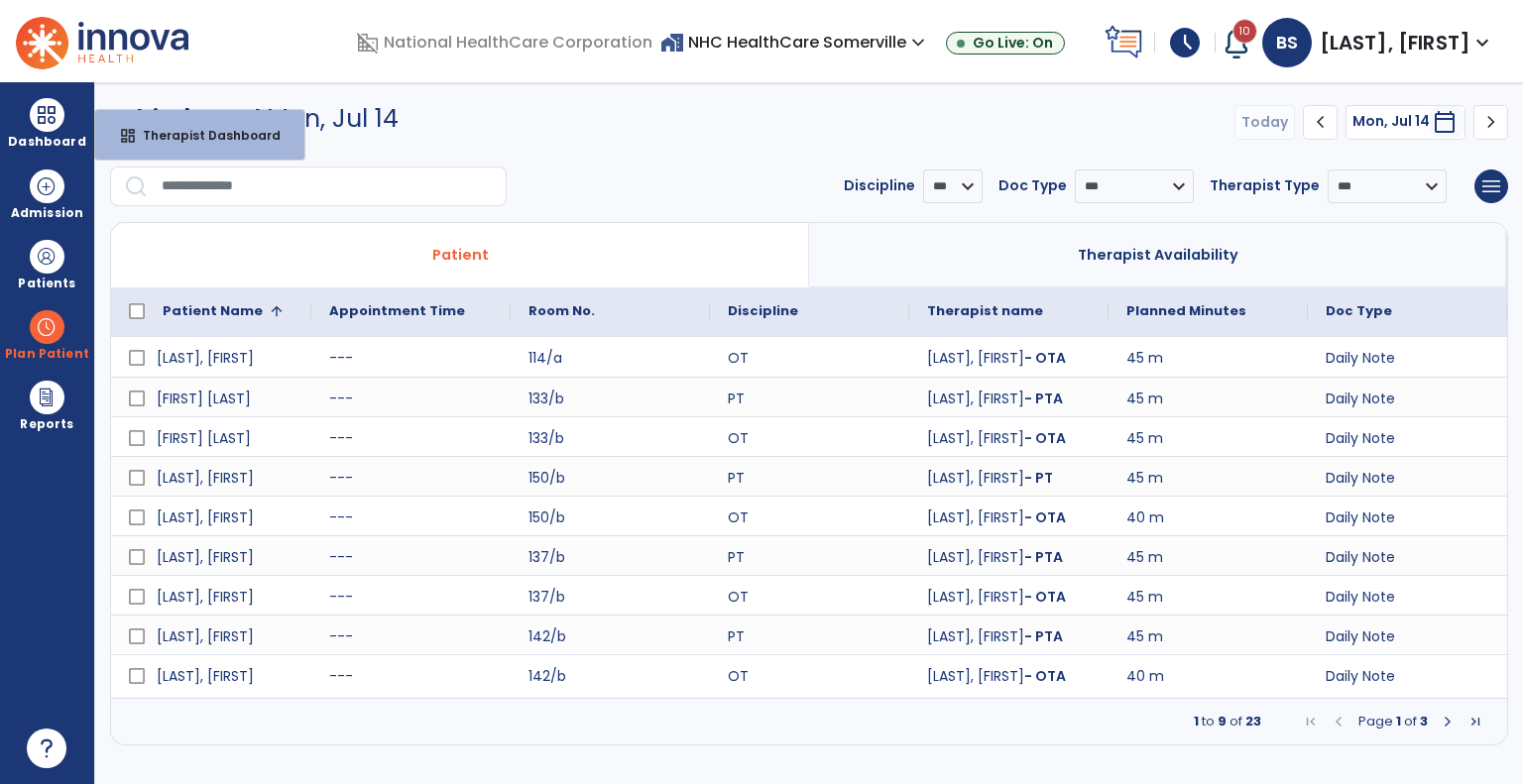 scroll, scrollTop: 0, scrollLeft: 0, axis: both 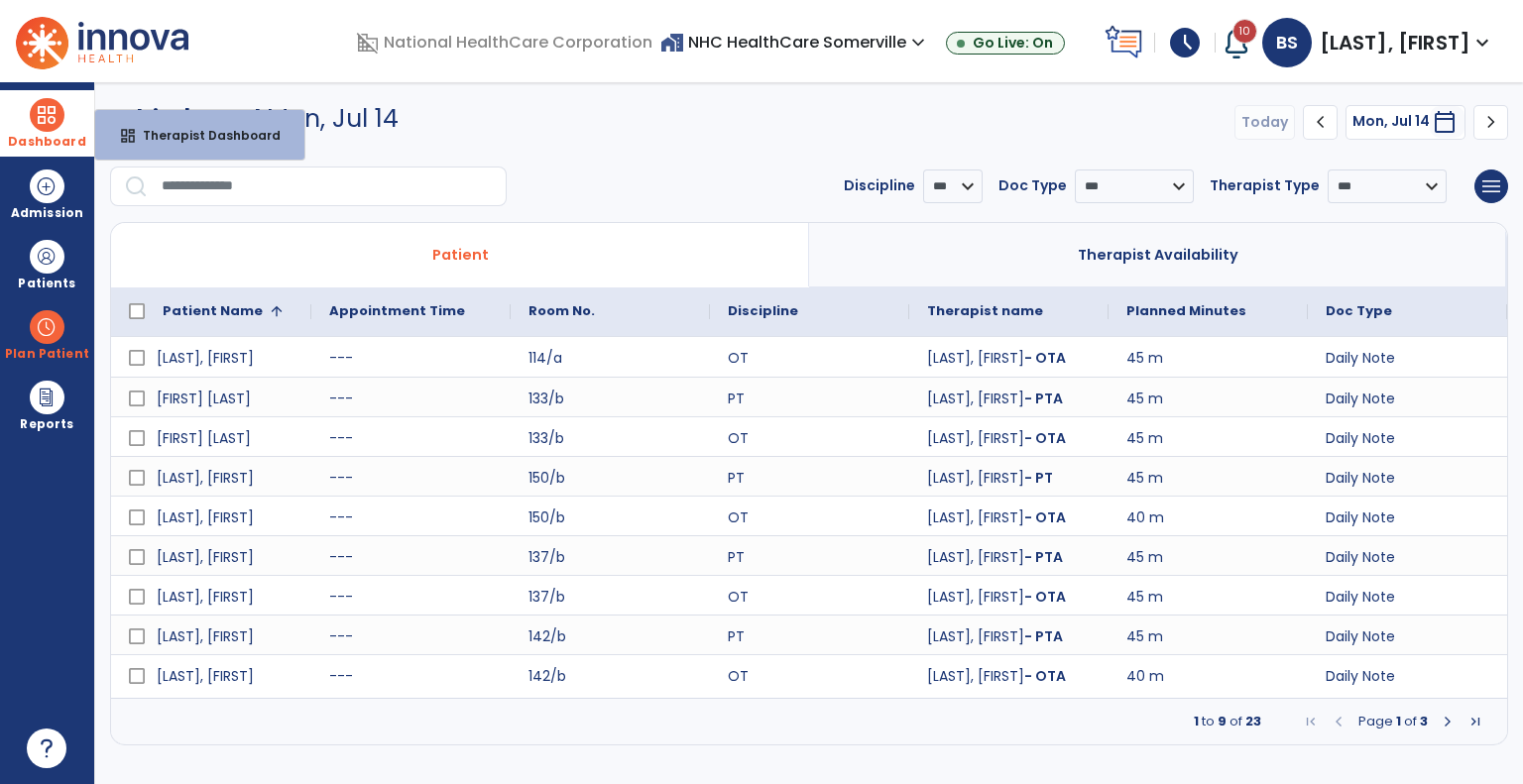 click at bounding box center [47, 115] 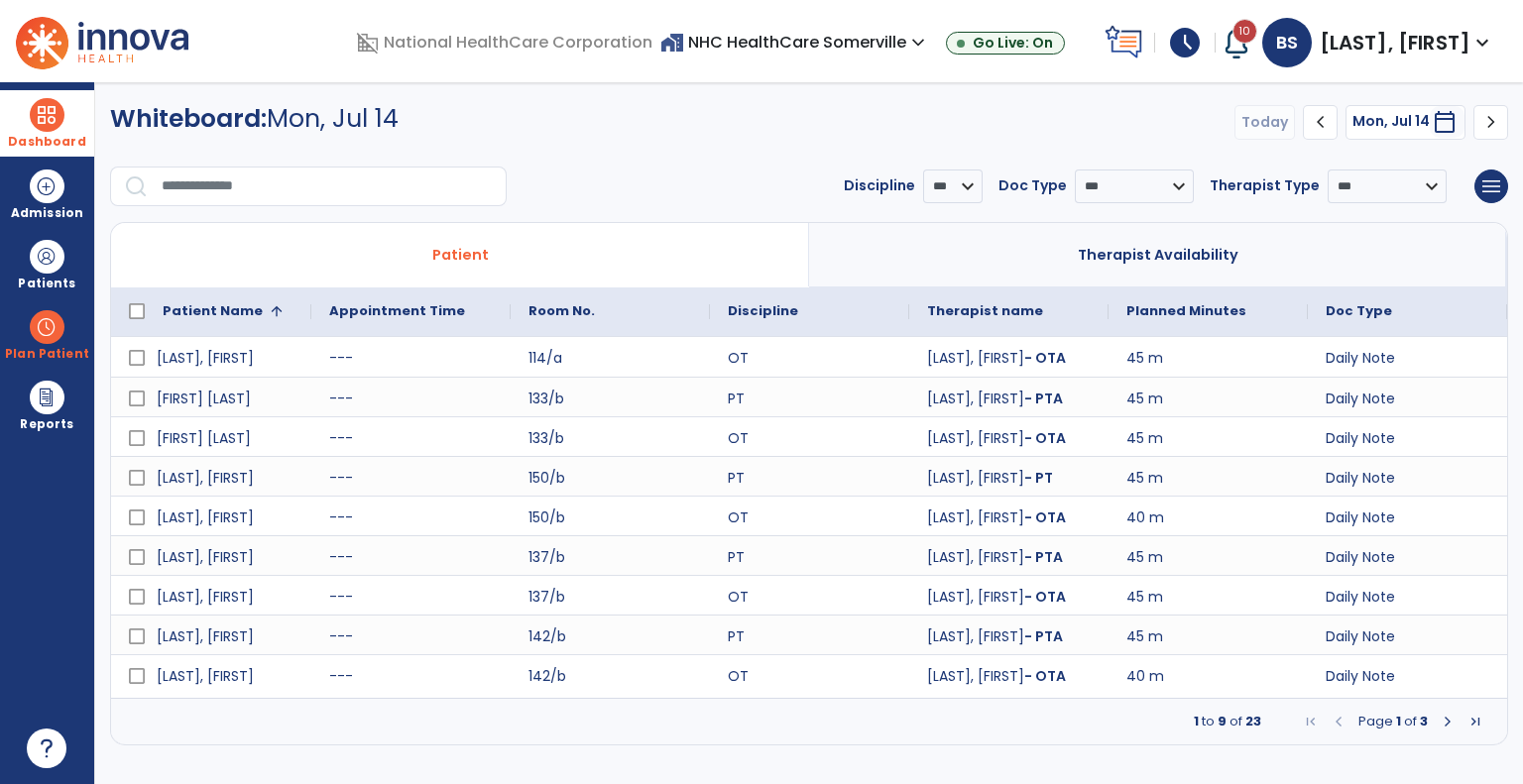 click at bounding box center [47, 115] 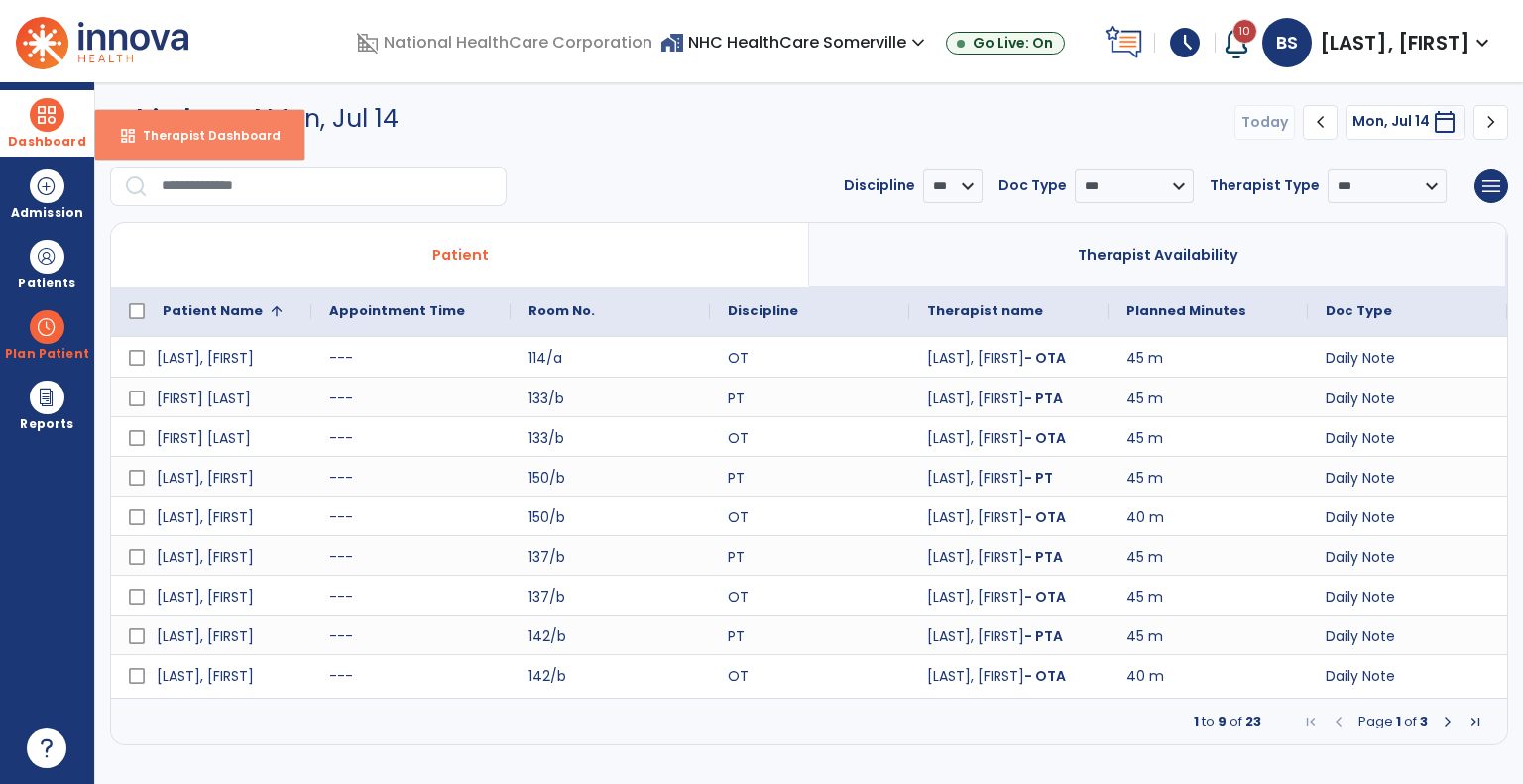 click on "Therapist Dashboard" at bounding box center (203, 135) 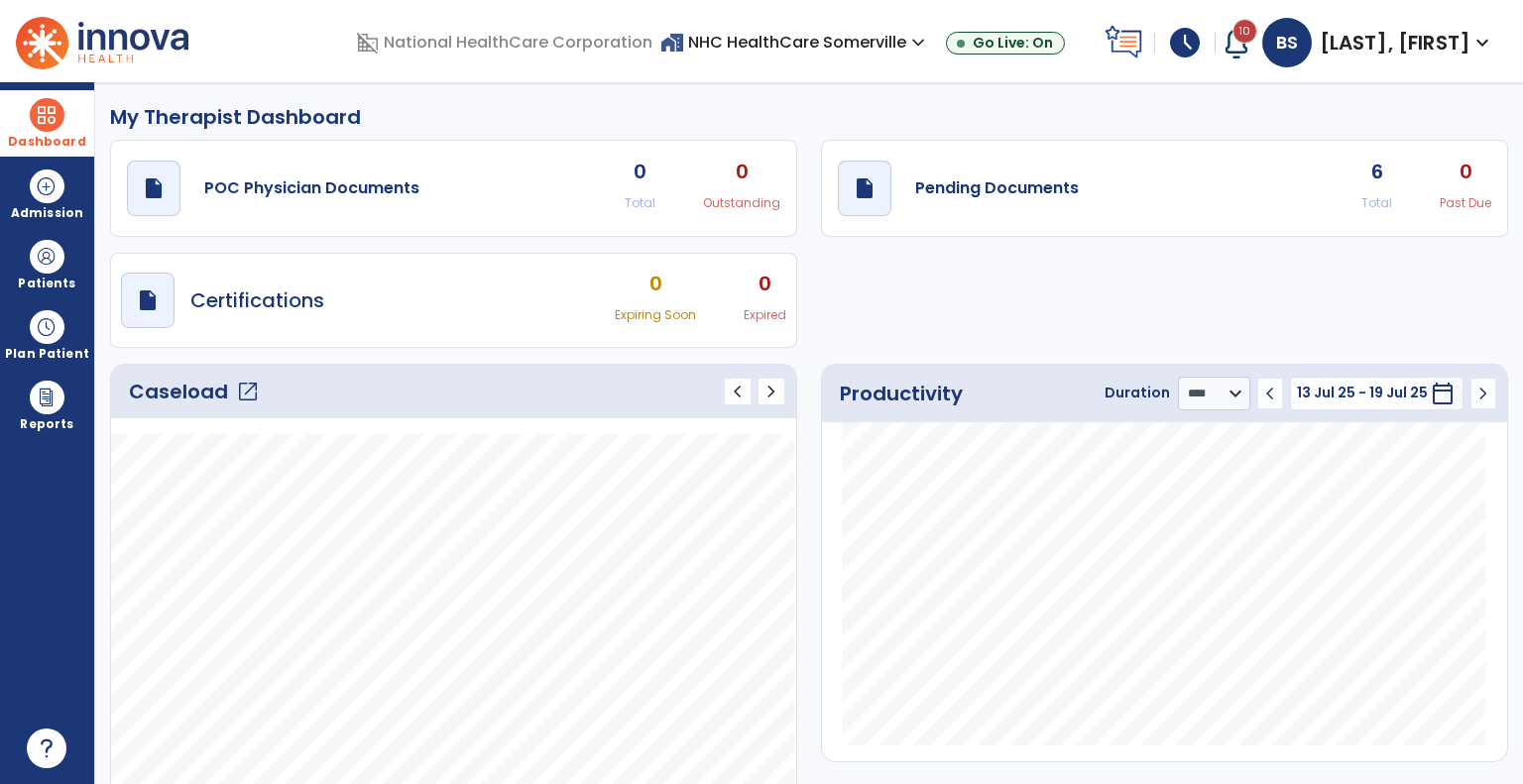 click on "6 Total 0 Past Due" 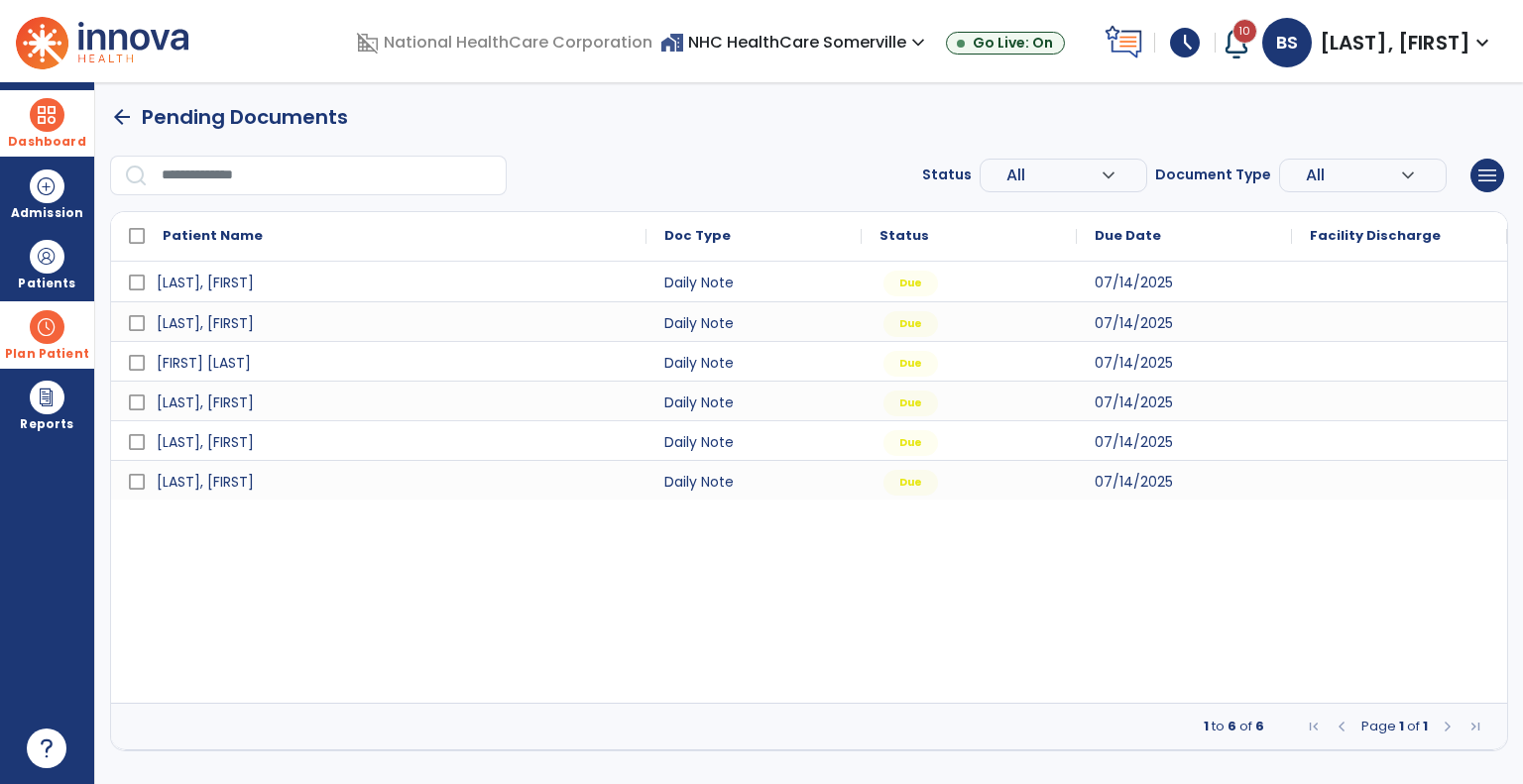 click at bounding box center [47, 327] 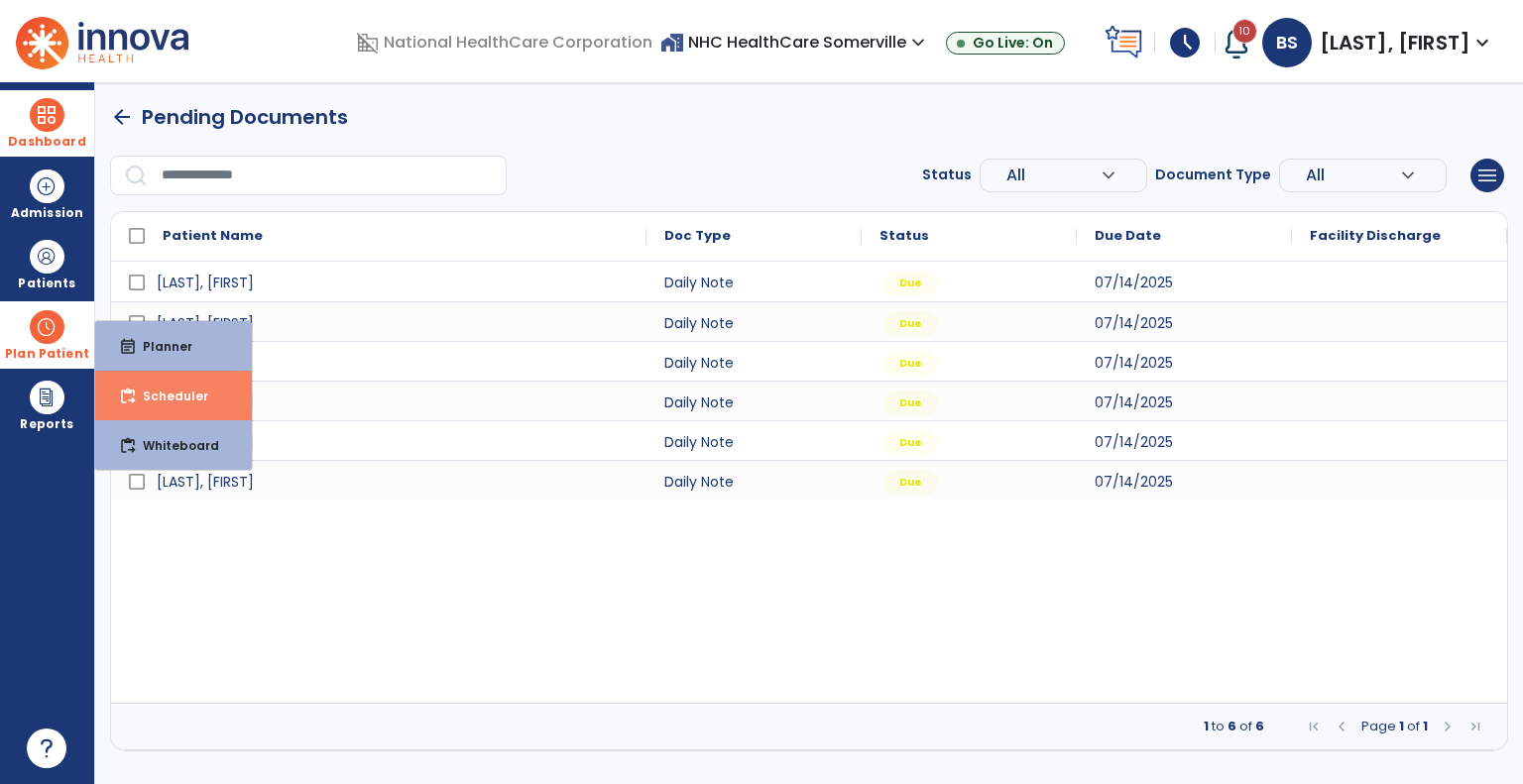 click on "Scheduler" at bounding box center [168, 395] 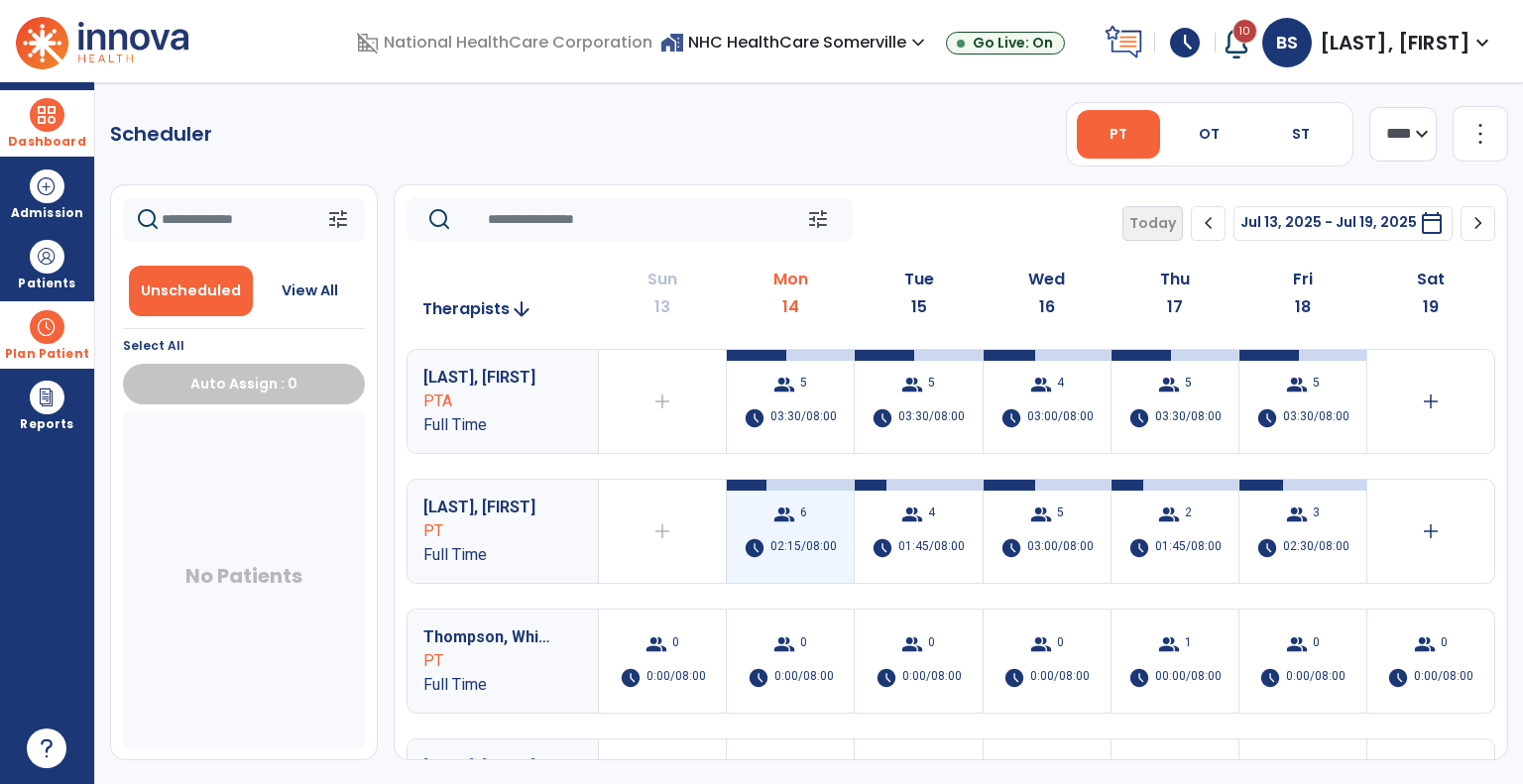 click on "group  6  schedule  [TIME]/[TIME]" at bounding box center (790, 531) 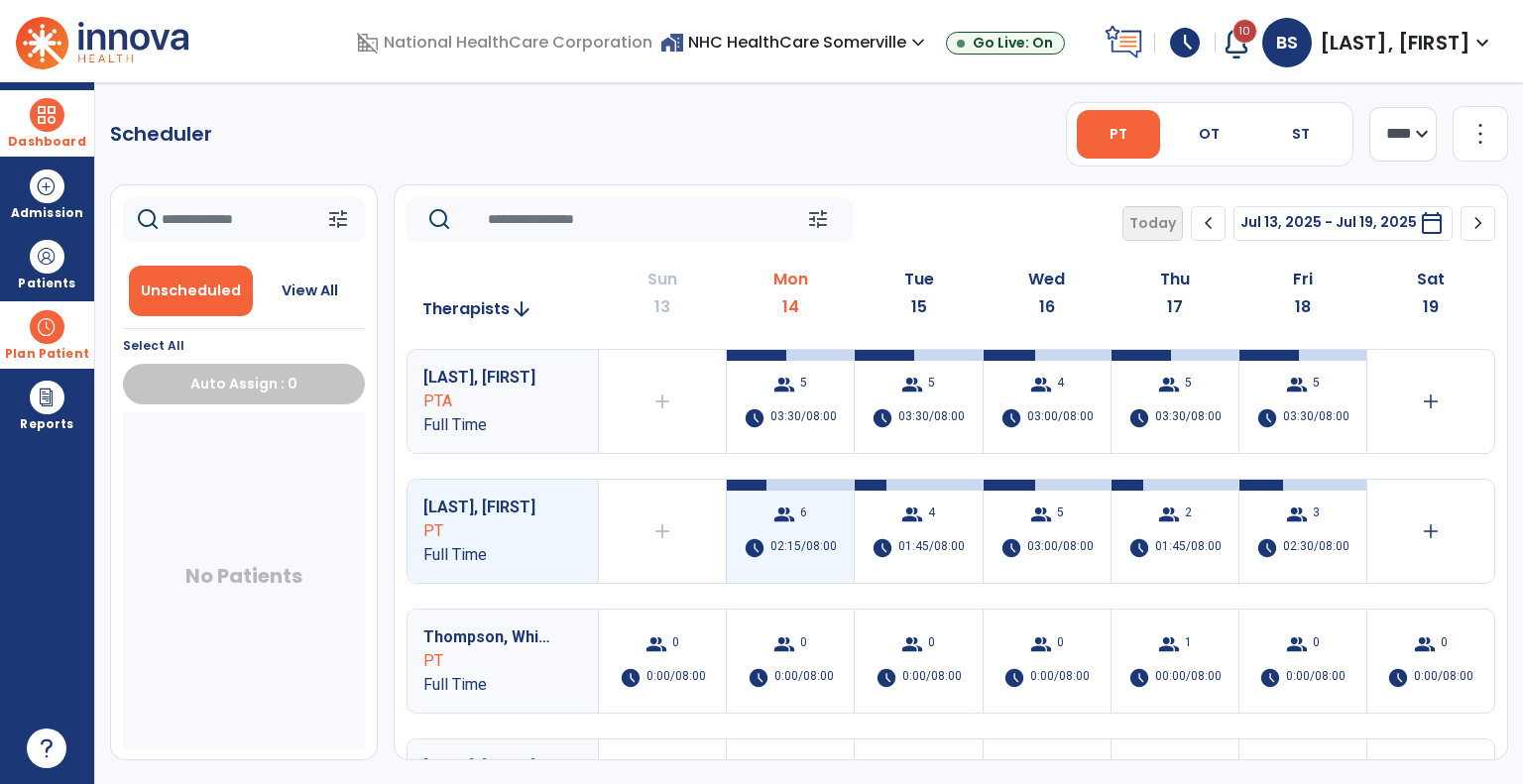 click on "group  6" at bounding box center [790, 514] 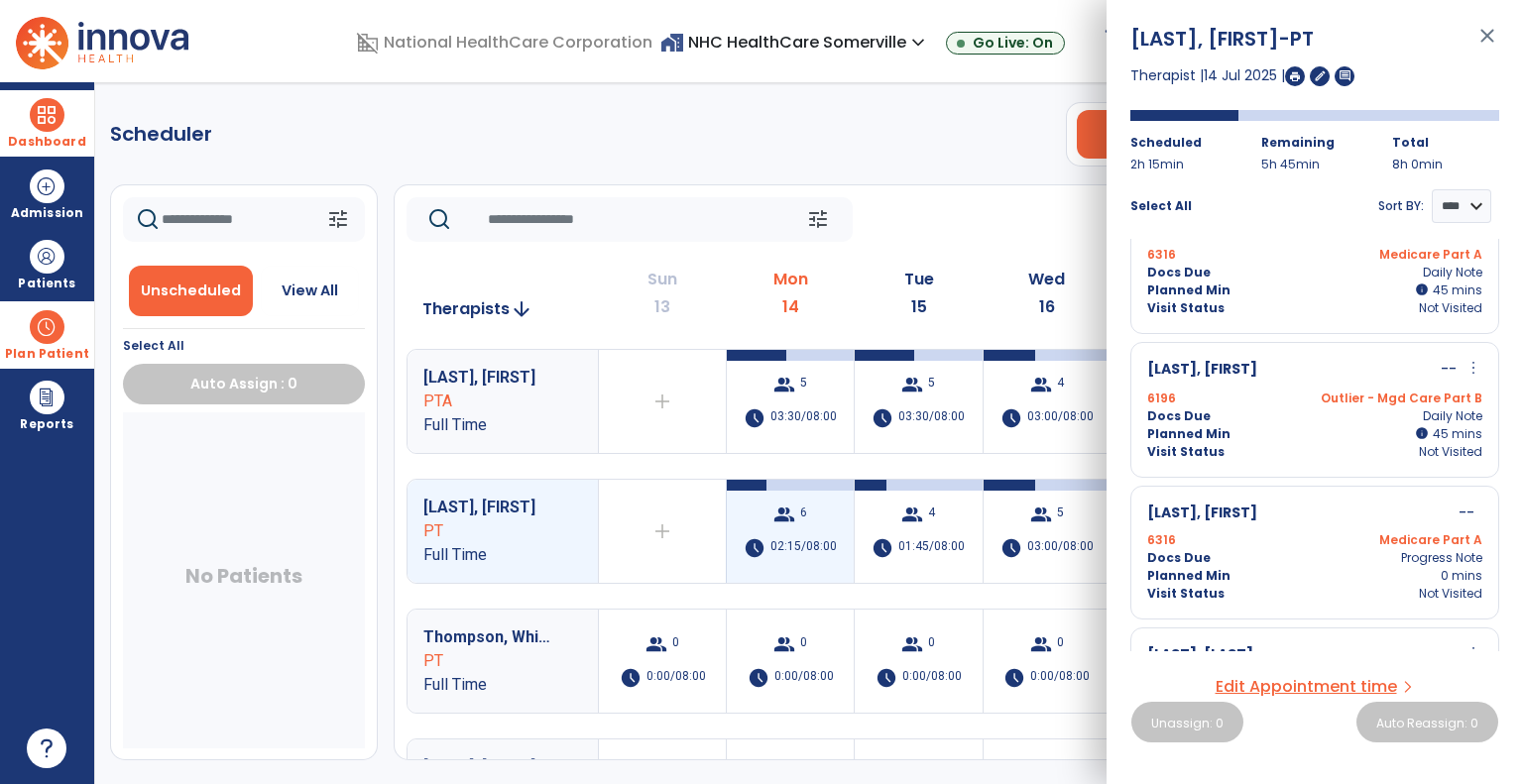 scroll, scrollTop: 0, scrollLeft: 0, axis: both 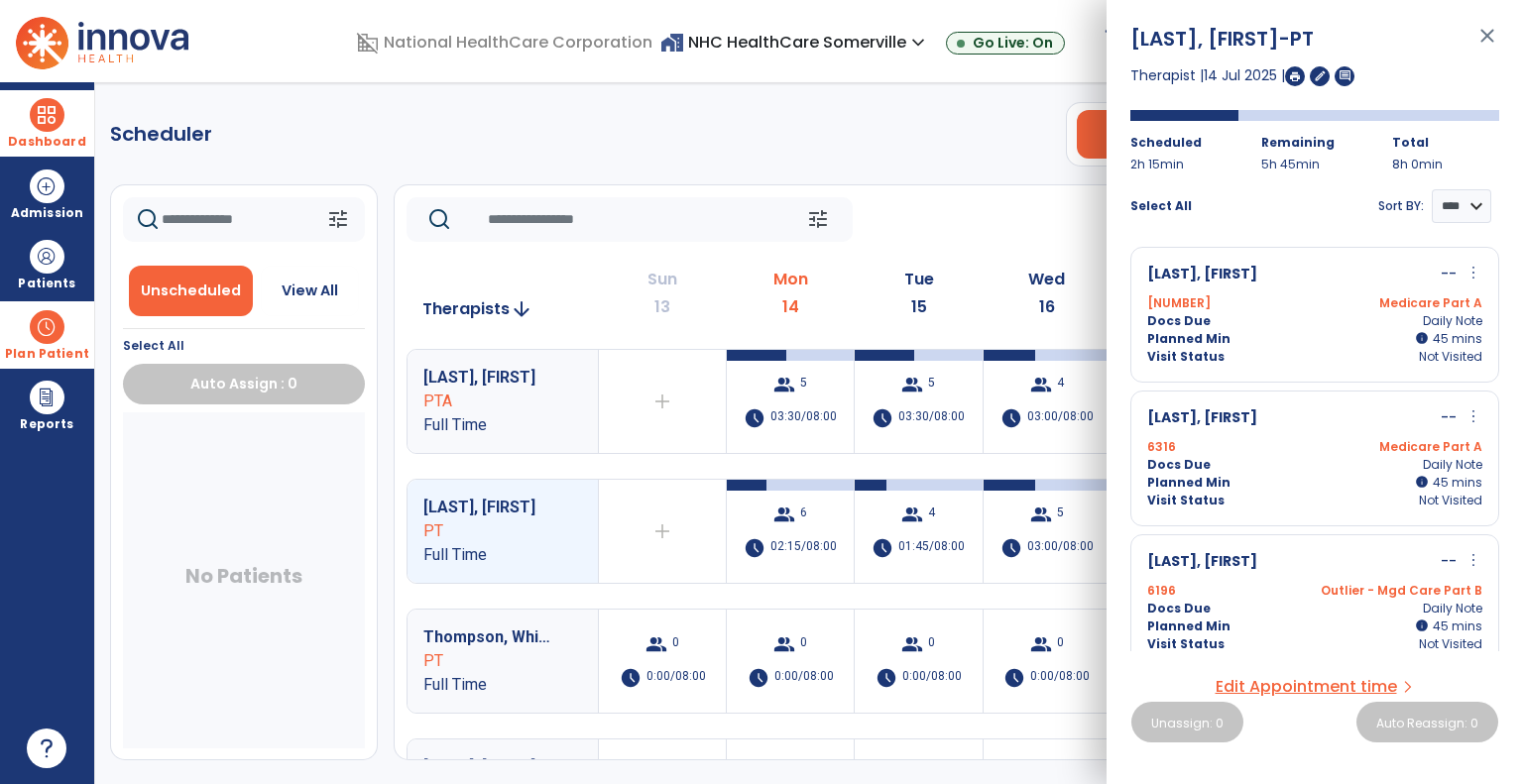 click on "close" at bounding box center [1487, 45] 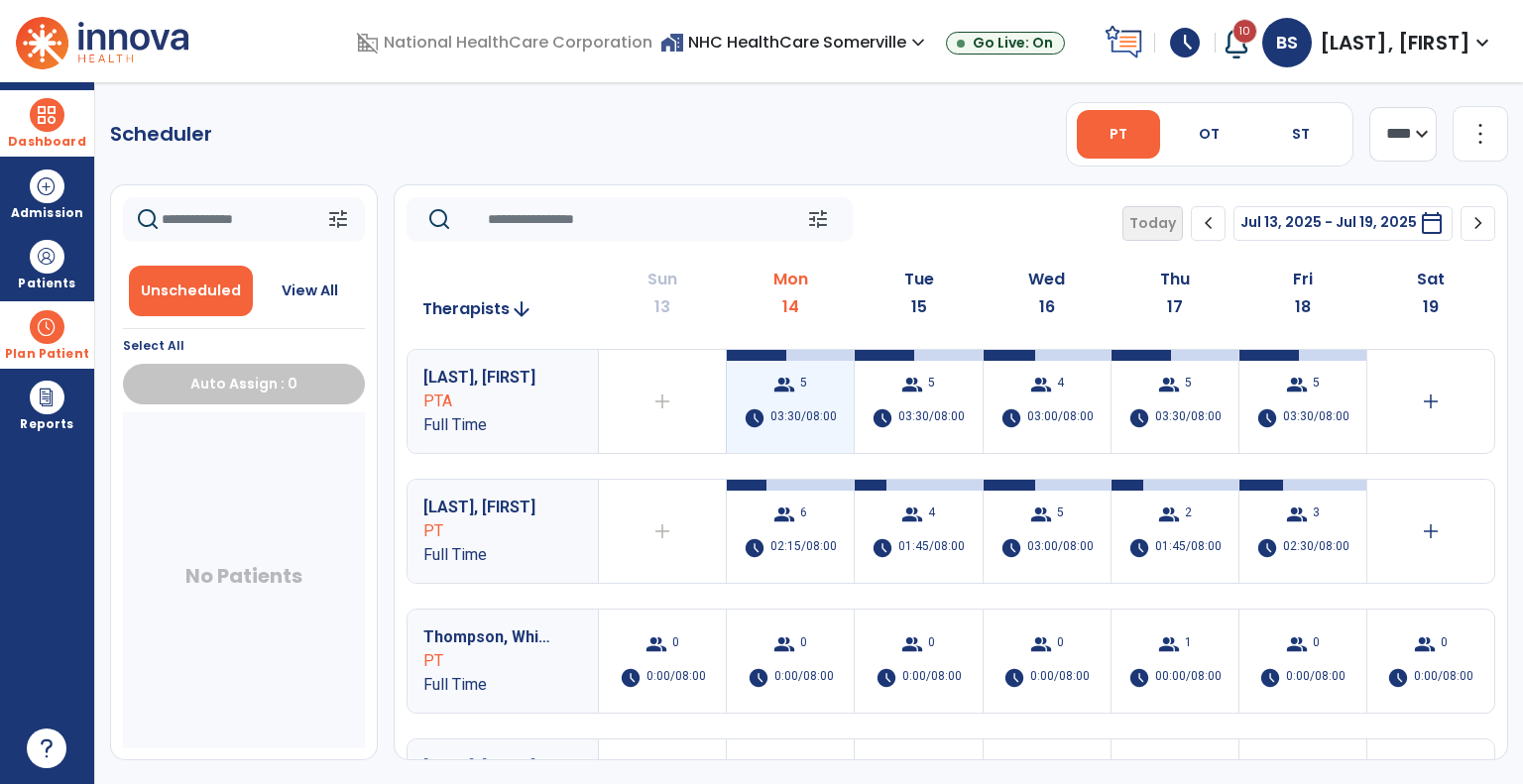 click on "group  5  schedule  03:30/08:00" at bounding box center (790, 401) 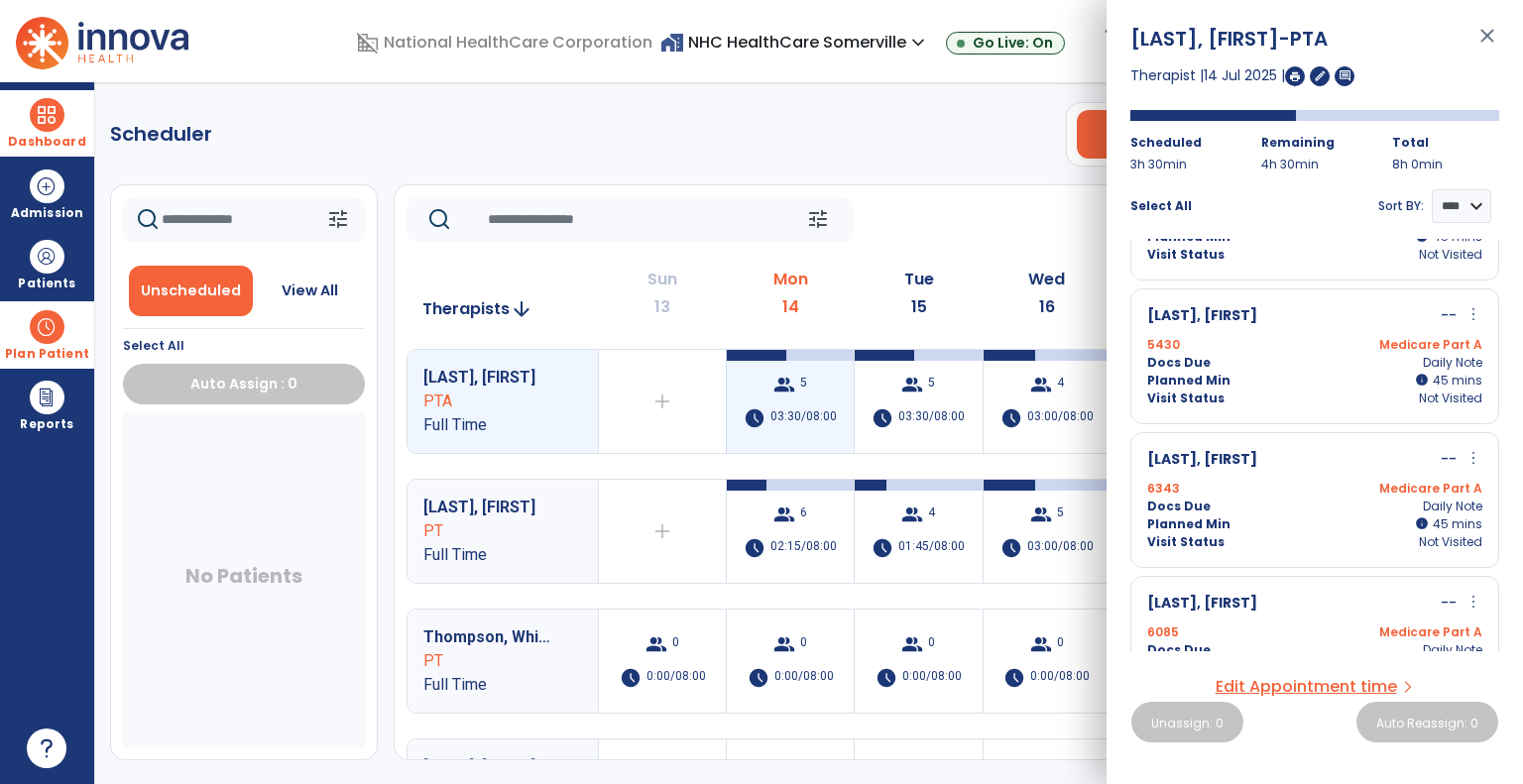 scroll, scrollTop: 302, scrollLeft: 0, axis: vertical 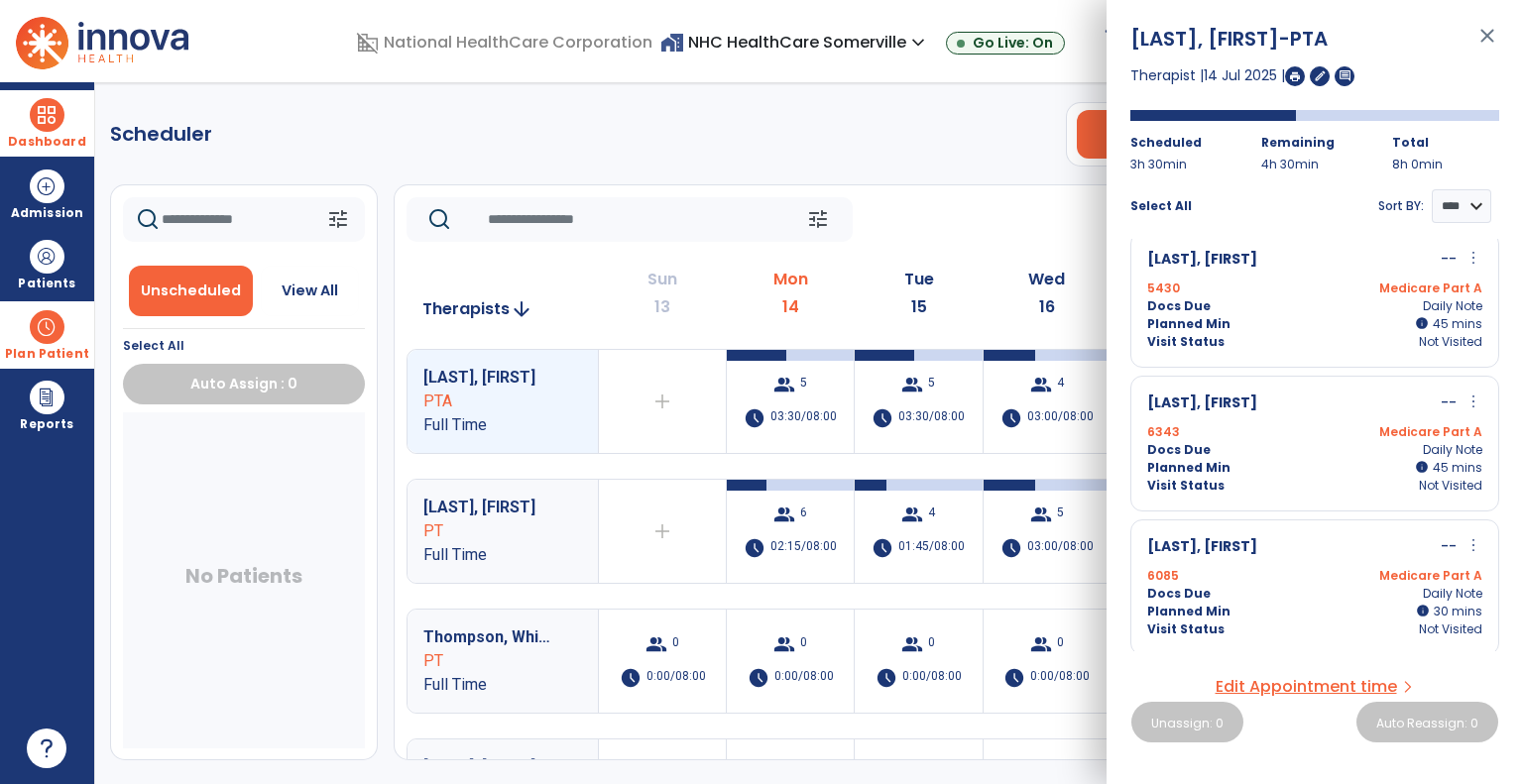 click on "close" at bounding box center (1487, 45) 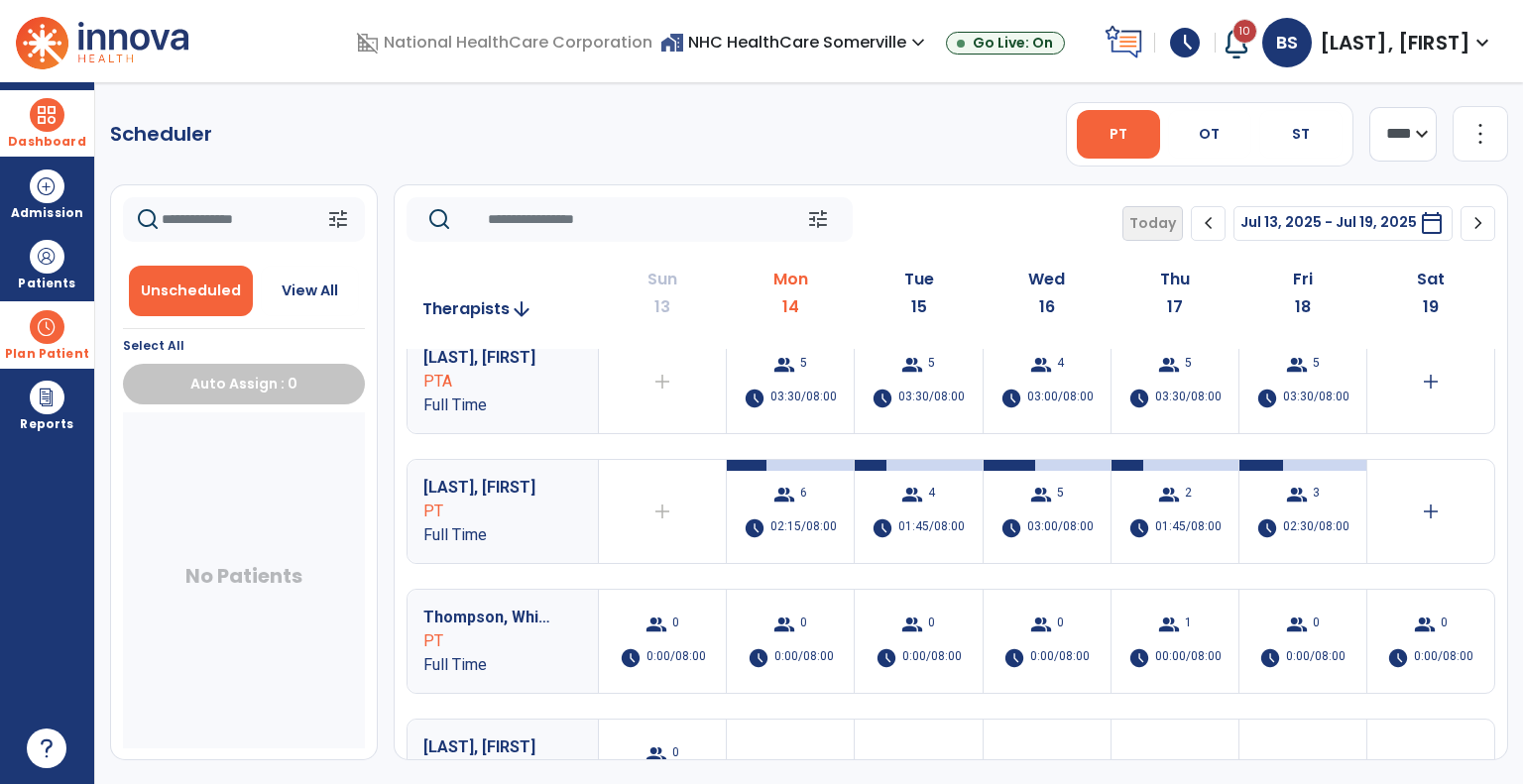 scroll, scrollTop: 0, scrollLeft: 0, axis: both 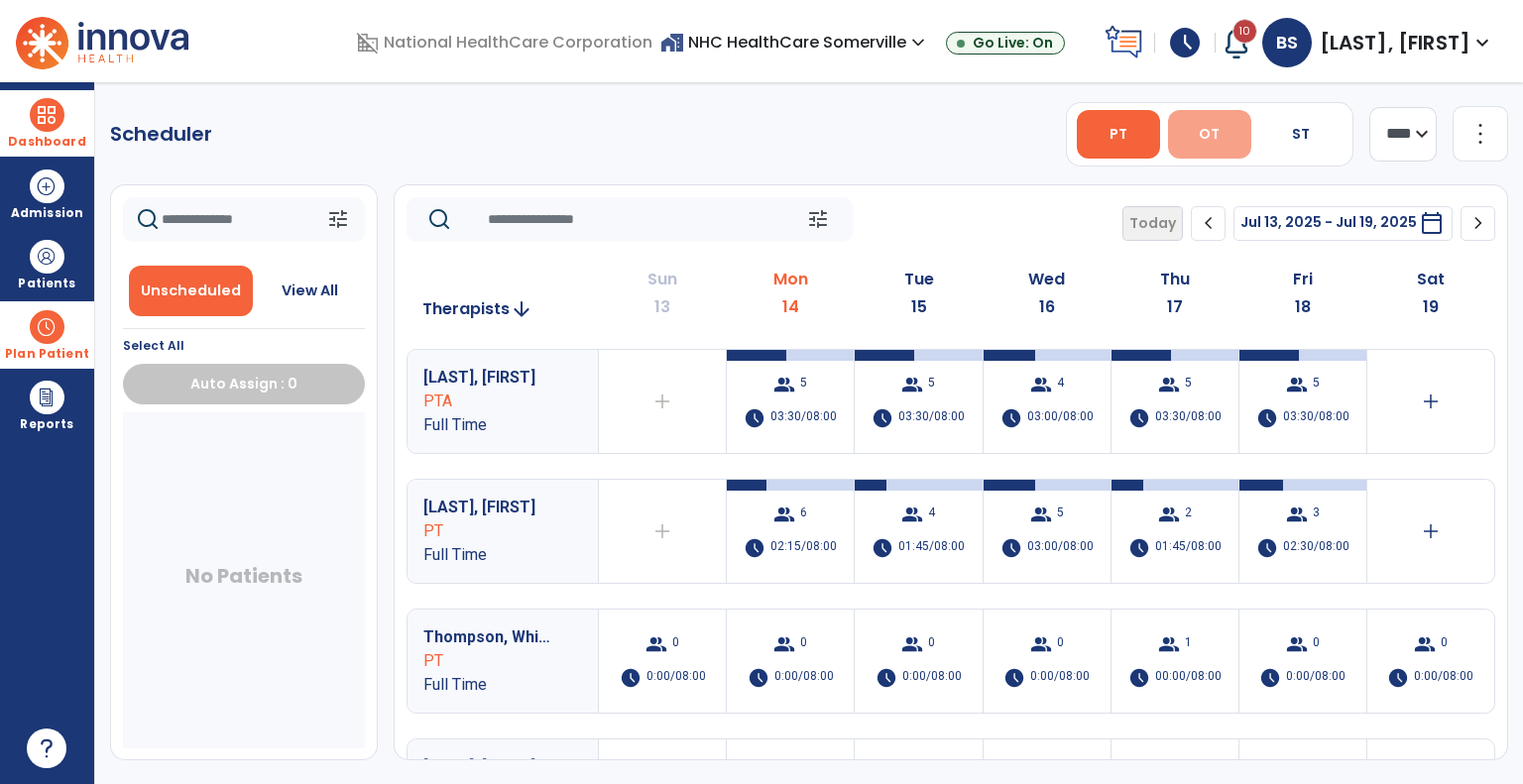 click on "OT" at bounding box center (1210, 134) 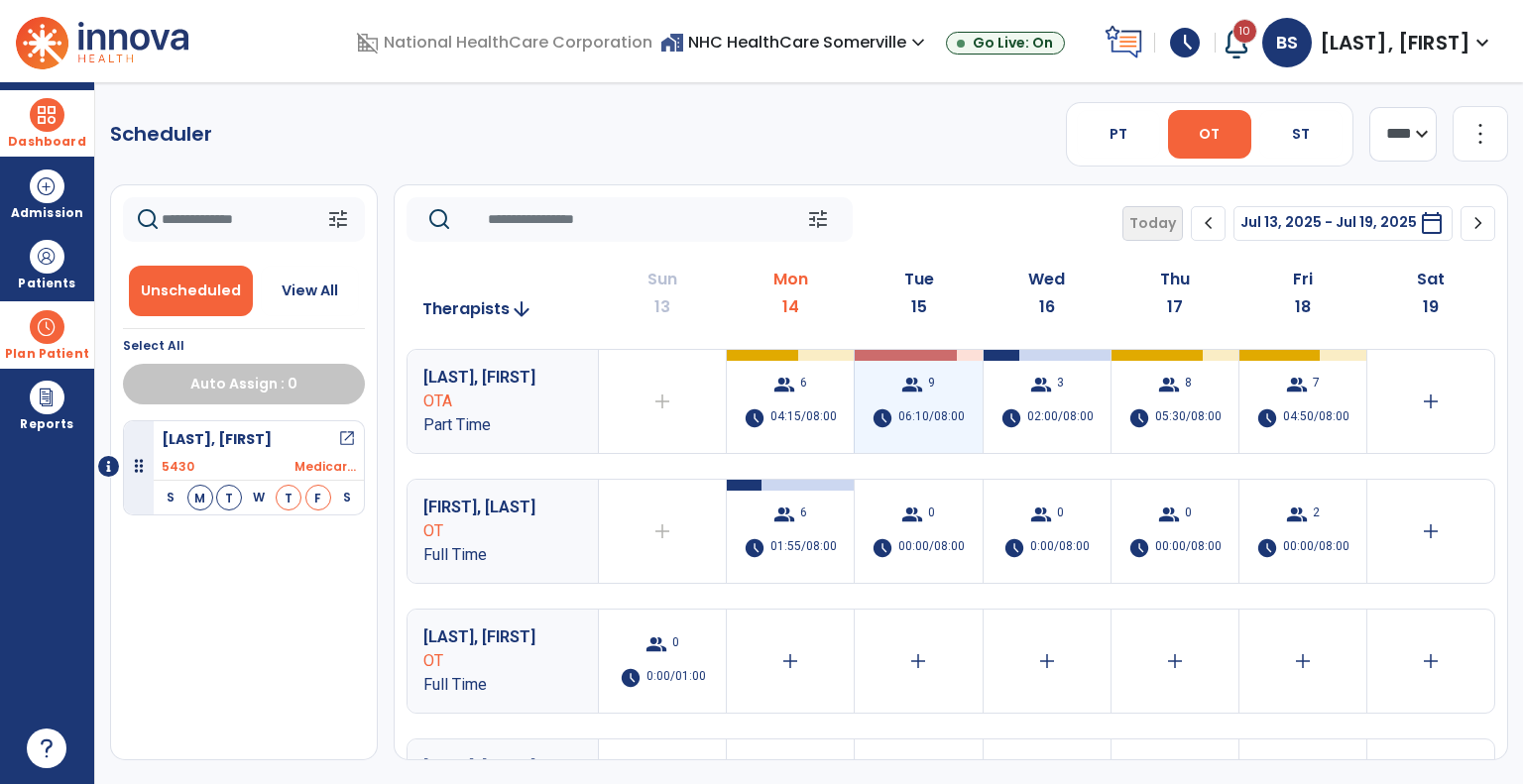 click on "06:10/08:00" at bounding box center (931, 418) 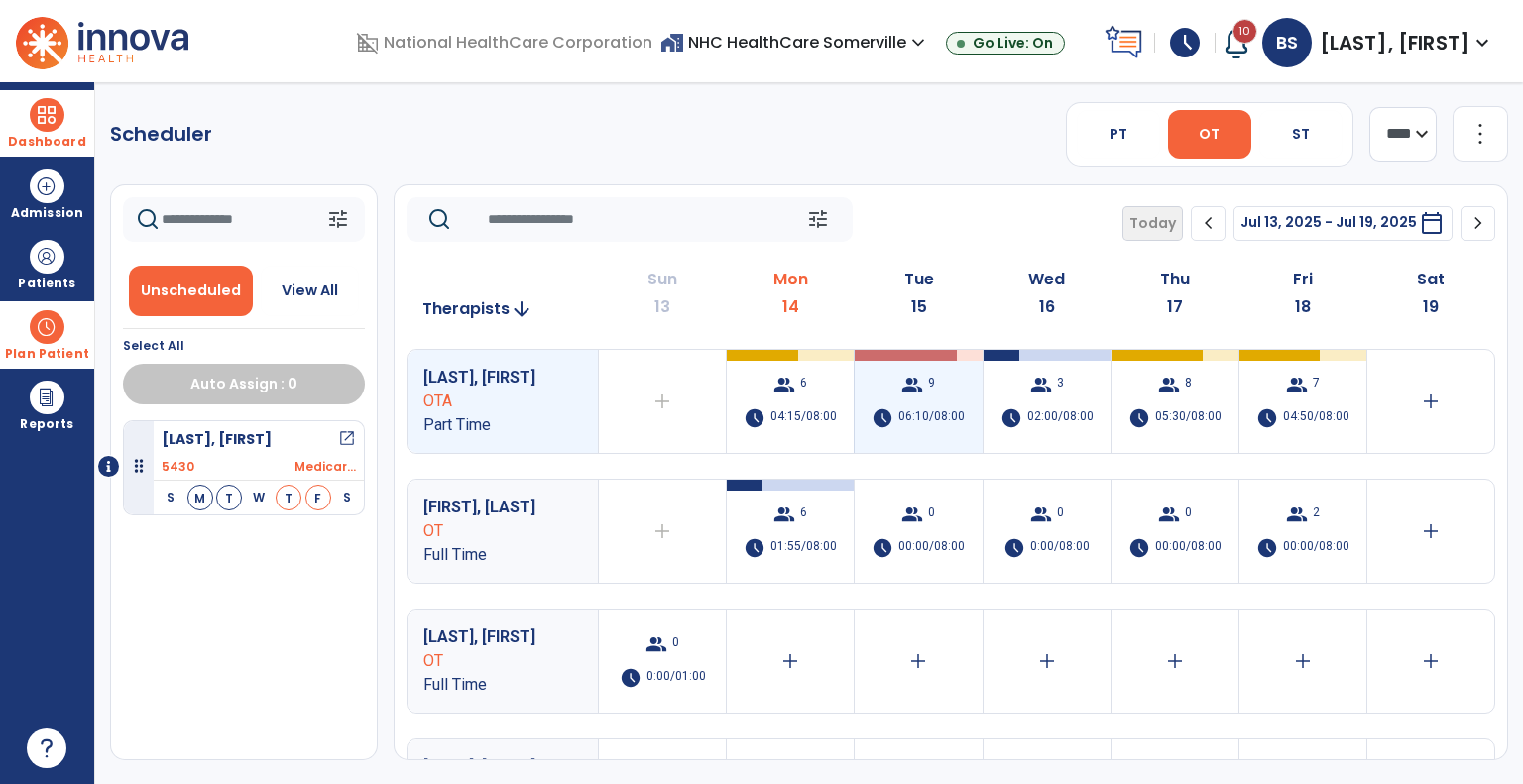 click on "group [NUMBER] schedule [TIME]/[TIME]" at bounding box center [918, 401] 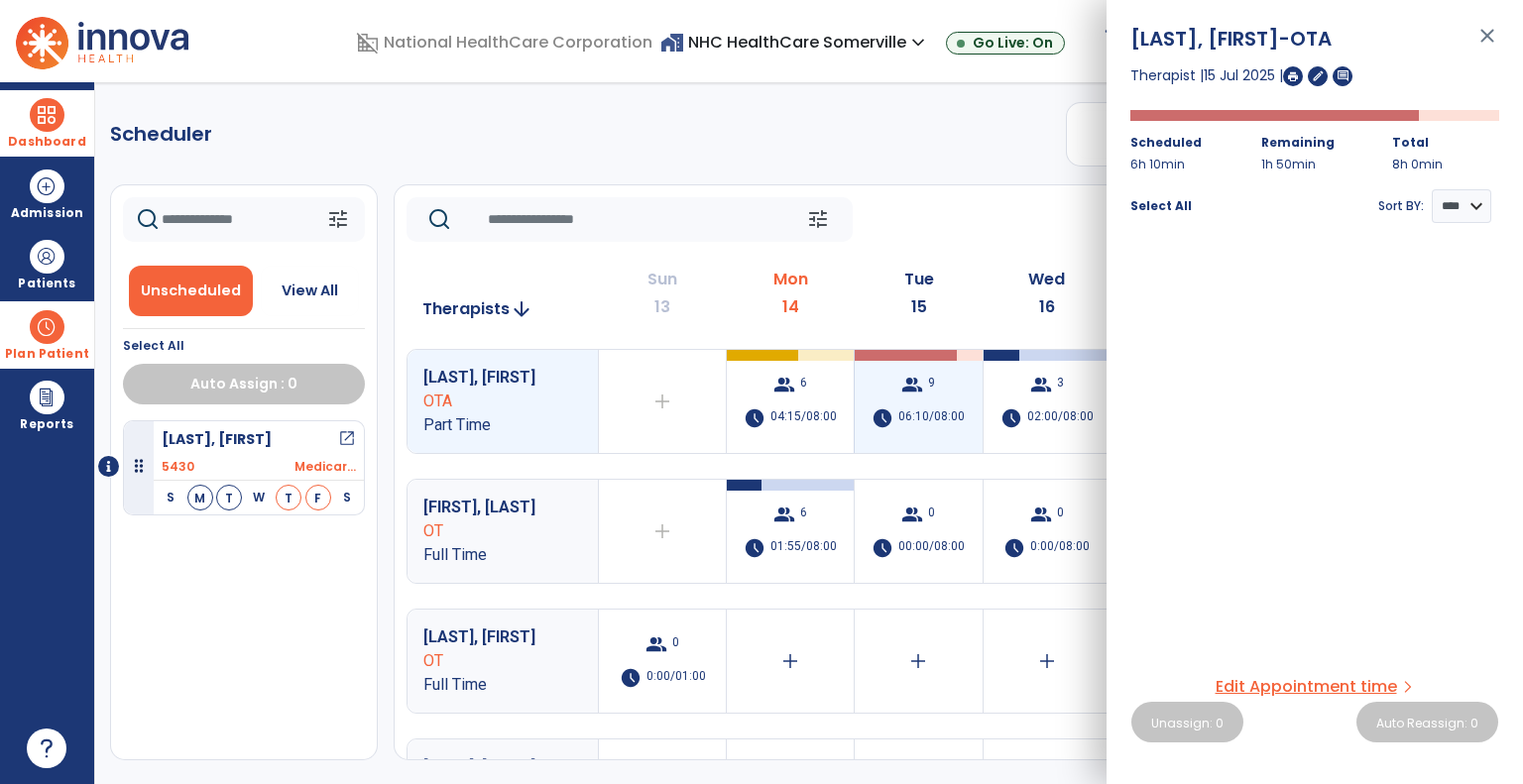 scroll, scrollTop: 0, scrollLeft: 0, axis: both 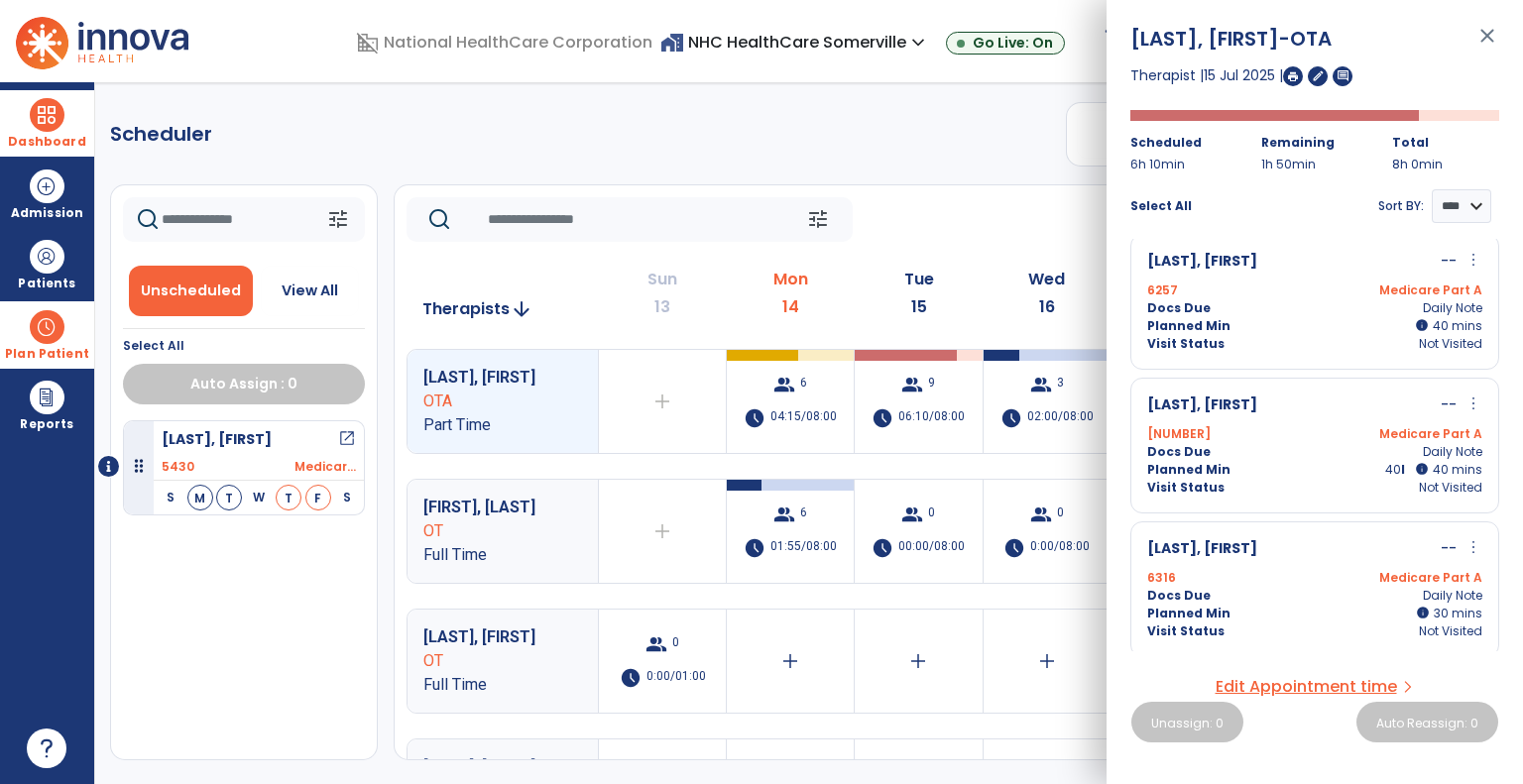 click on "info" at bounding box center [1422, 469] 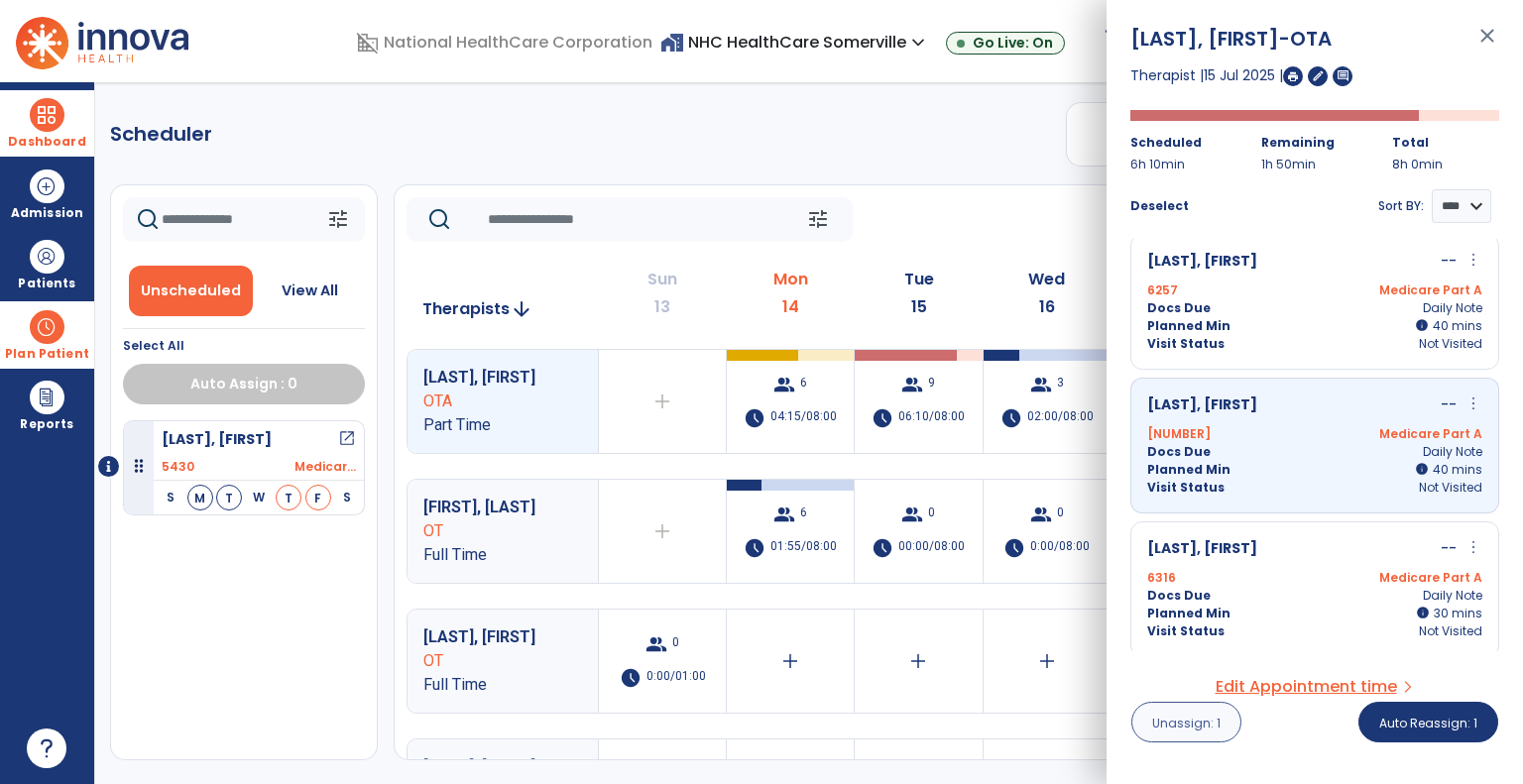 click on "Unassign: 1" at bounding box center (1186, 722) 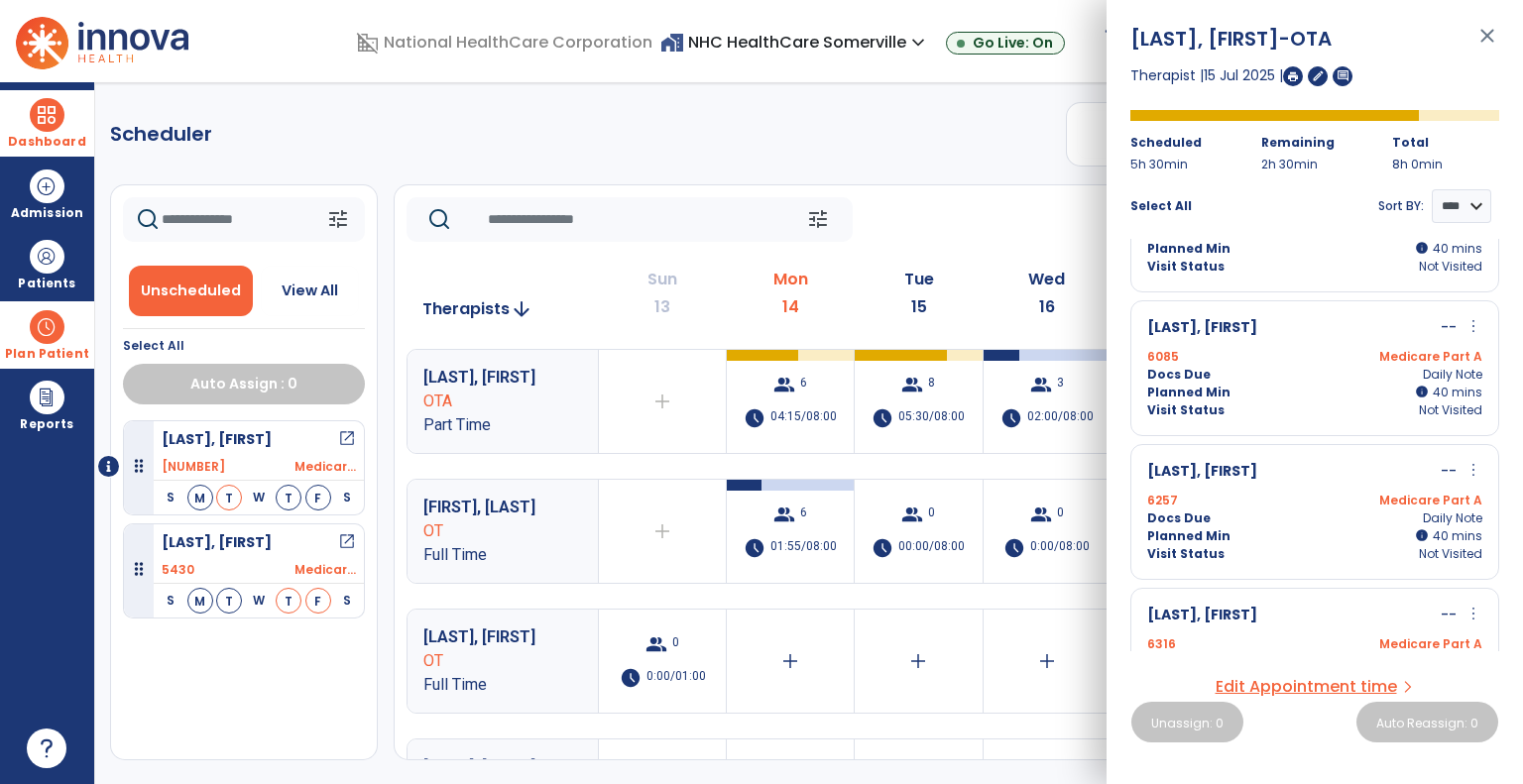scroll, scrollTop: 680, scrollLeft: 0, axis: vertical 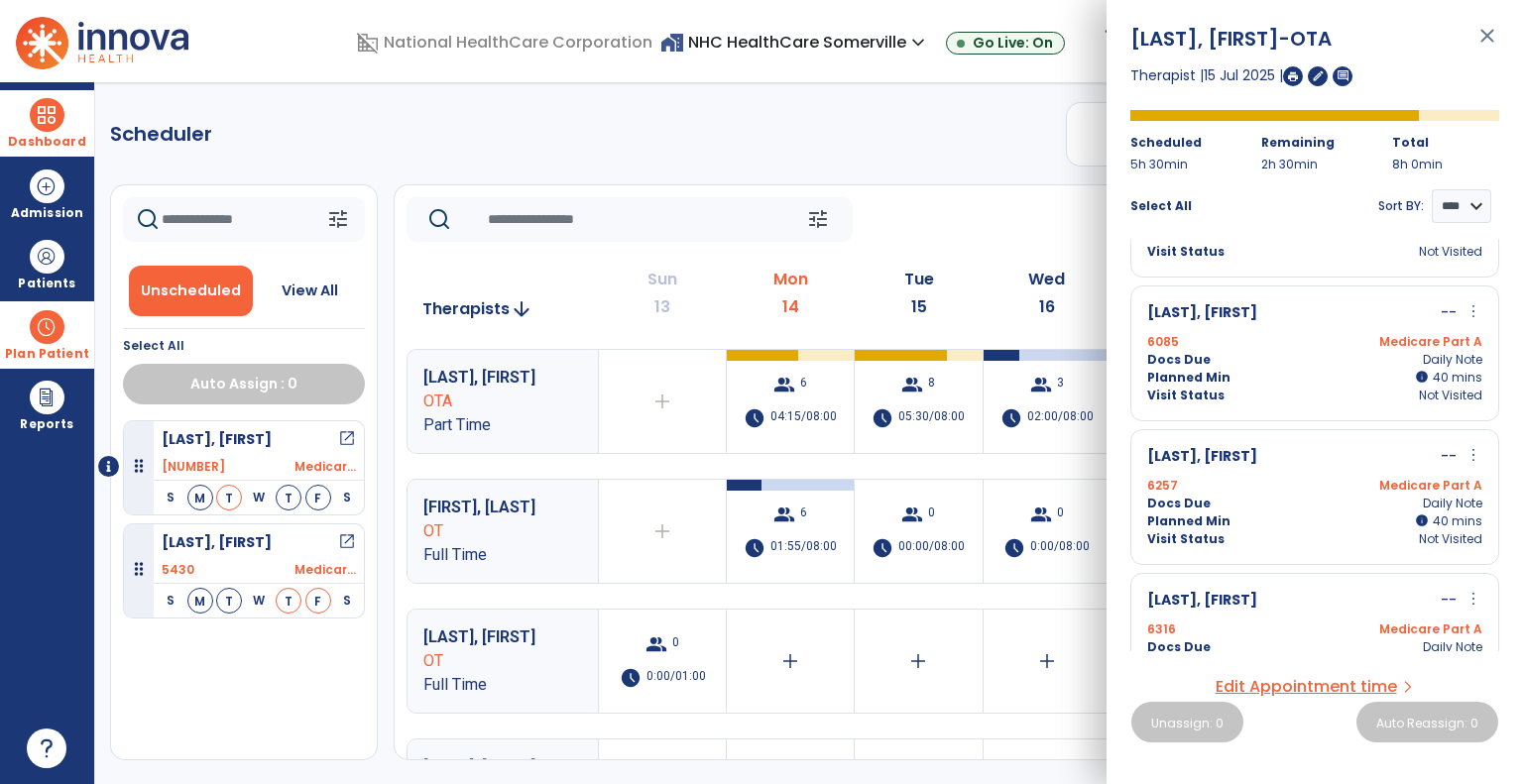 click on "Medicare Part A" at bounding box center (1398, 486) 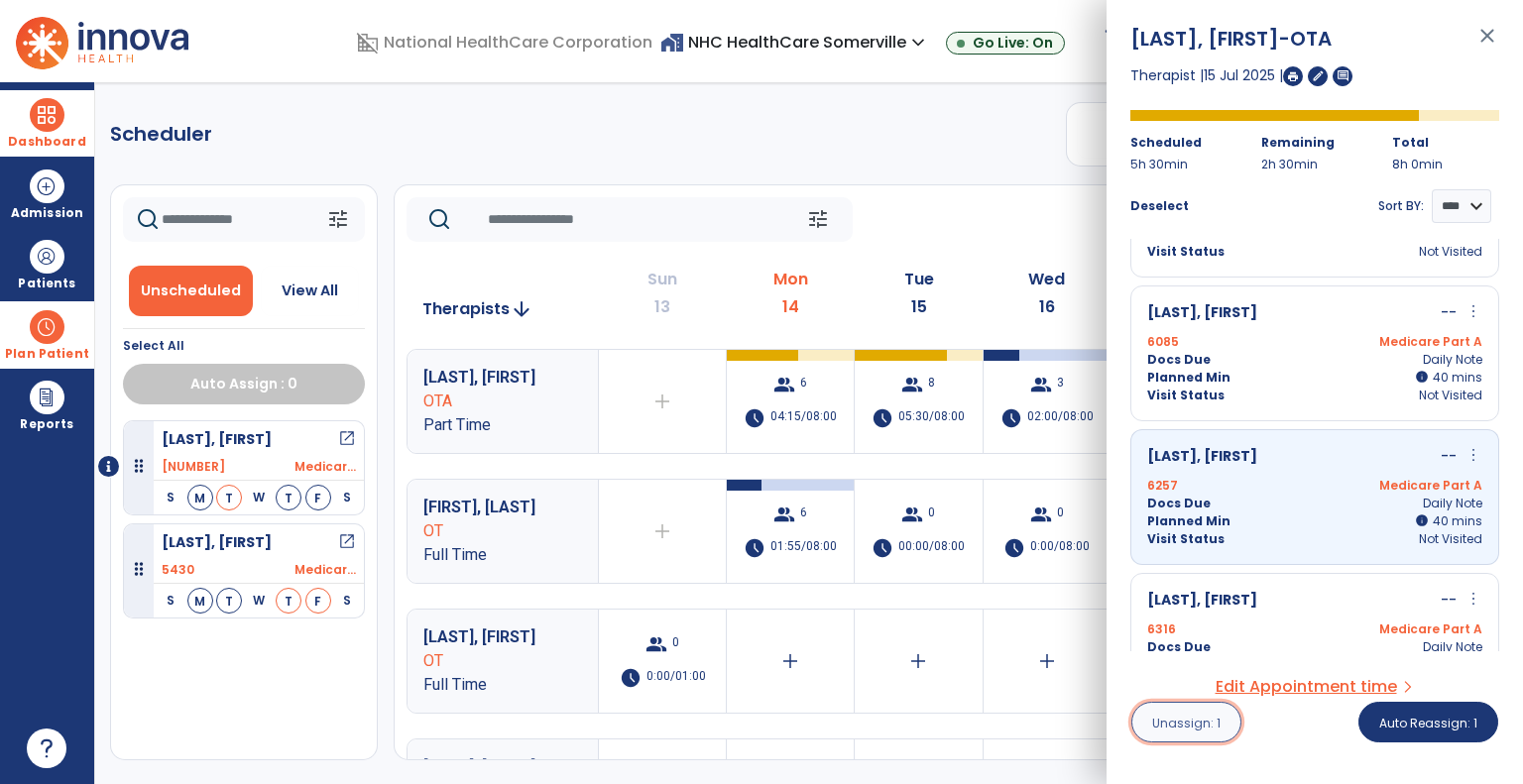 click on "Unassign: 1" at bounding box center (1186, 722) 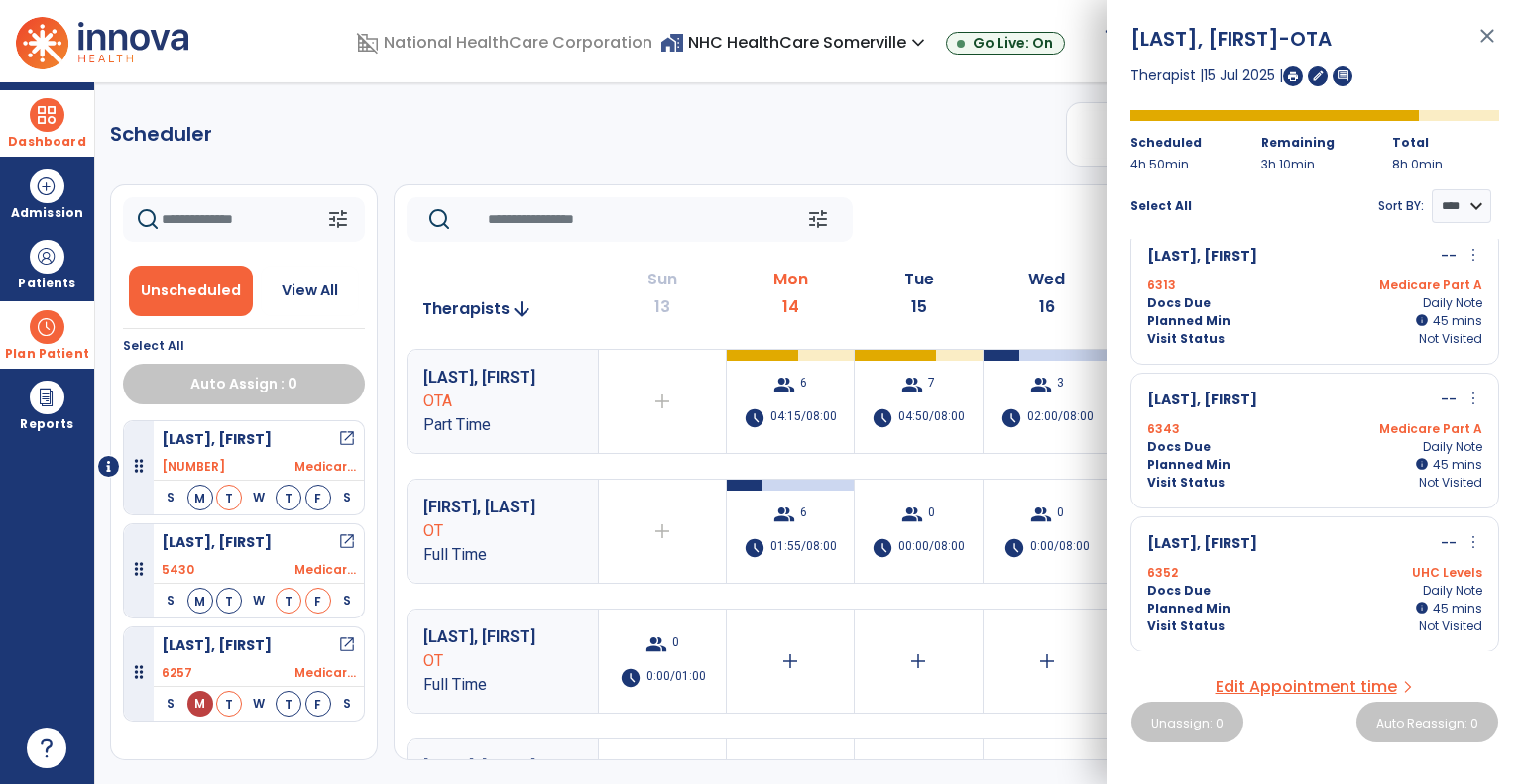 scroll, scrollTop: 0, scrollLeft: 0, axis: both 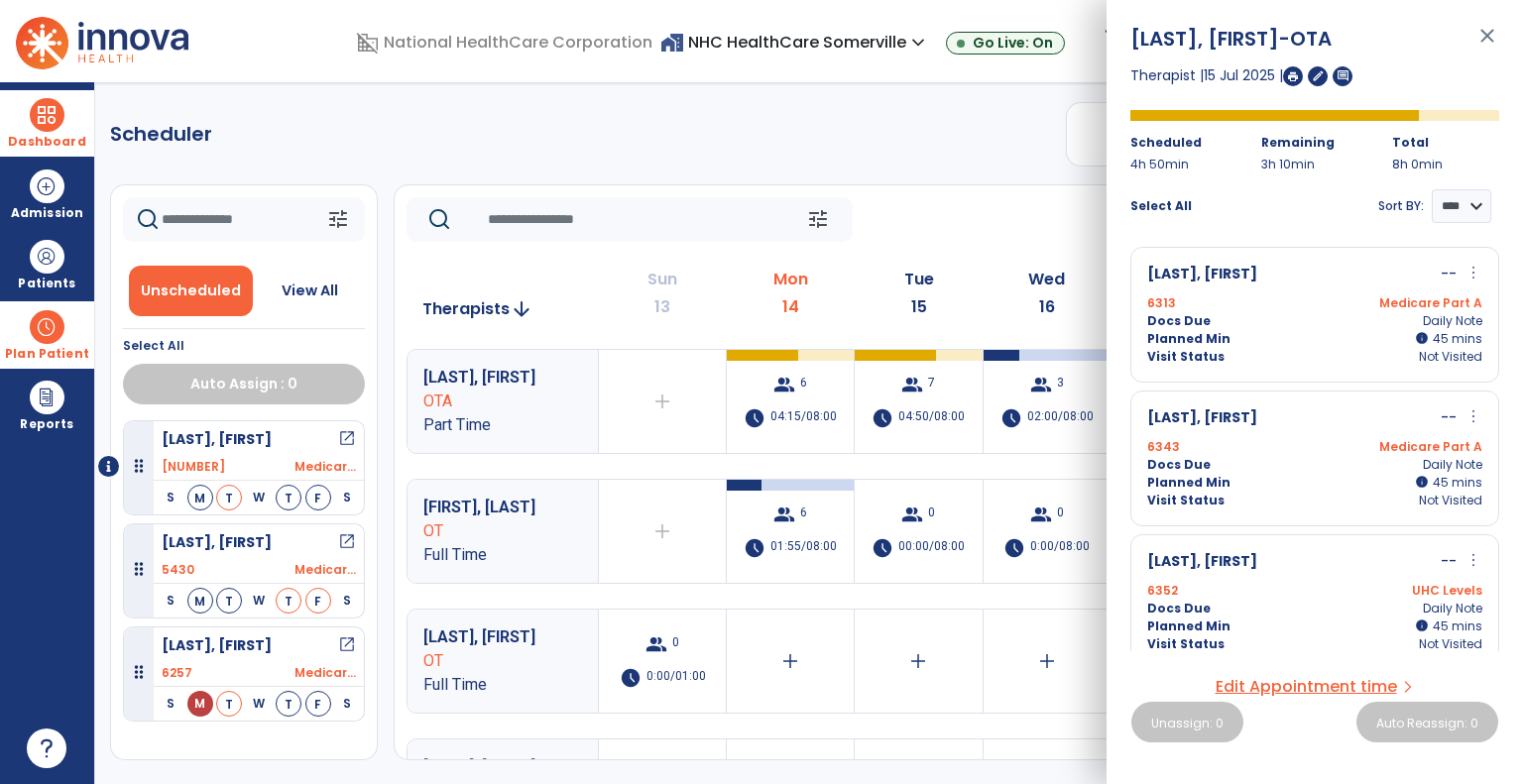 click on "close" at bounding box center (1487, 45) 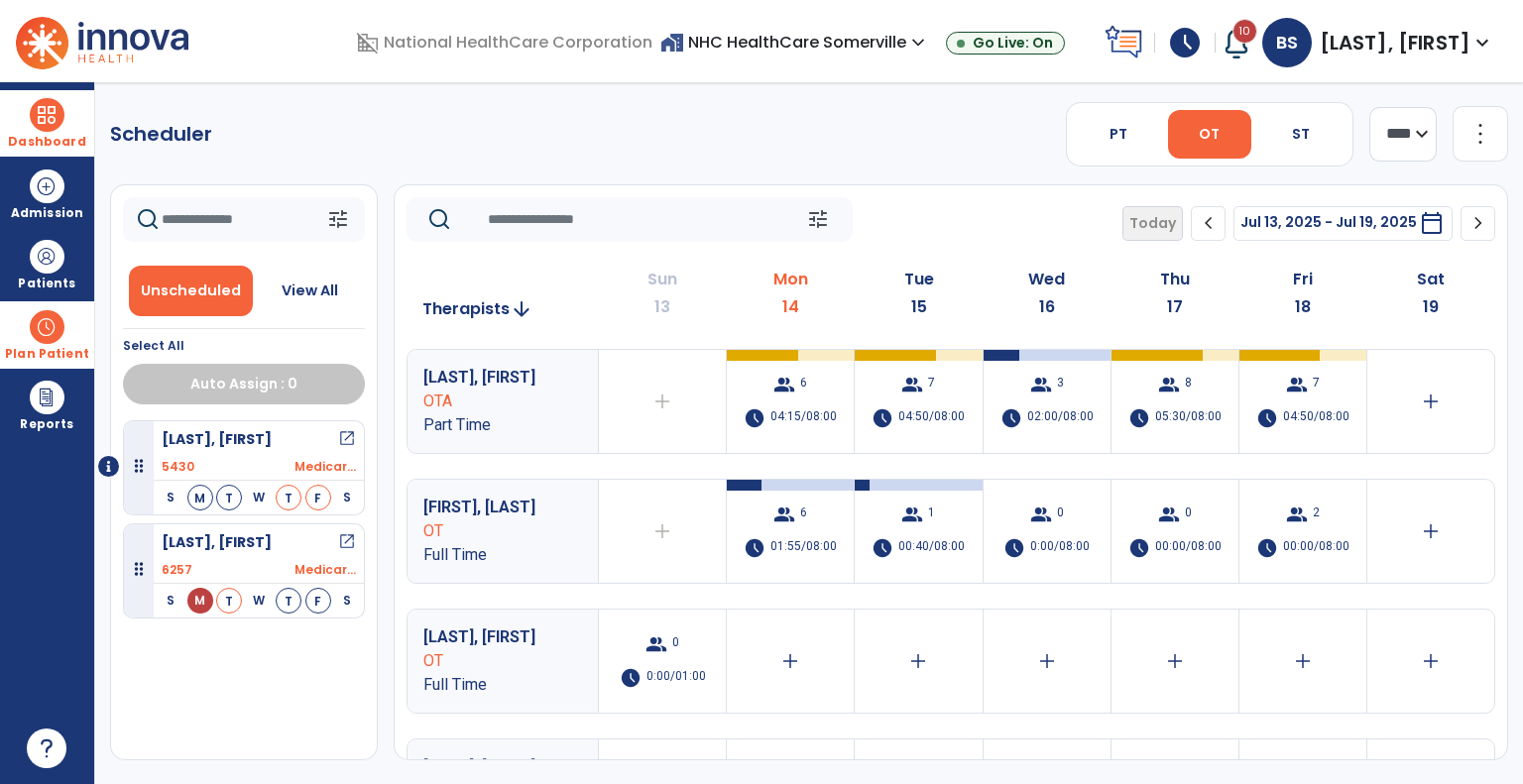 click at bounding box center [47, 115] 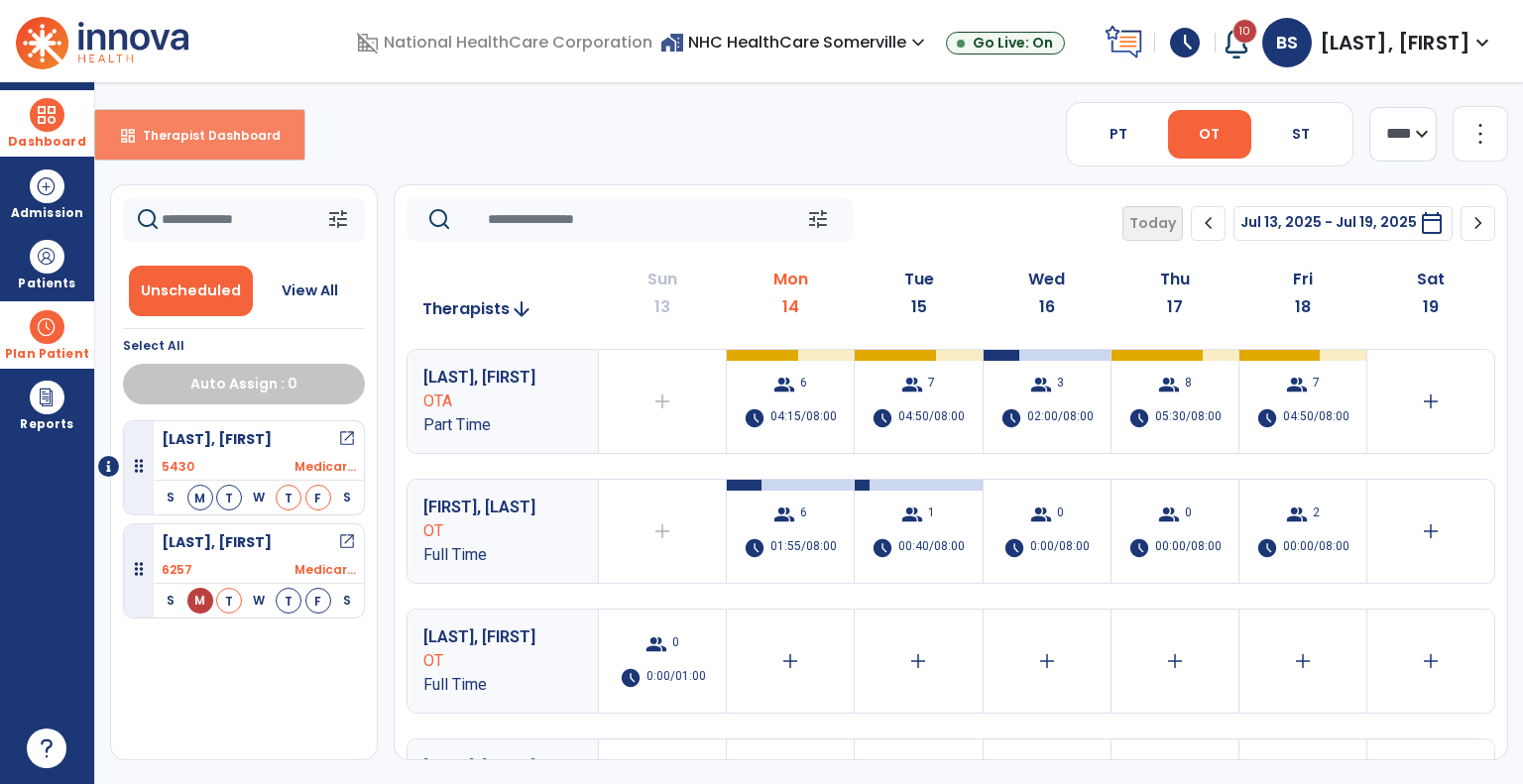 click on "Therapist Dashboard" at bounding box center (203, 135) 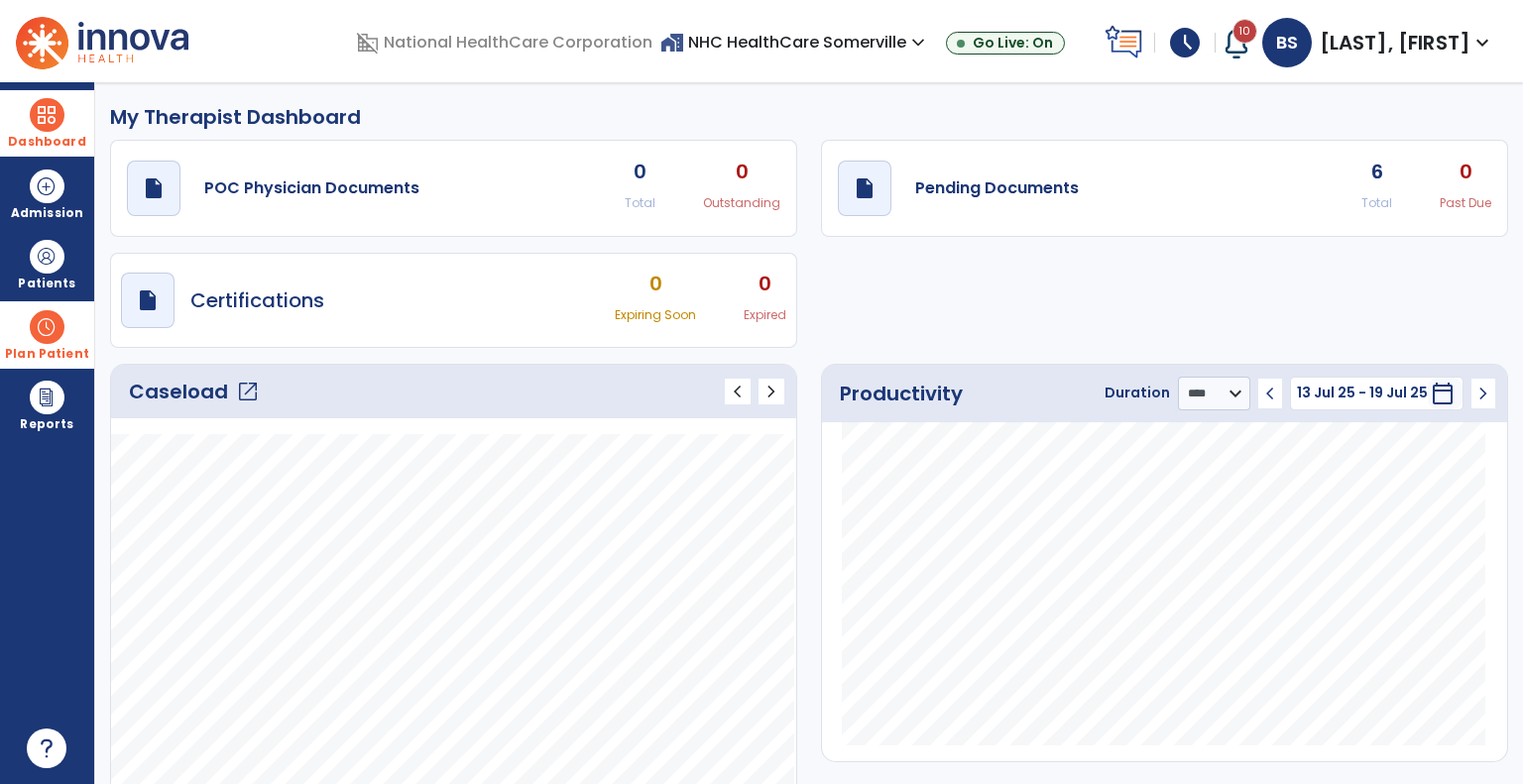 click on "6" 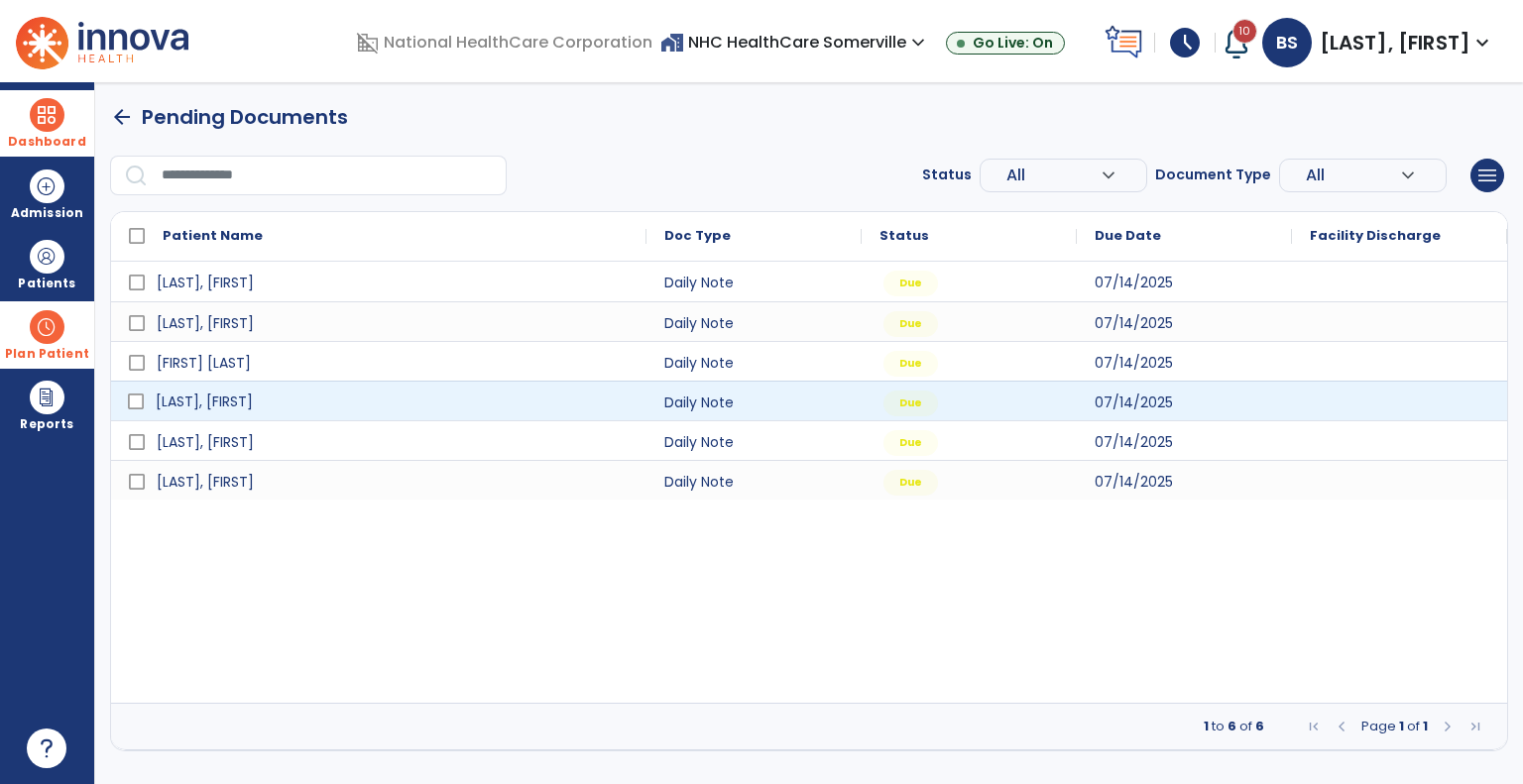 click on "[LAST], [FIRST]" at bounding box center [393, 401] 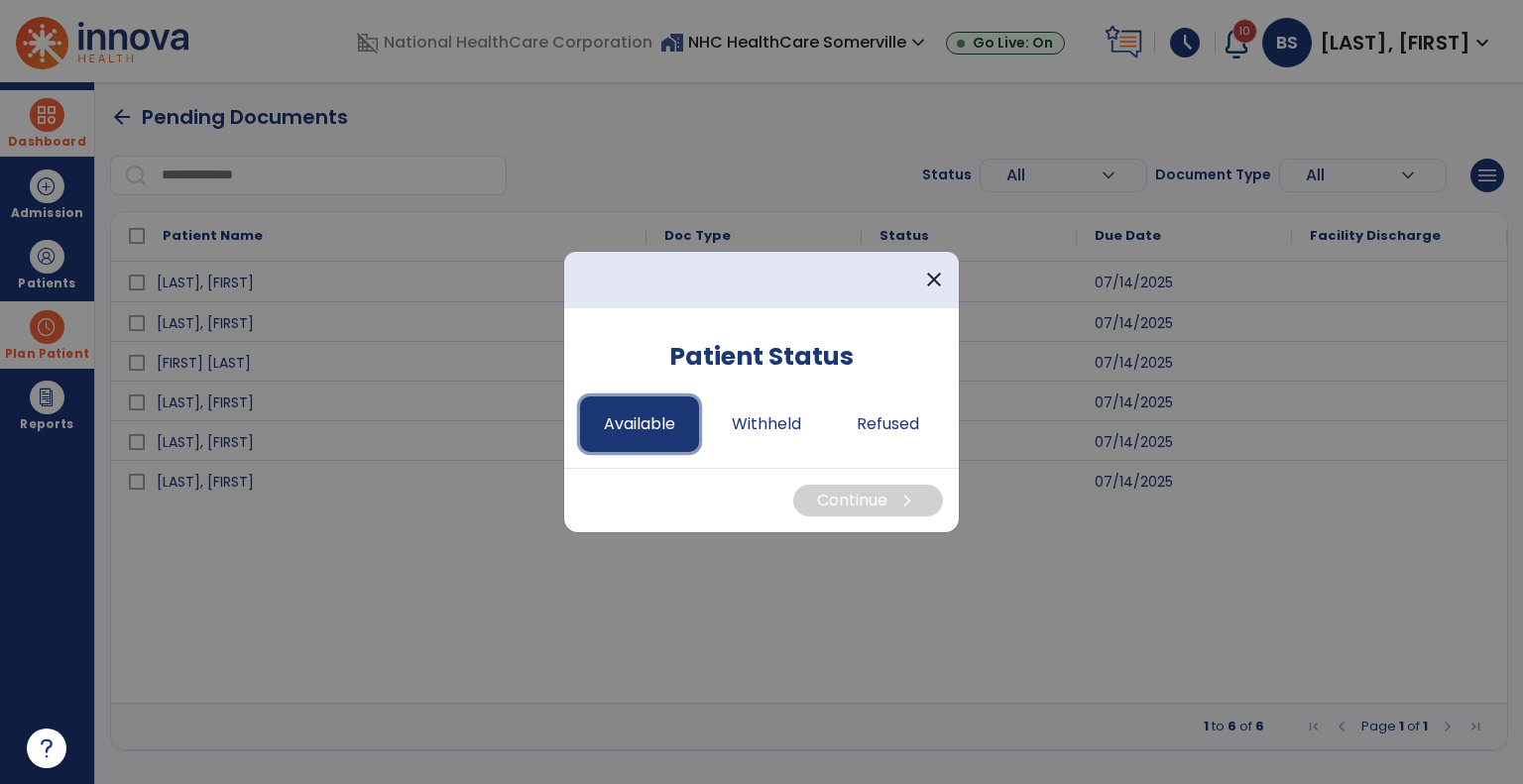 click on "Available" at bounding box center [640, 424] 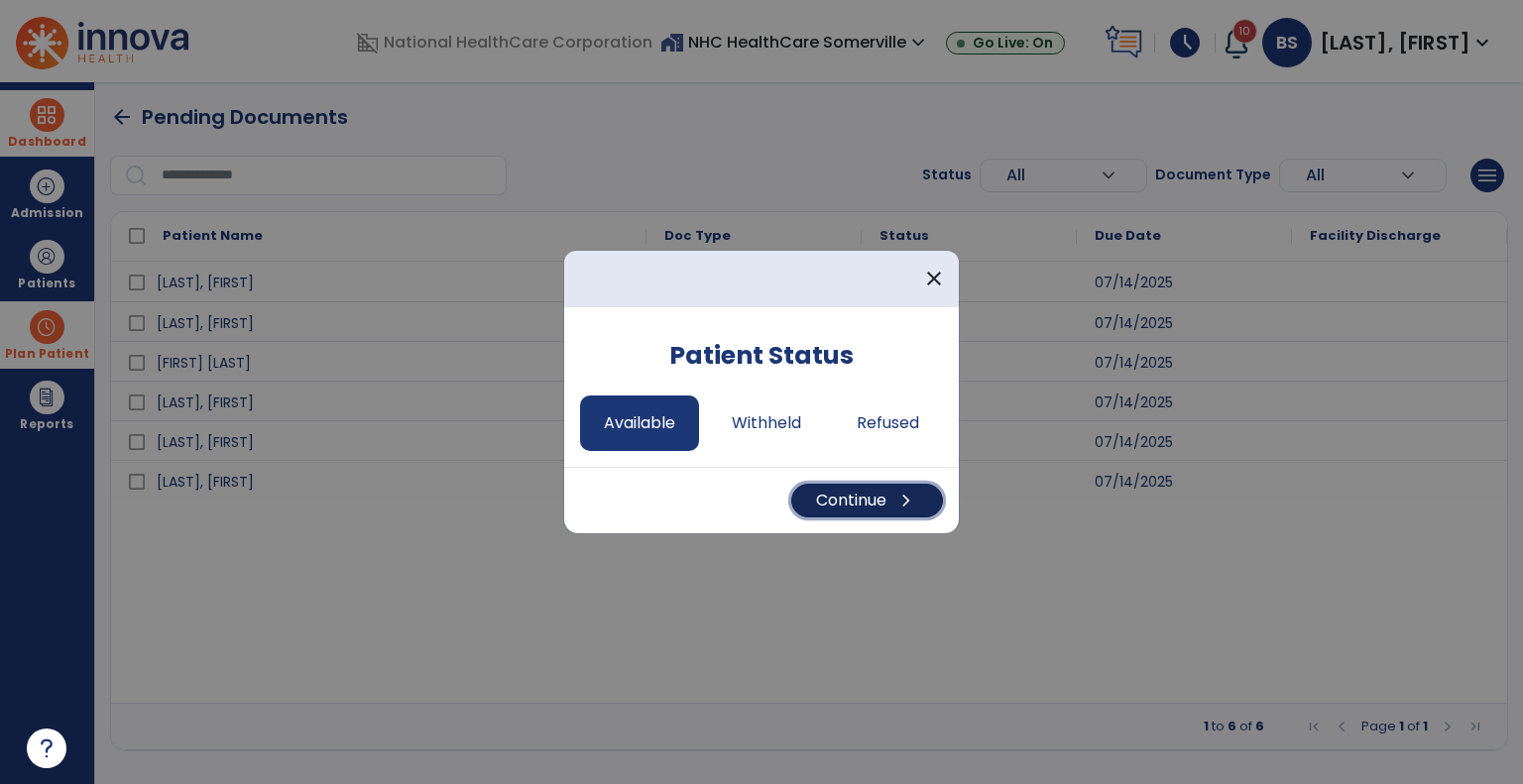 click on "Continue   chevron_right" at bounding box center (867, 501) 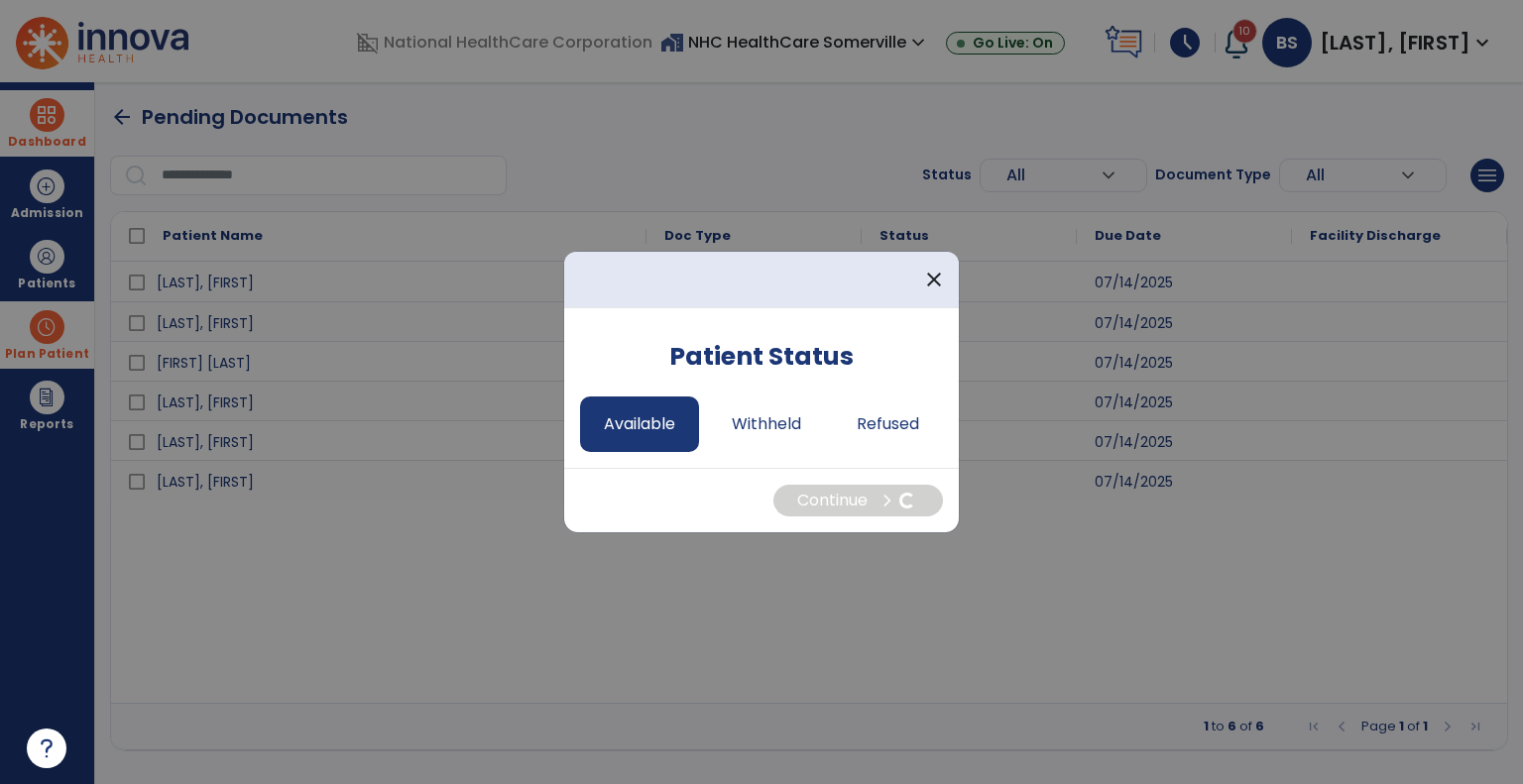 select on "*" 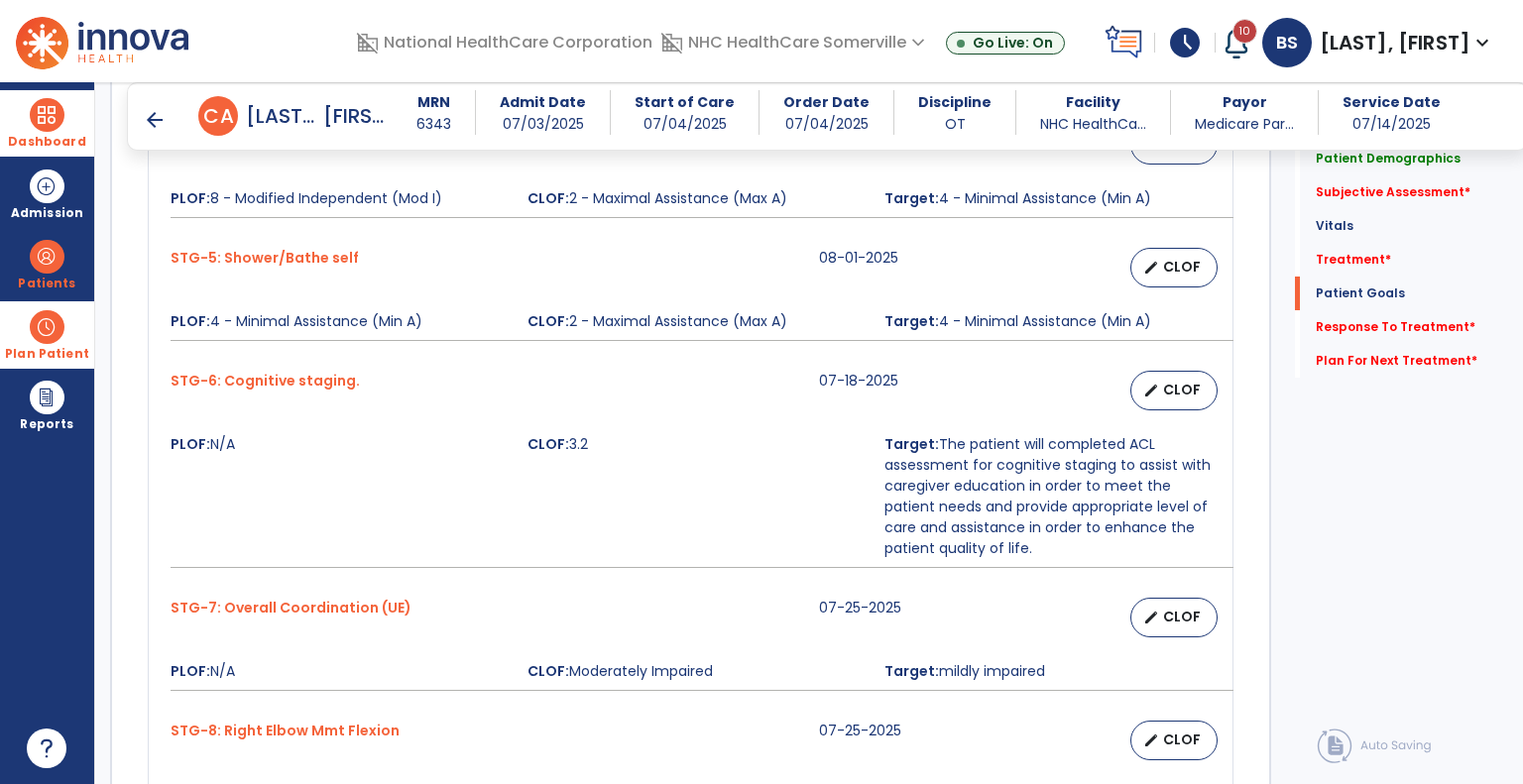 scroll, scrollTop: 2177, scrollLeft: 0, axis: vertical 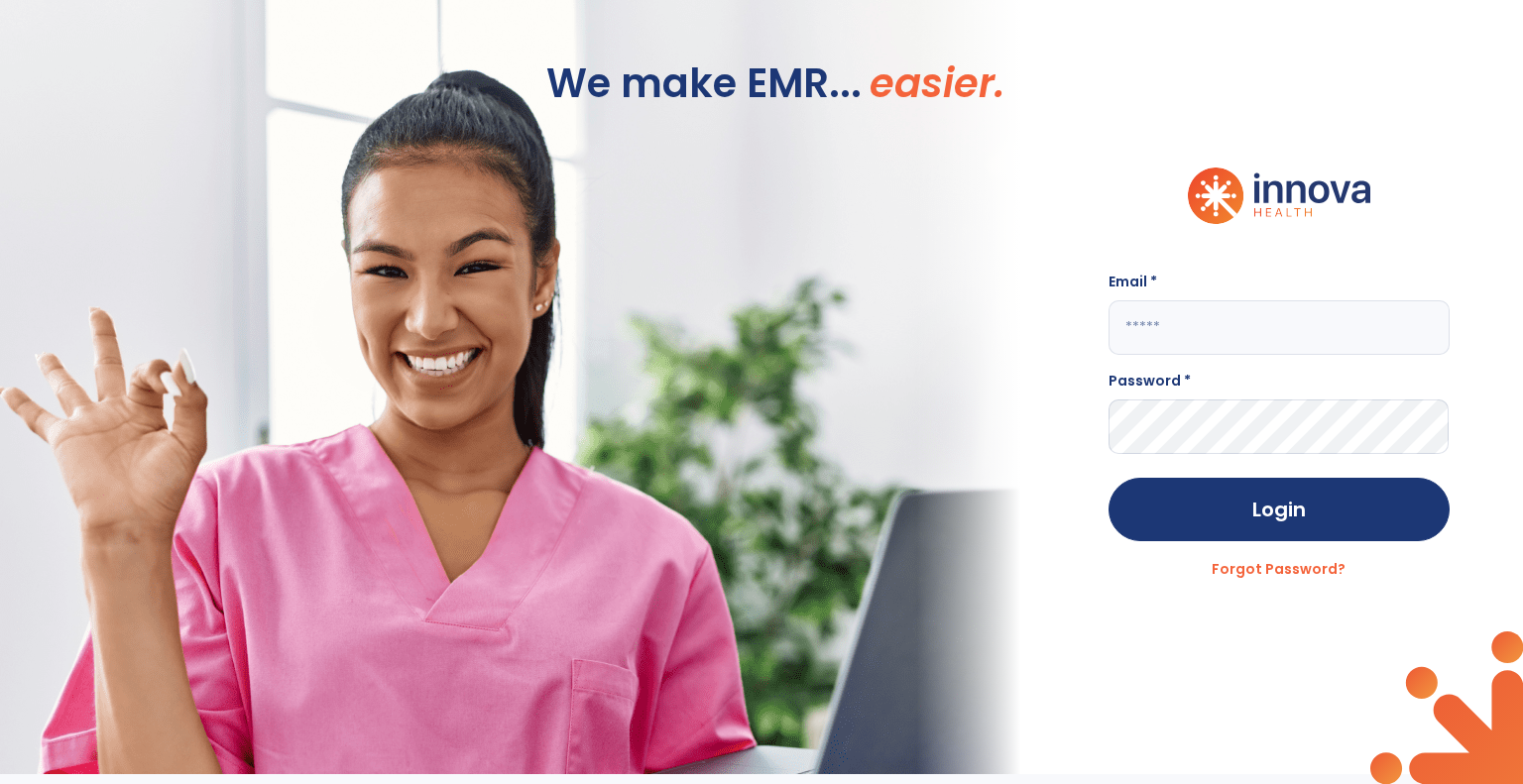 click 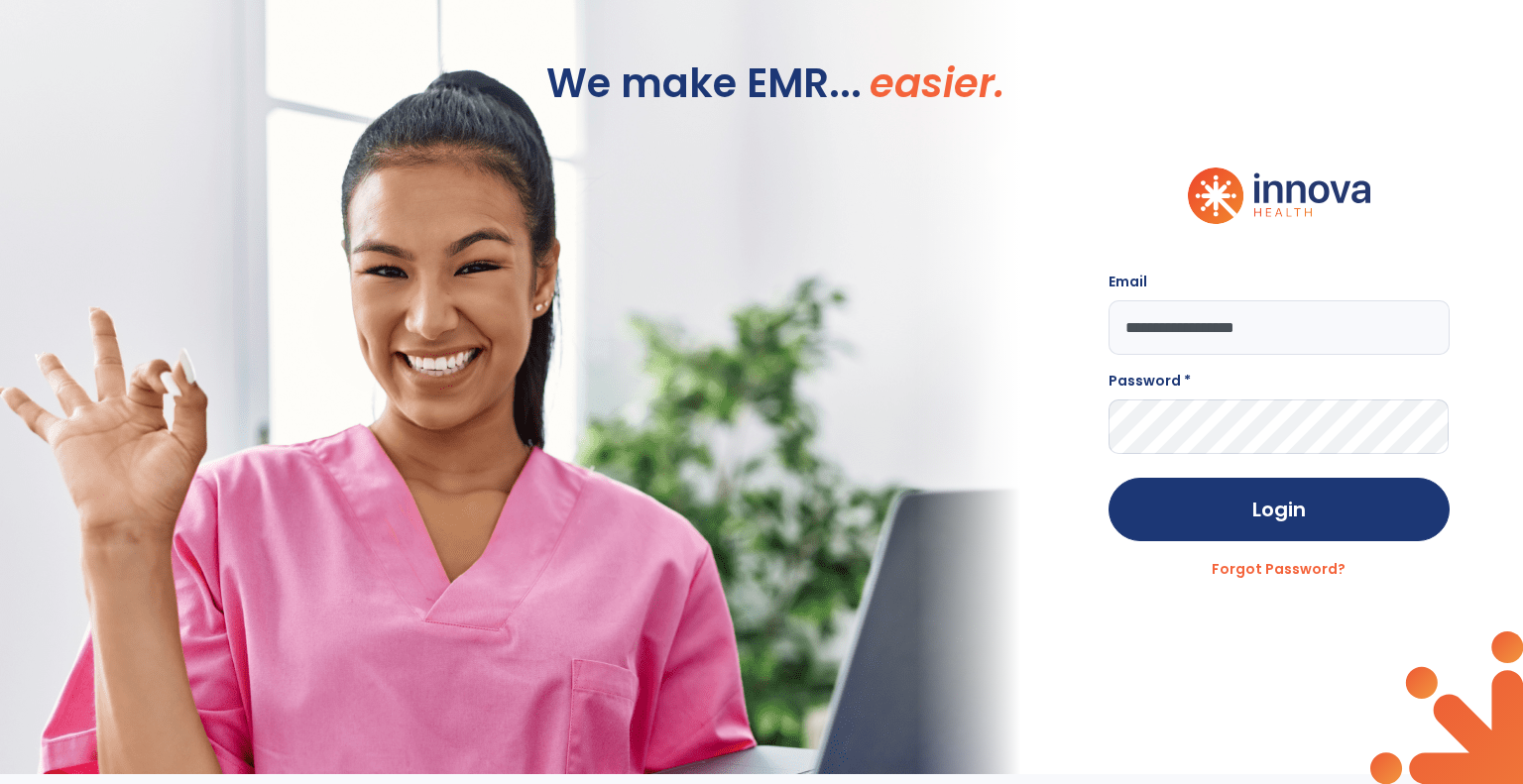 type on "**********" 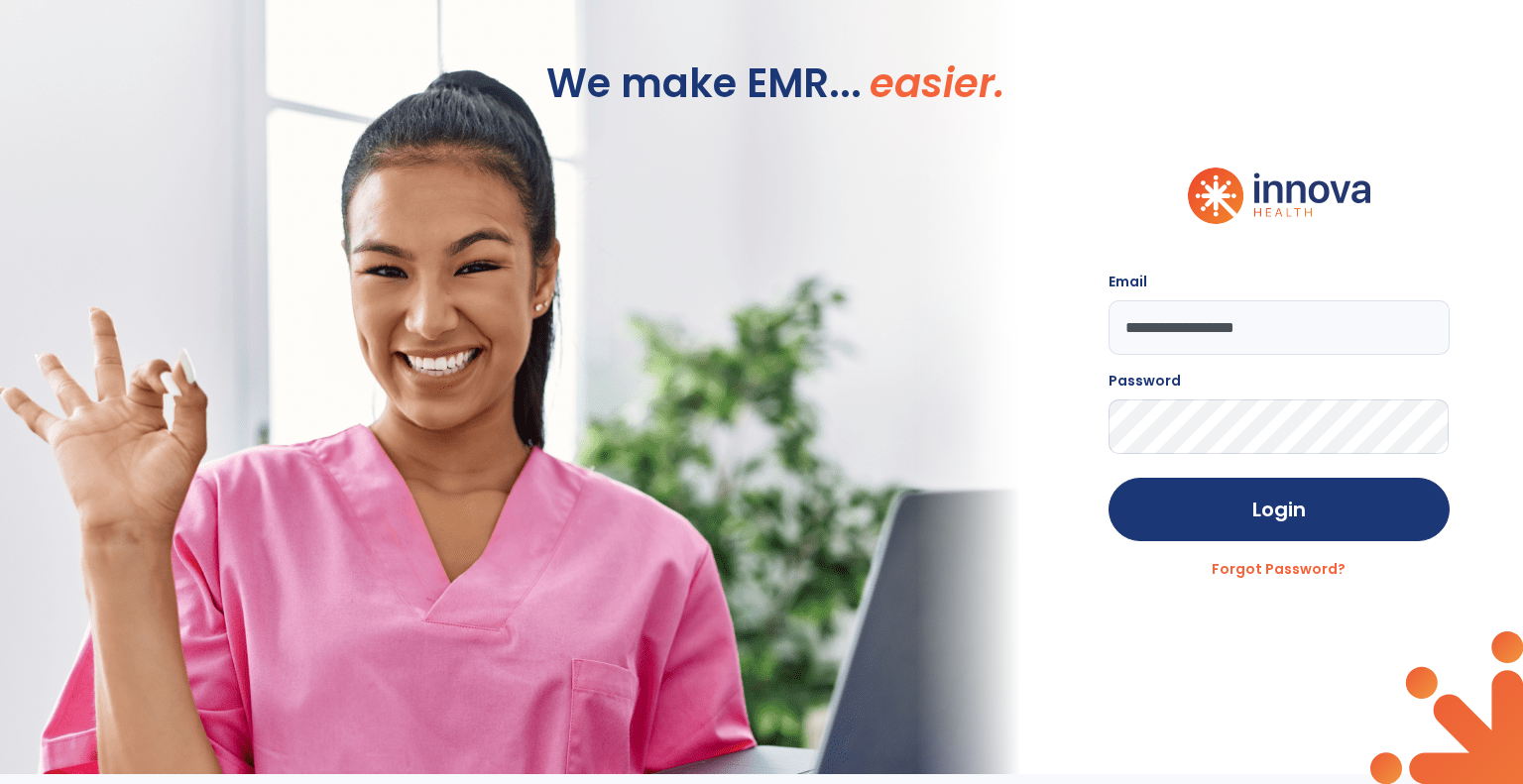click on "Login" 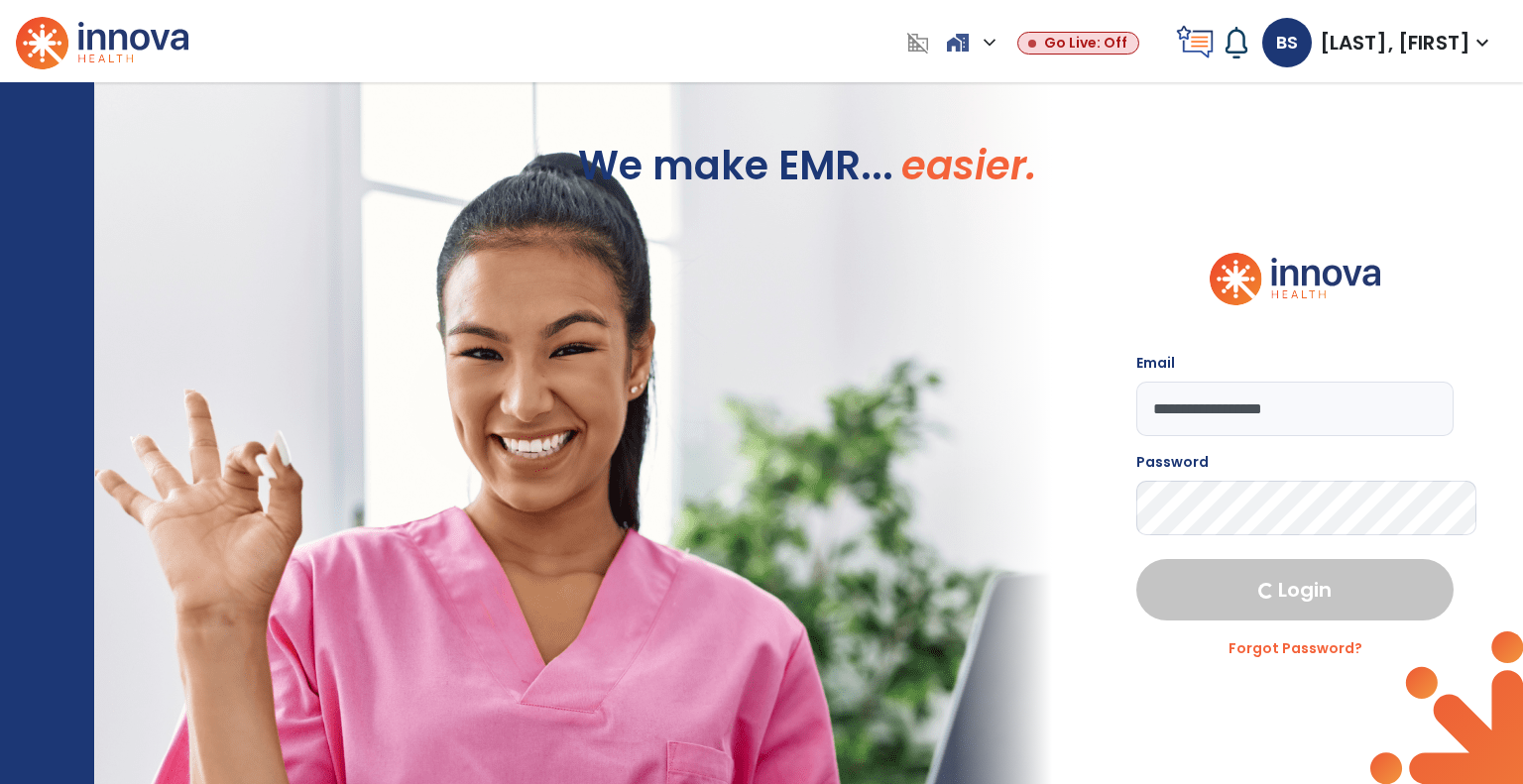 select on "****" 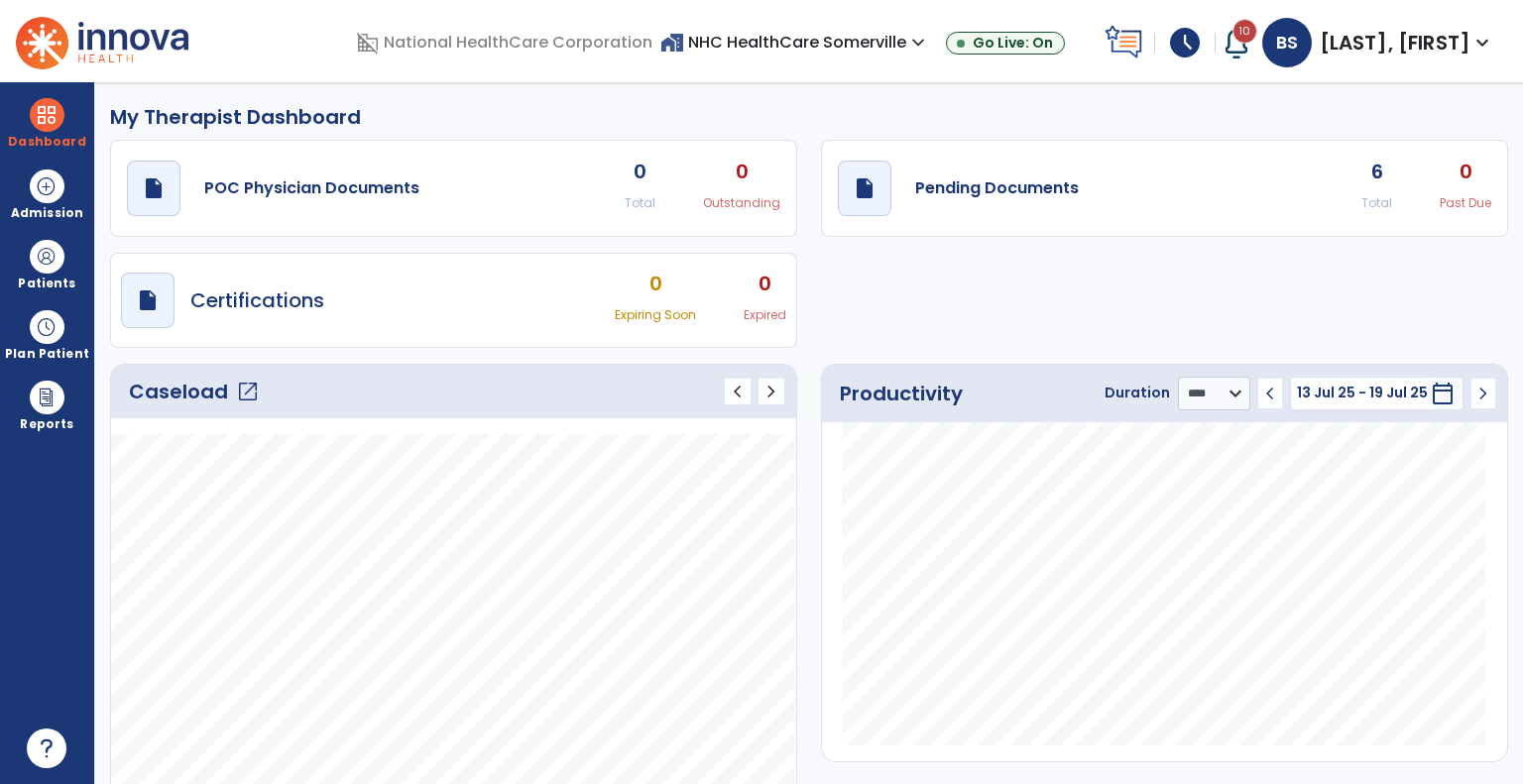 click on "6 Total" 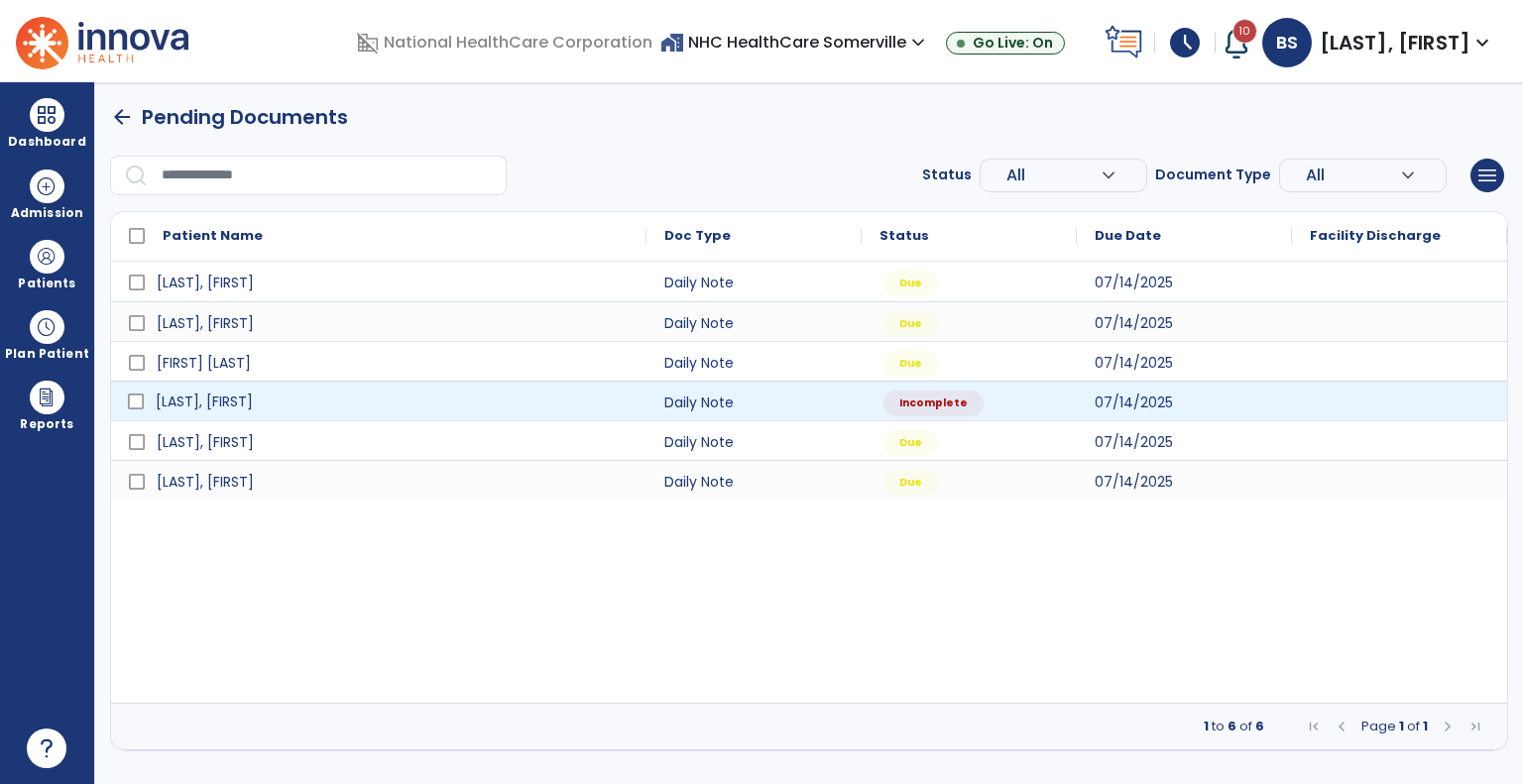 click on "[LAST], [FIRST]" at bounding box center [393, 401] 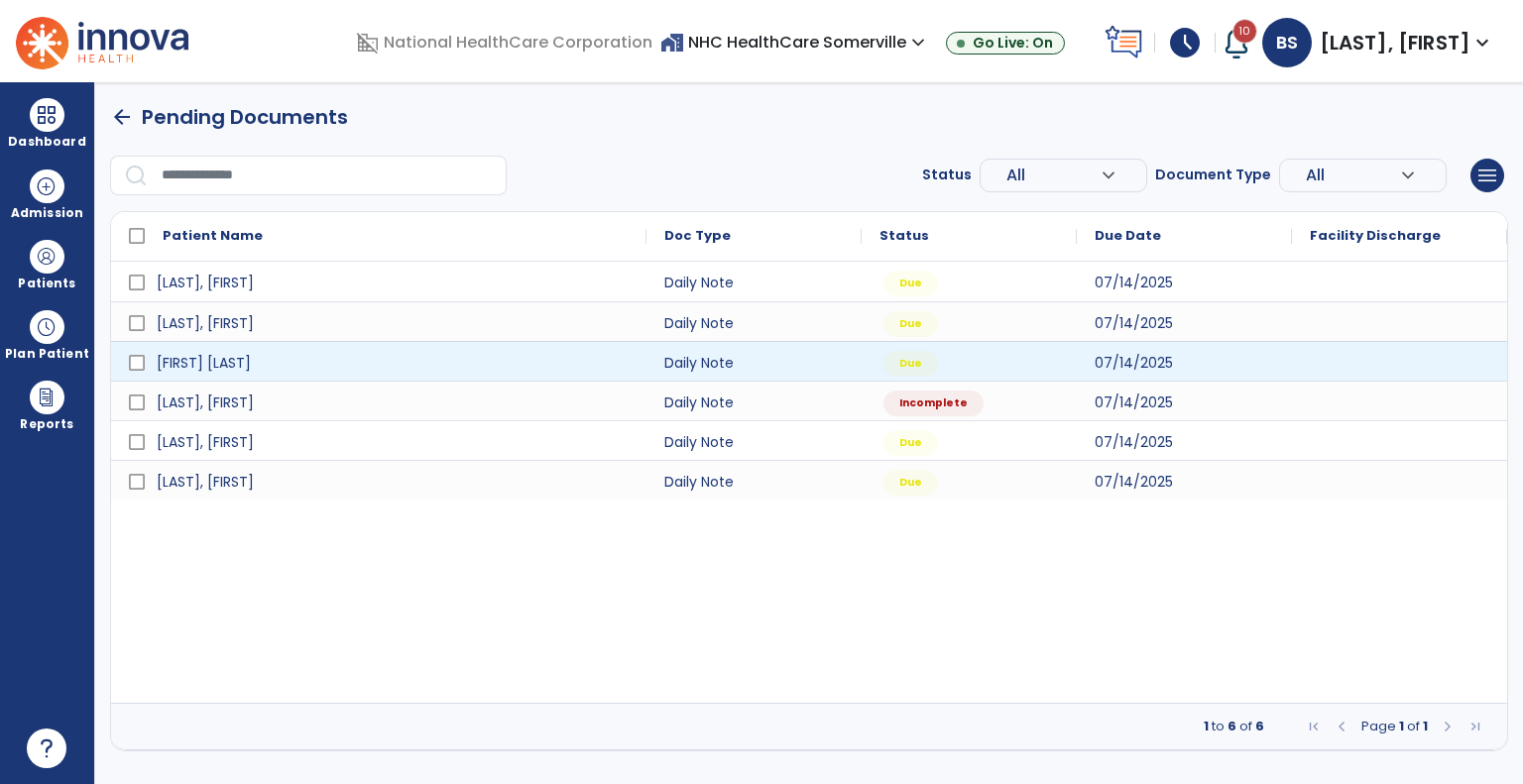 select on "*" 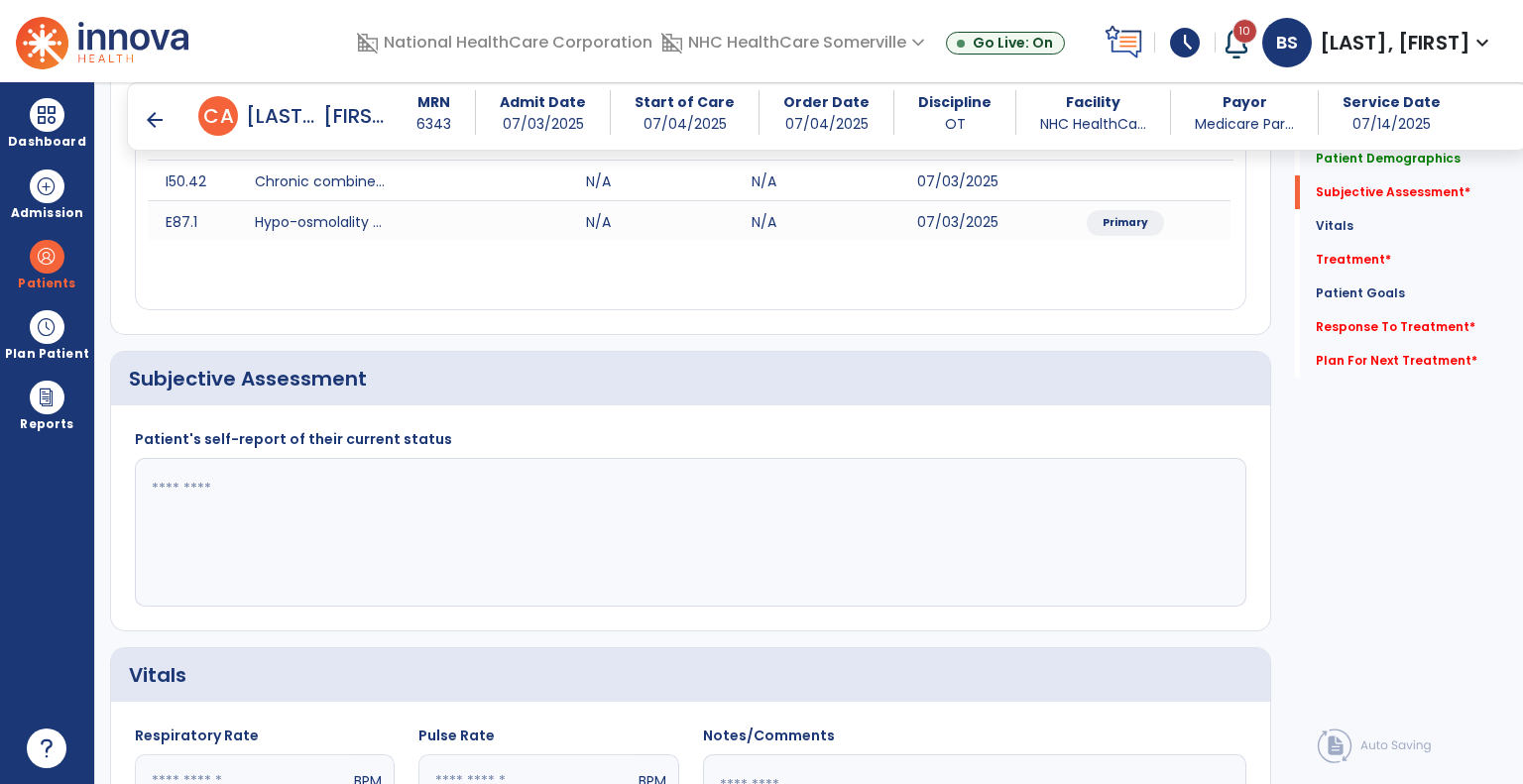 scroll, scrollTop: 285, scrollLeft: 0, axis: vertical 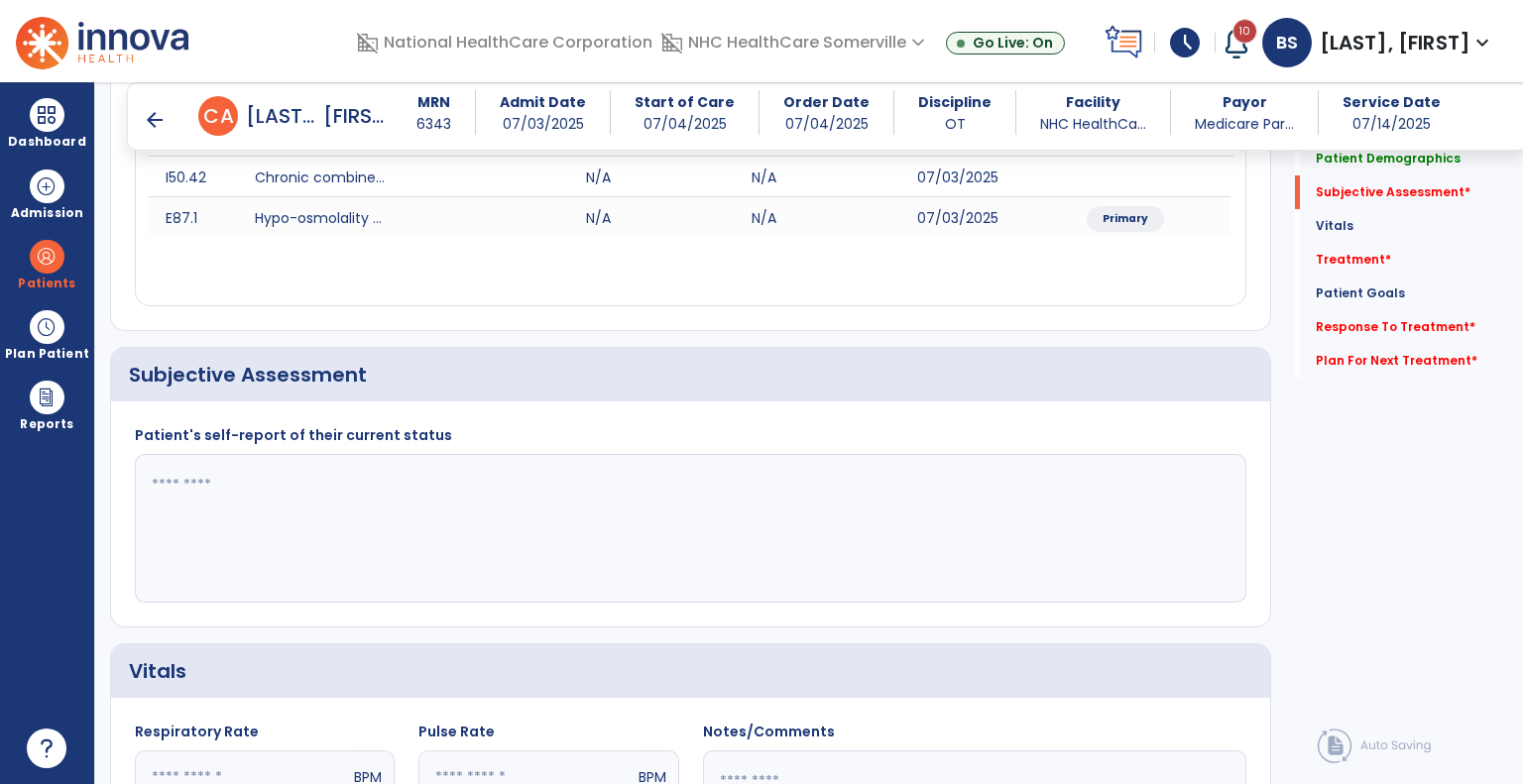 click 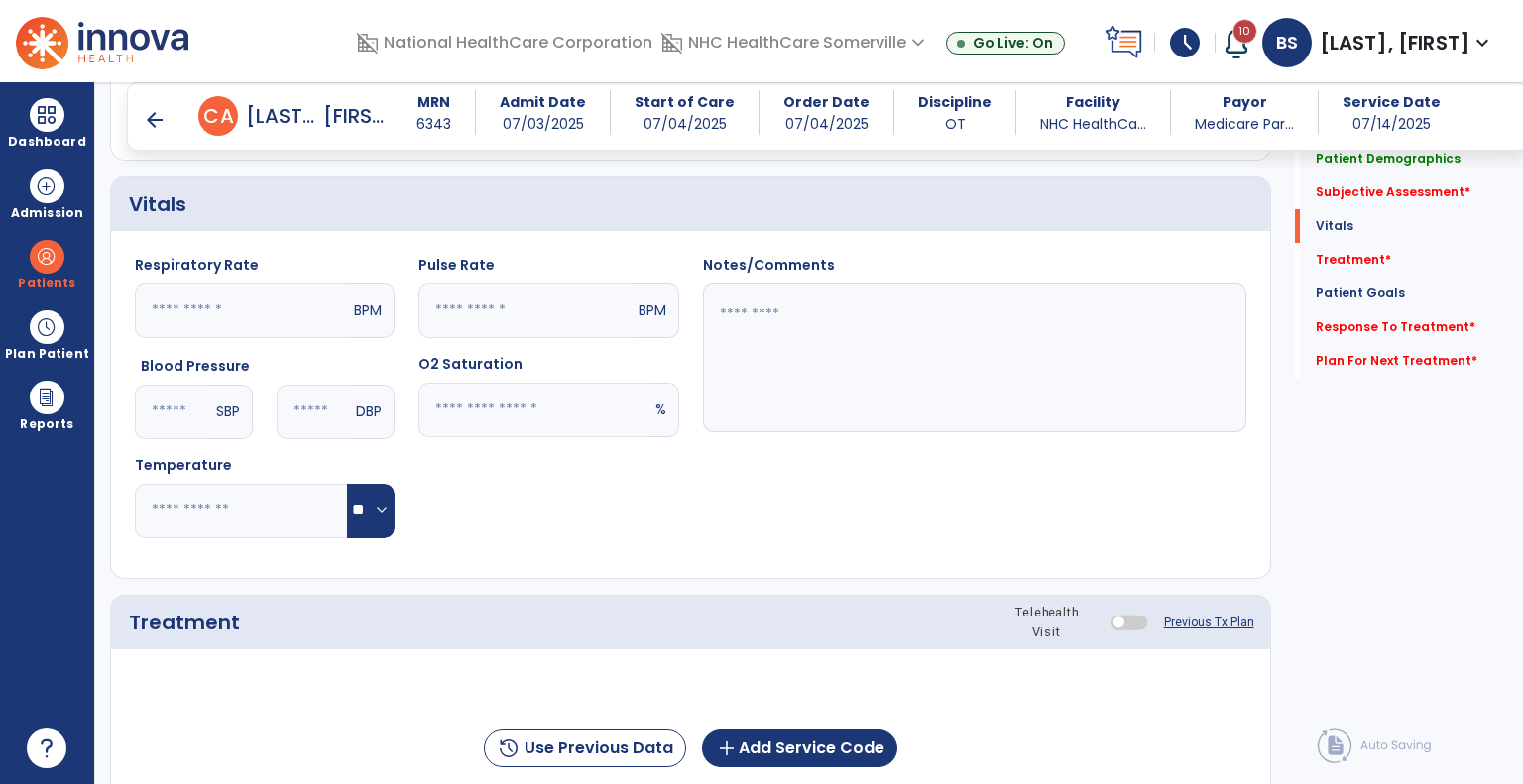 scroll, scrollTop: 753, scrollLeft: 0, axis: vertical 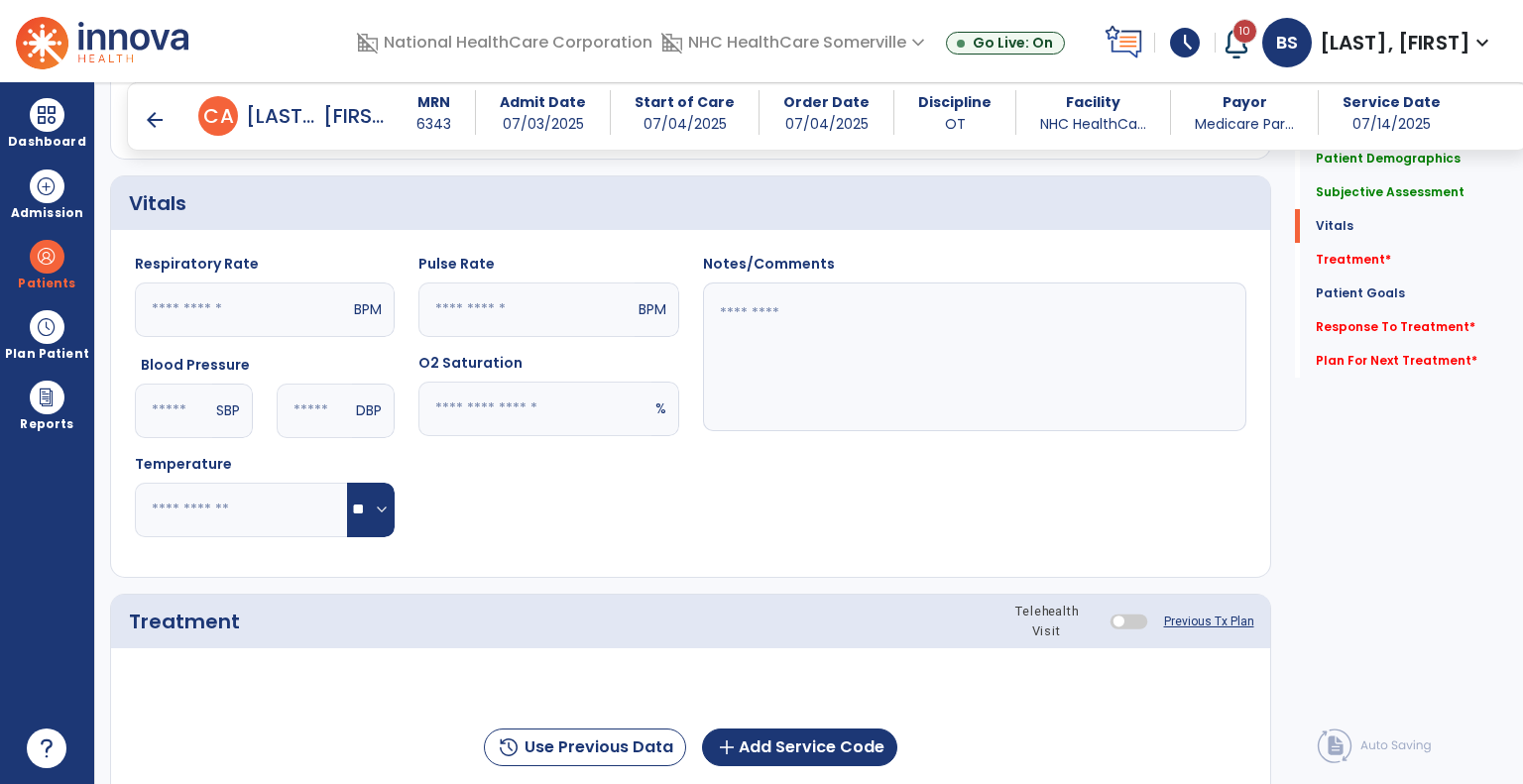 type on "**********" 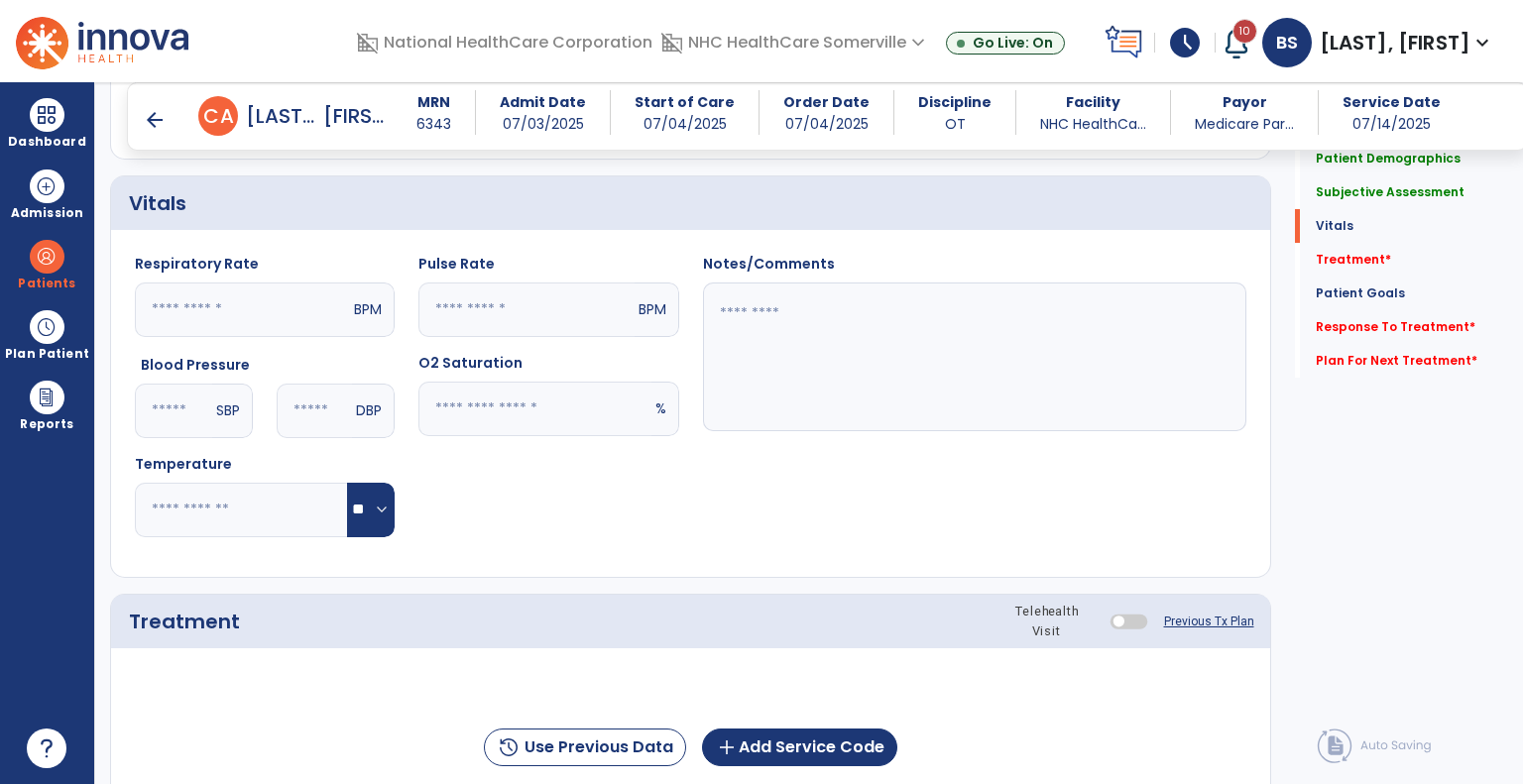 click 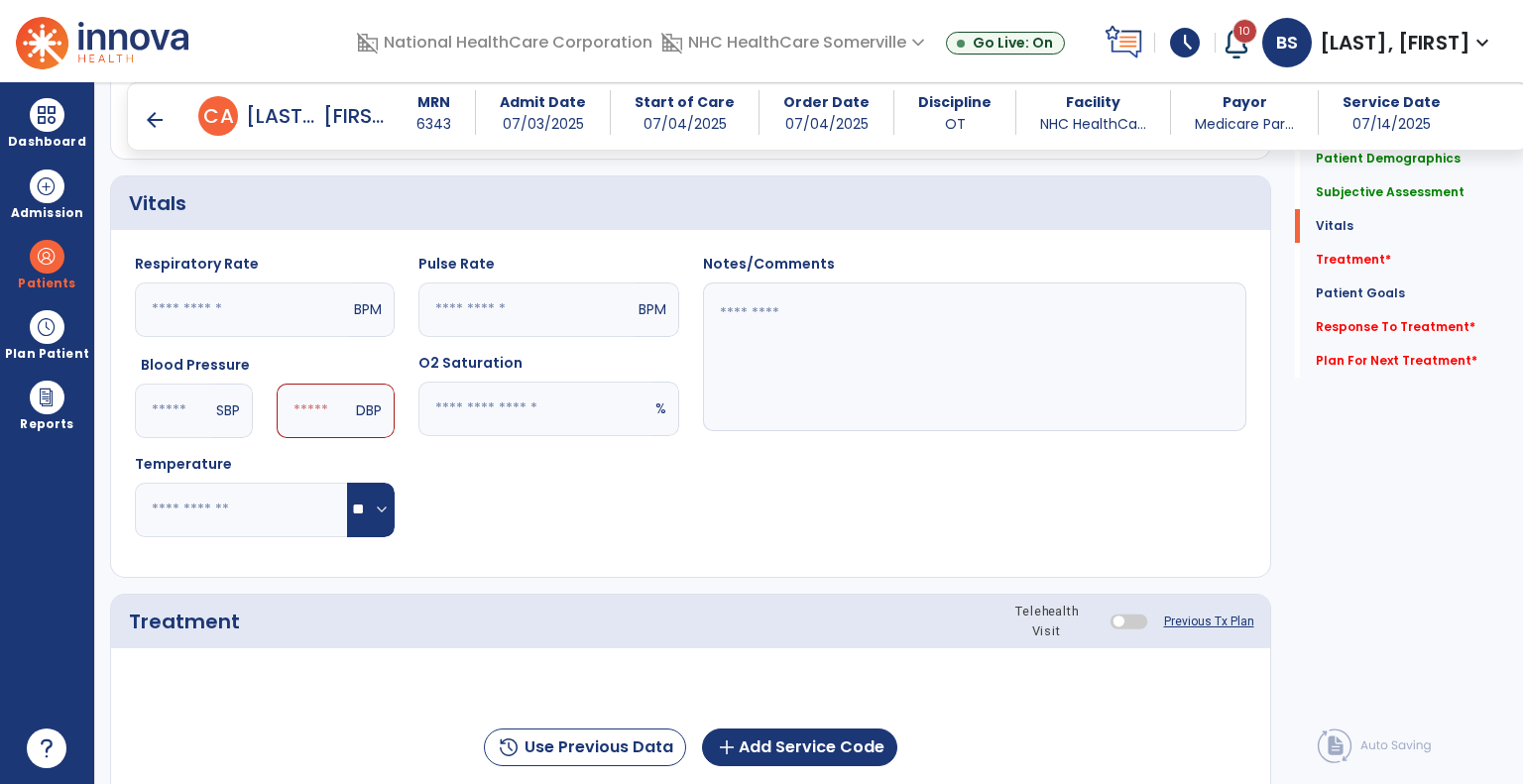 type on "***" 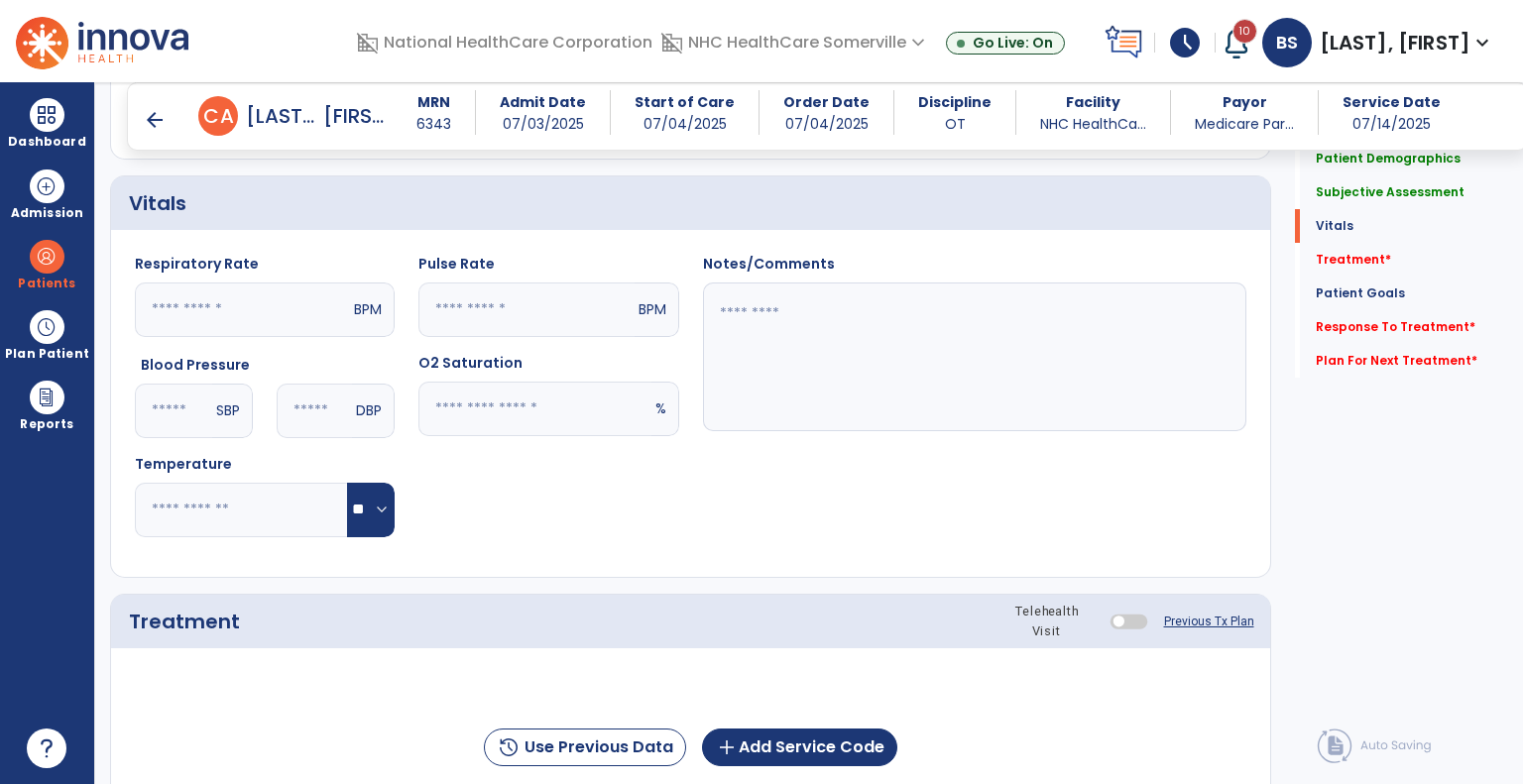 type on "**" 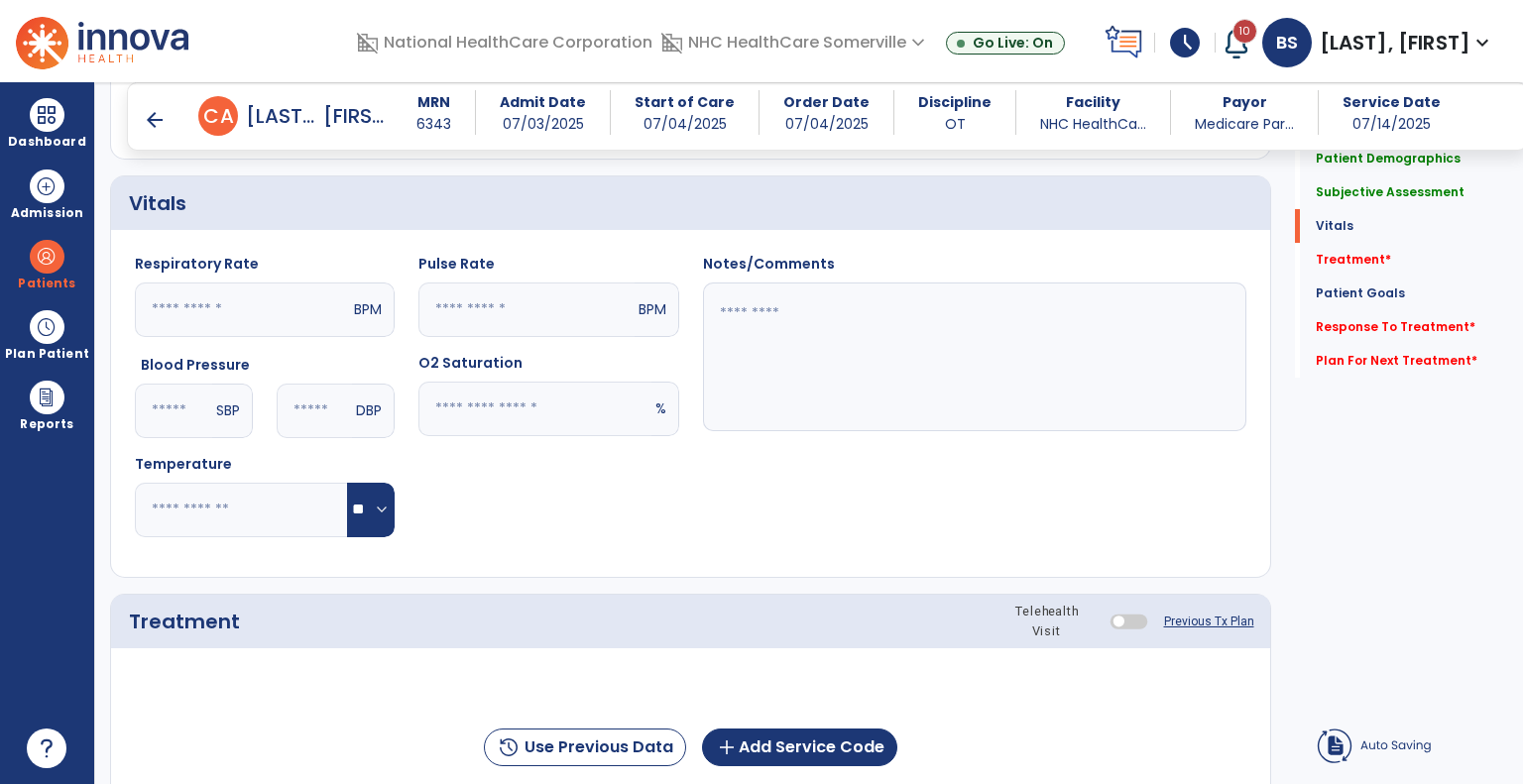 click on "Pulse Rate  BPM O2 Saturation  %" 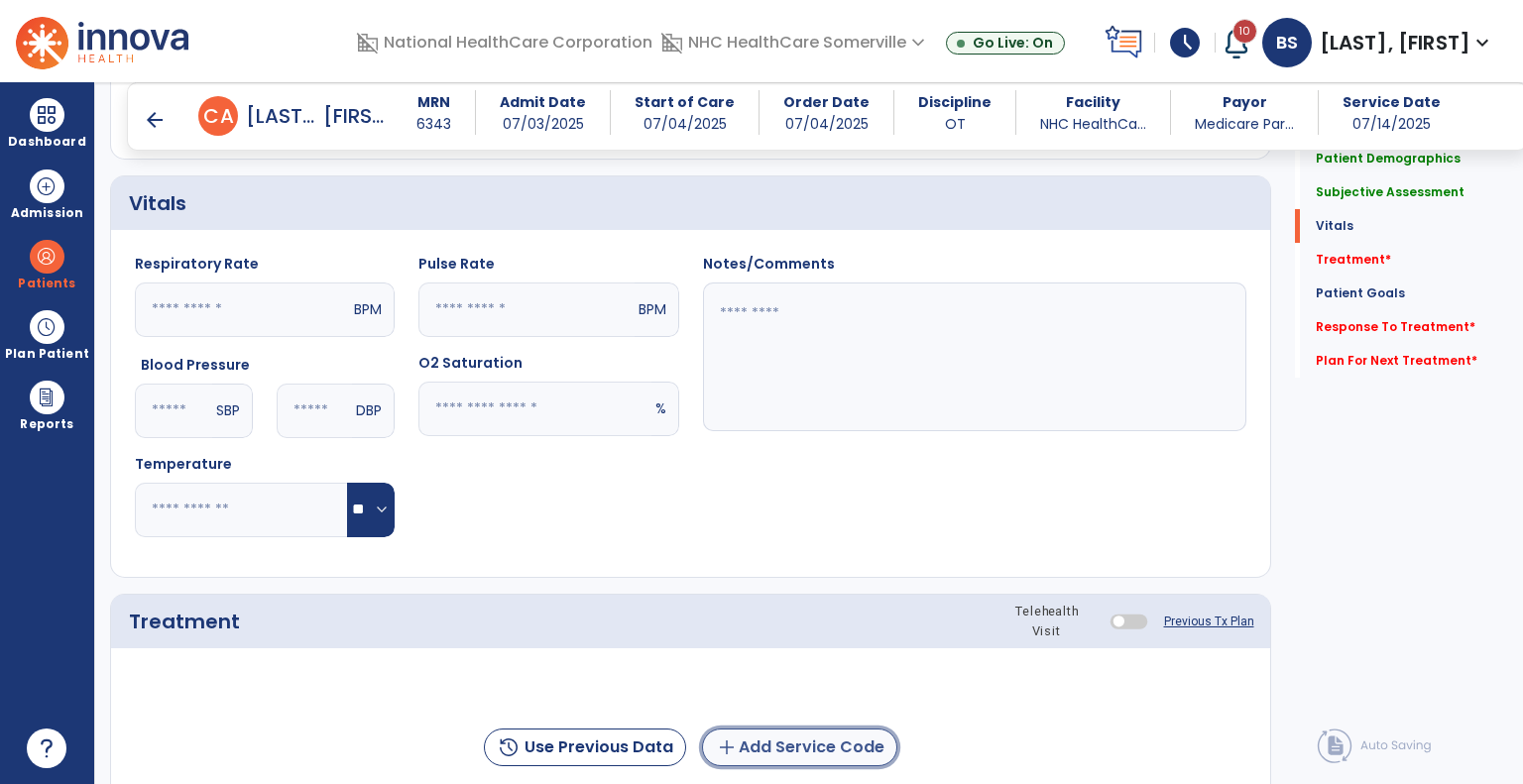 click on "add  Add Service Code" 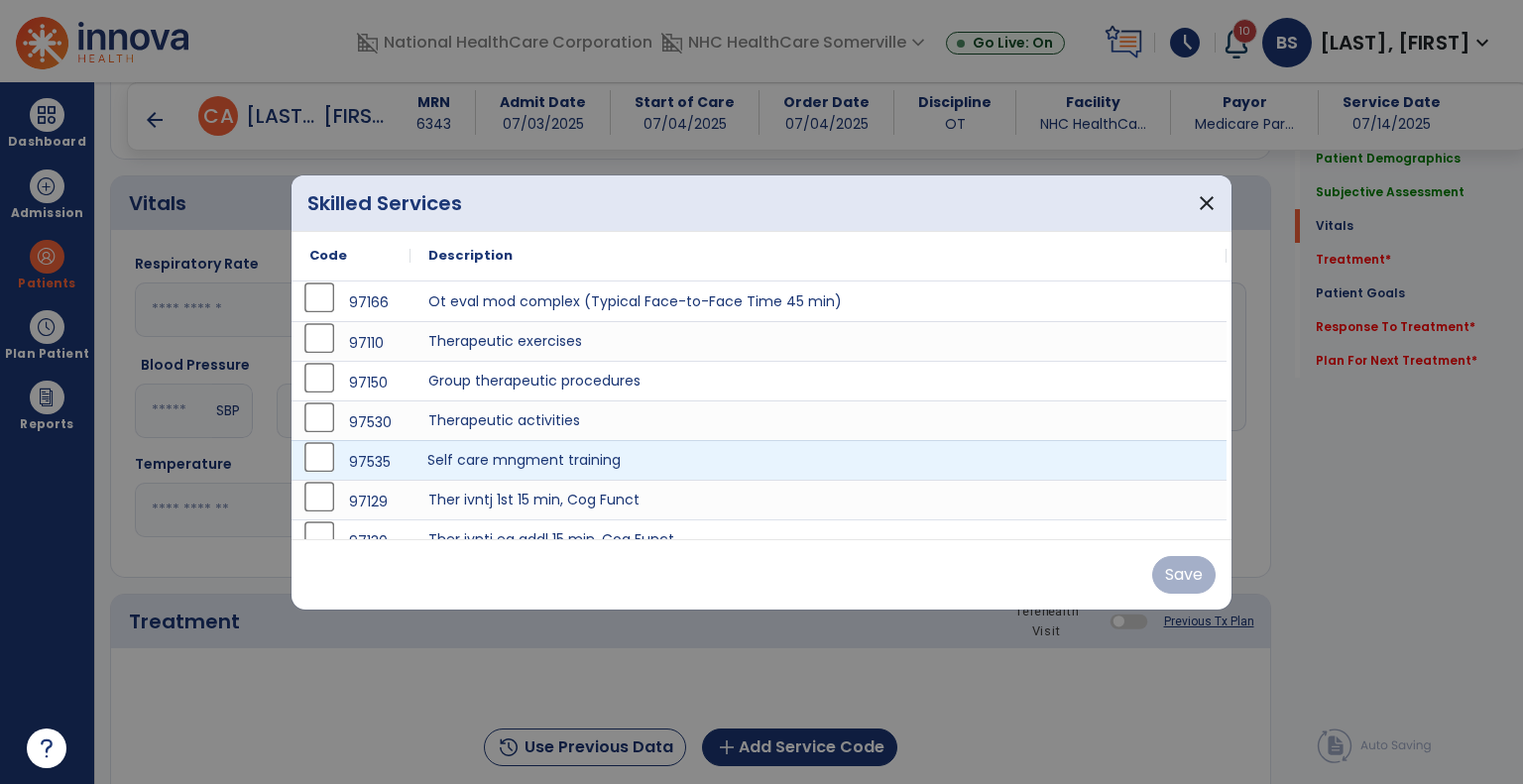 click on "Self care mngment training" at bounding box center [818, 460] 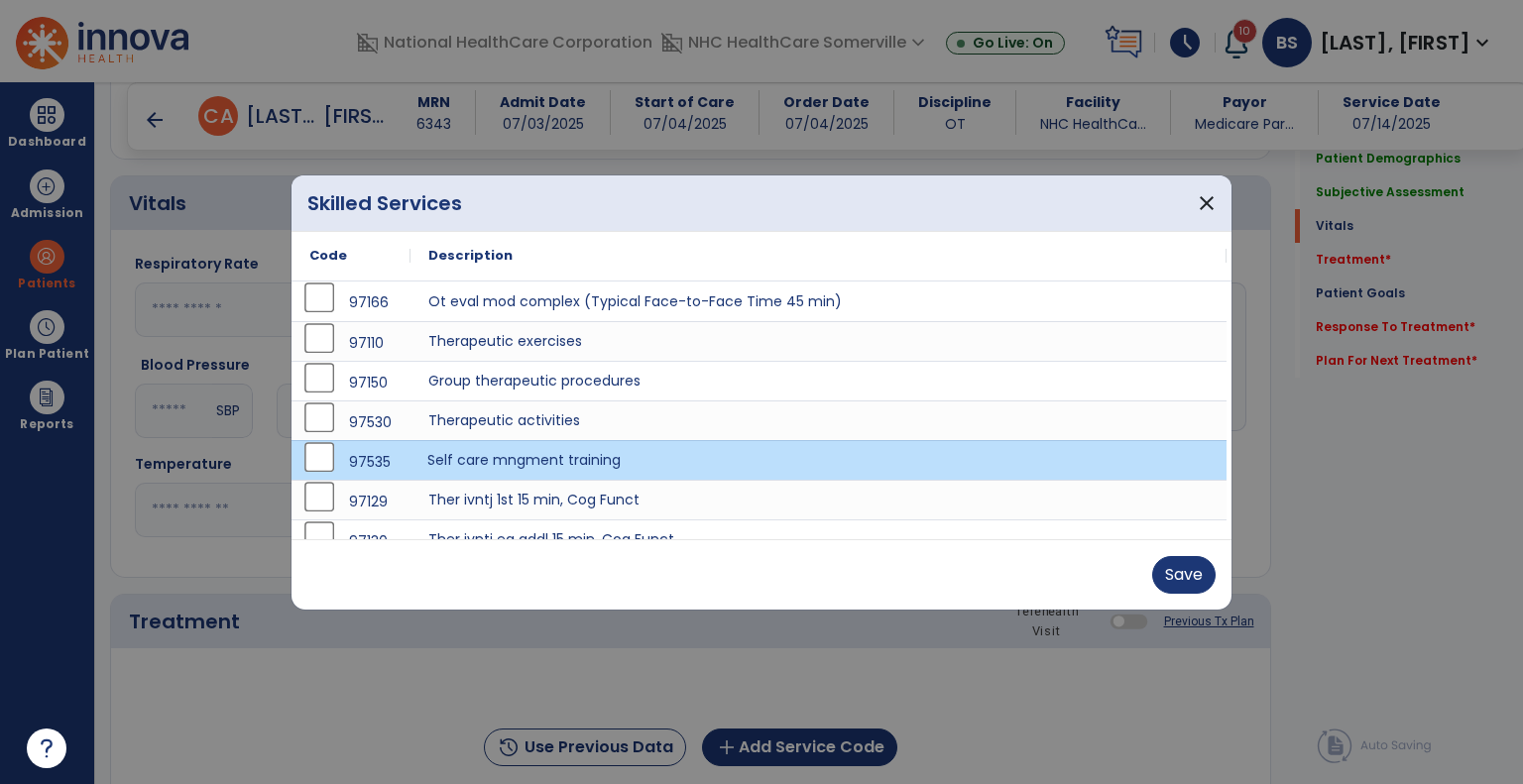 click on "Self care mngment training" at bounding box center (818, 460) 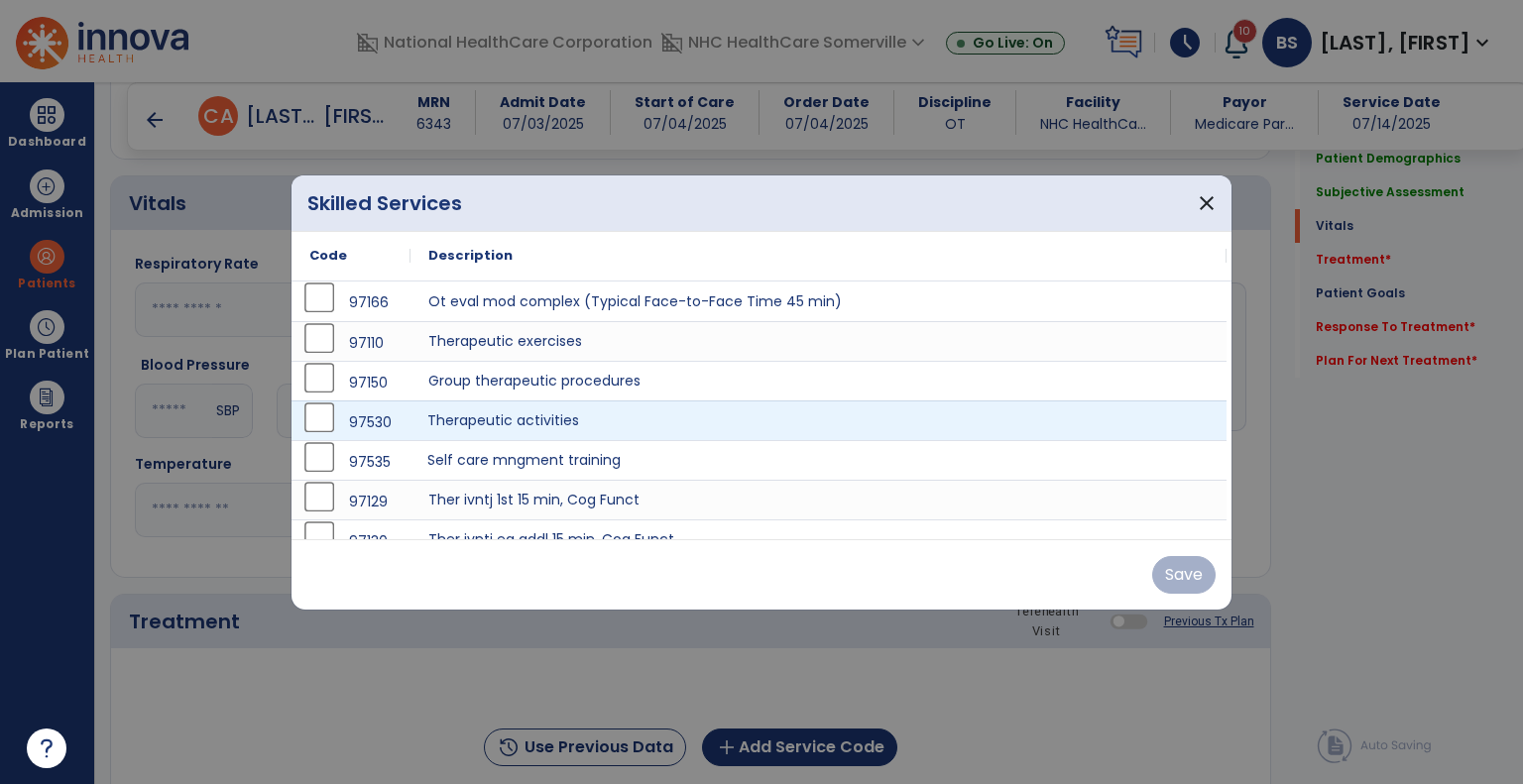 click on "Therapeutic activities" at bounding box center [818, 420] 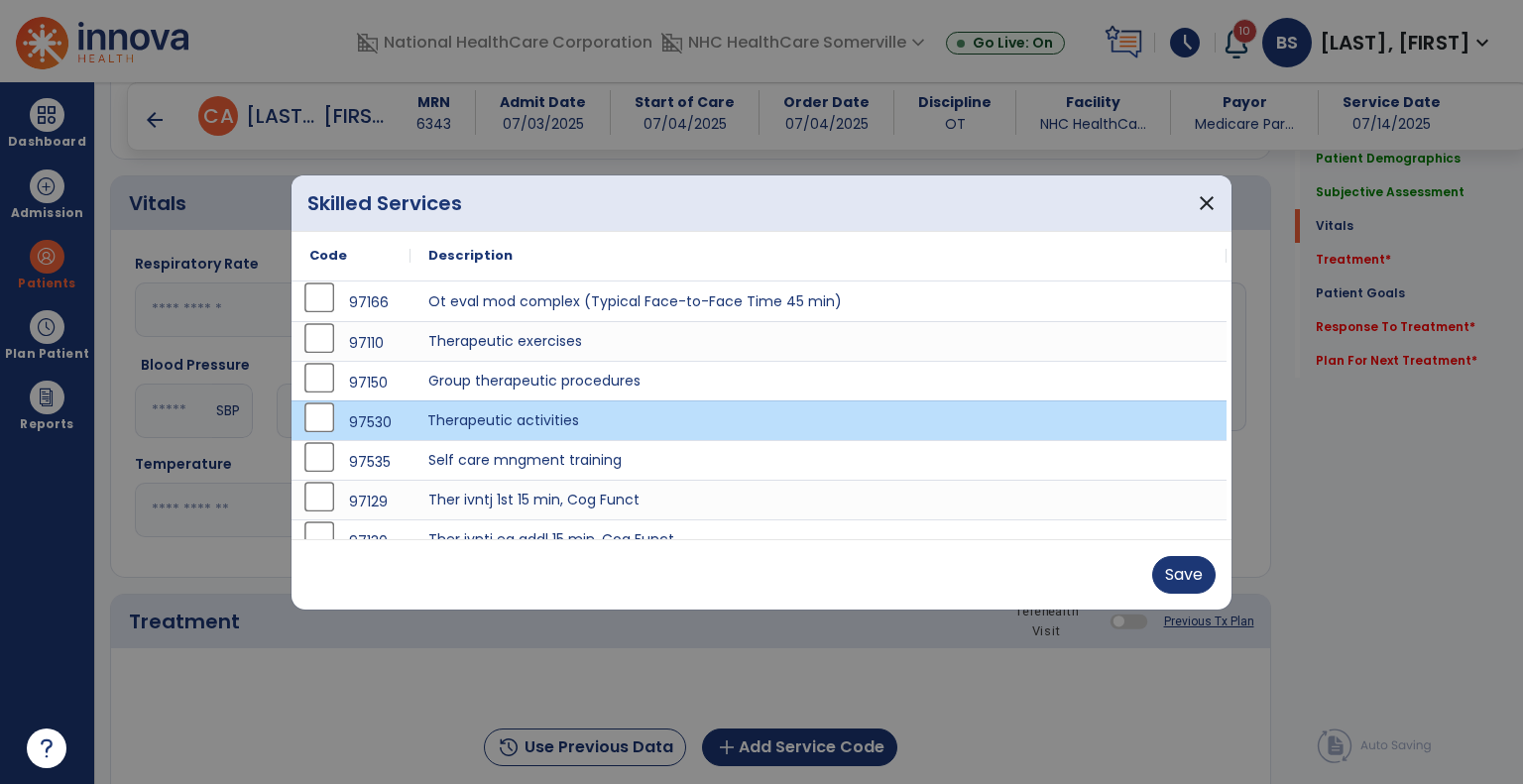 click on "Therapeutic activities" at bounding box center [818, 420] 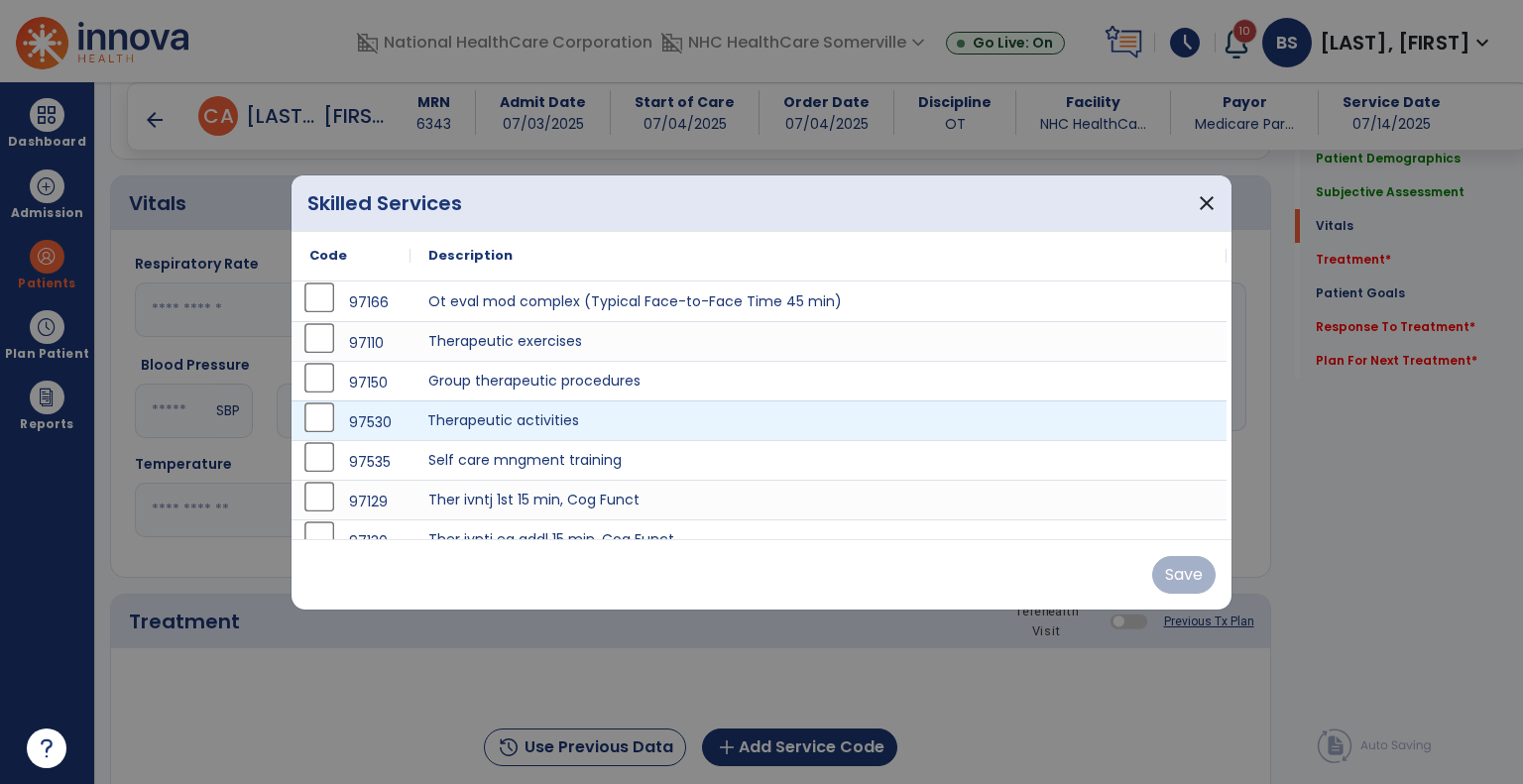 click on "Therapeutic activities" at bounding box center (818, 420) 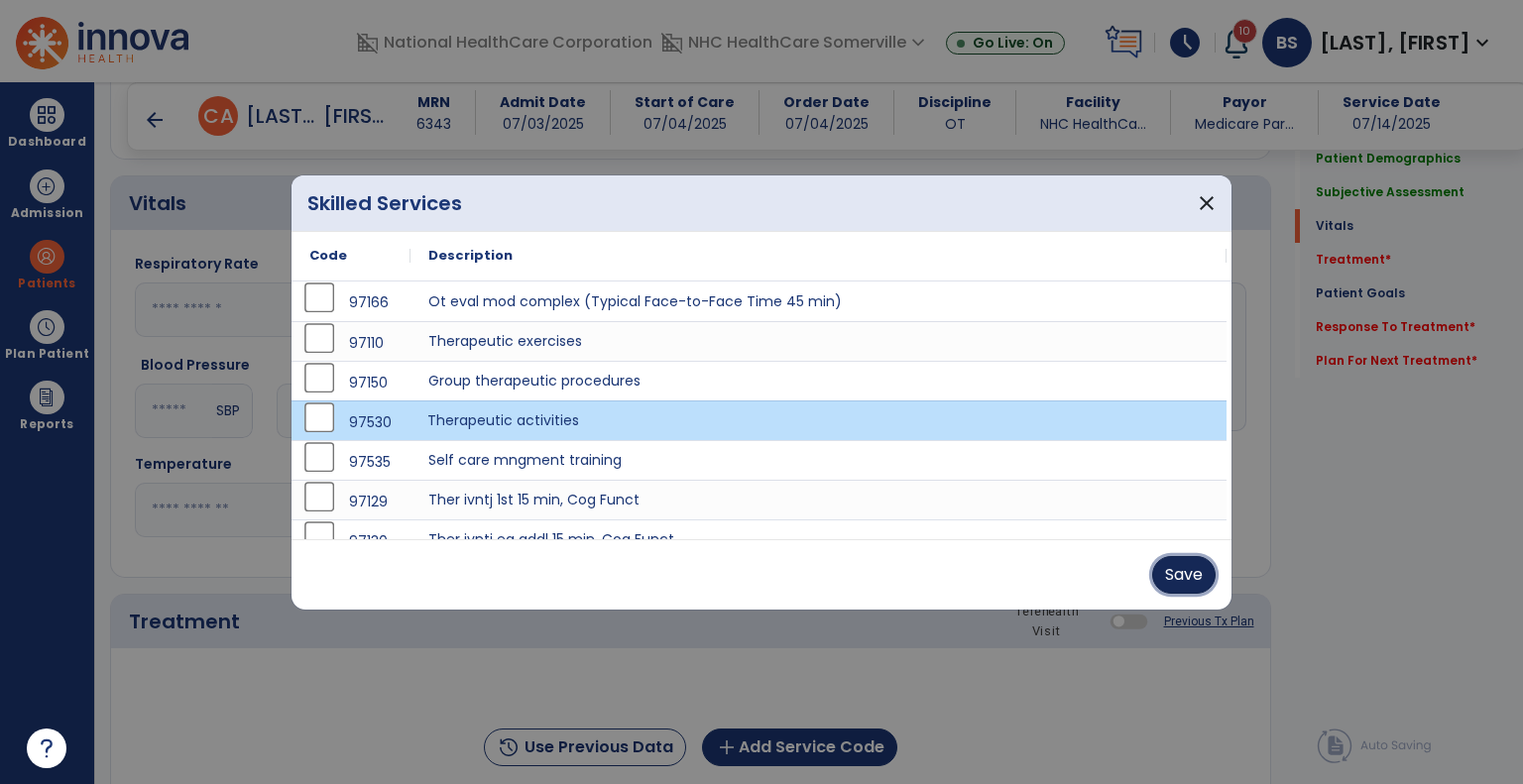 click on "Save" at bounding box center (1184, 575) 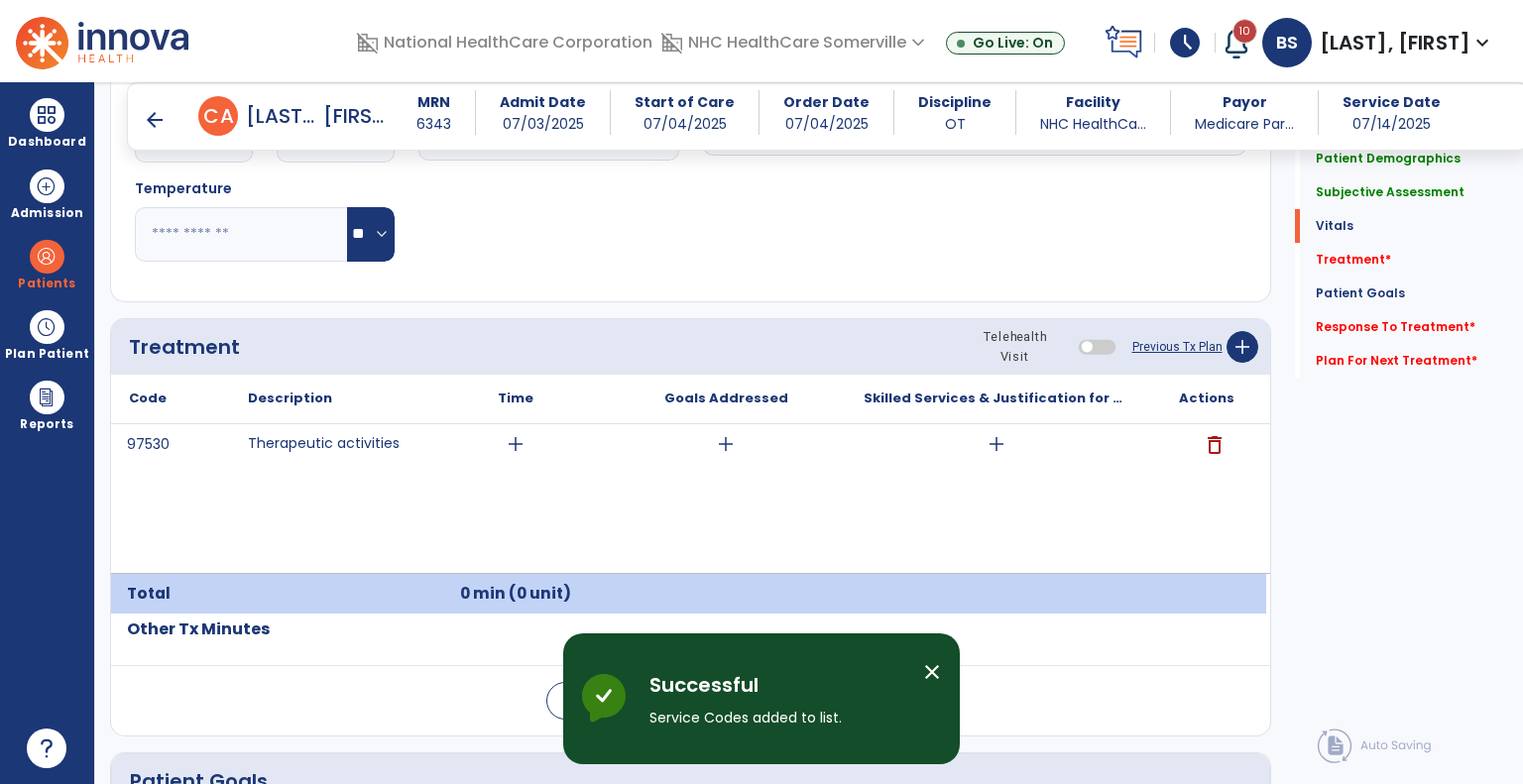scroll, scrollTop: 1039, scrollLeft: 0, axis: vertical 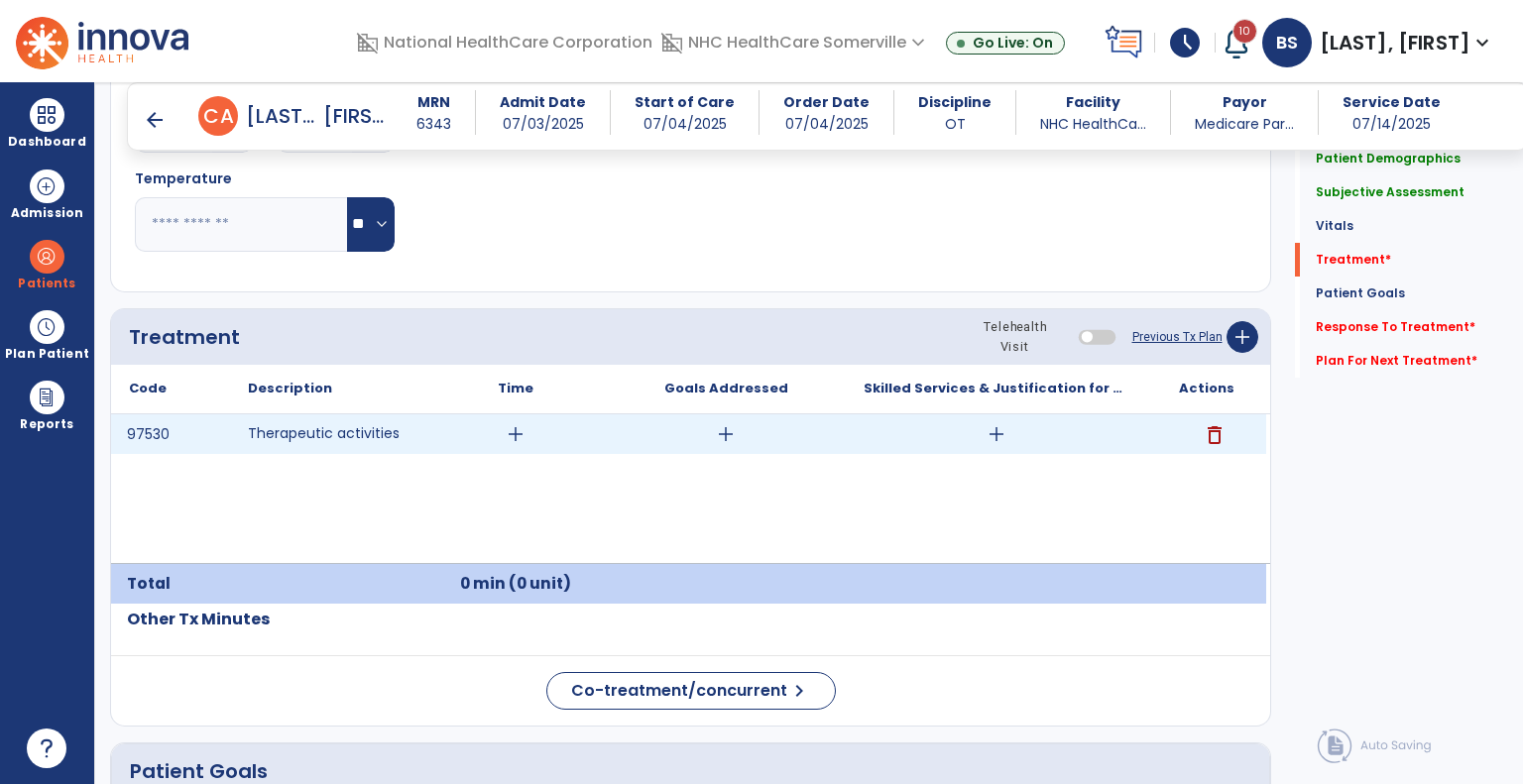 click on "add" at bounding box center [516, 434] 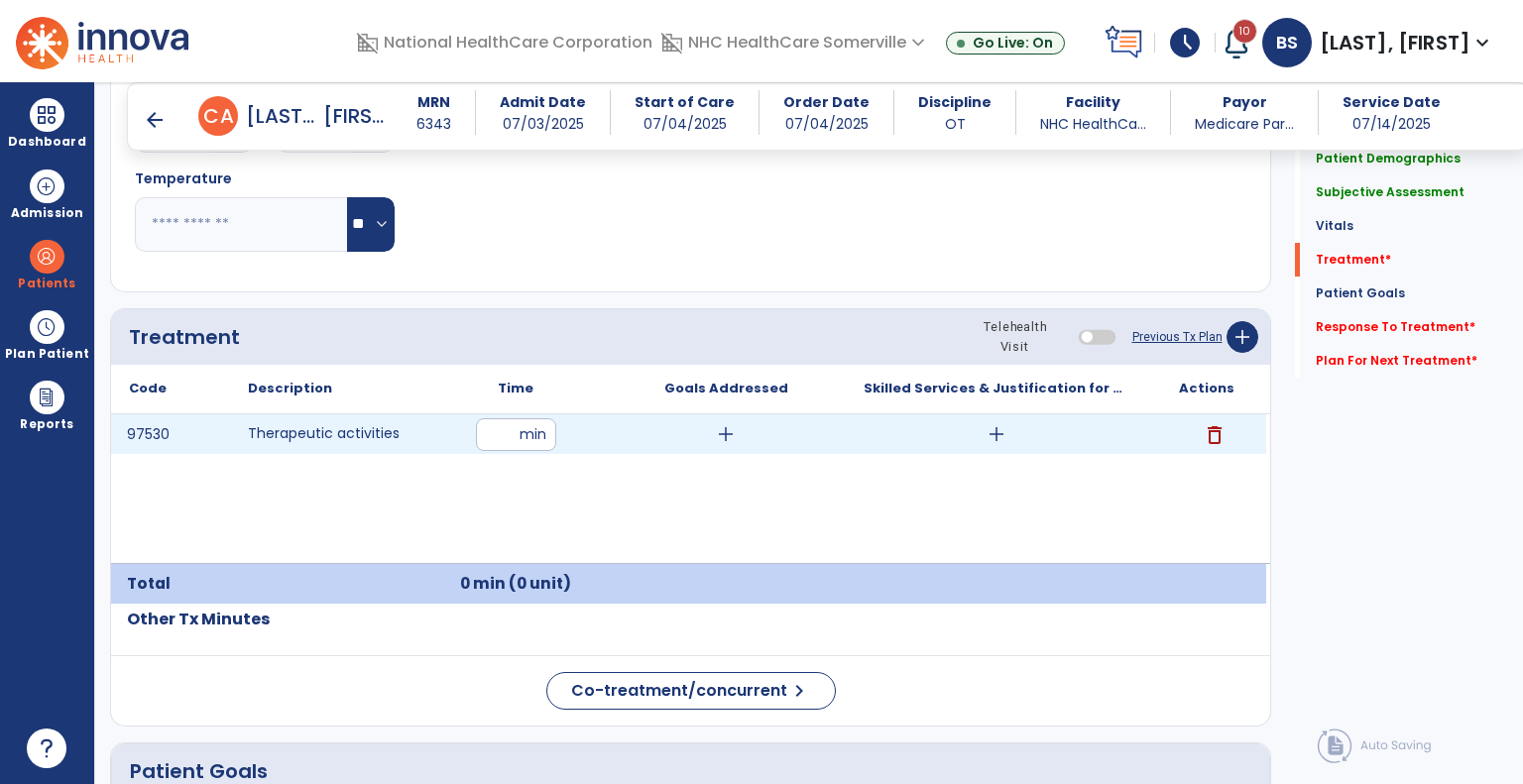 type on "**" 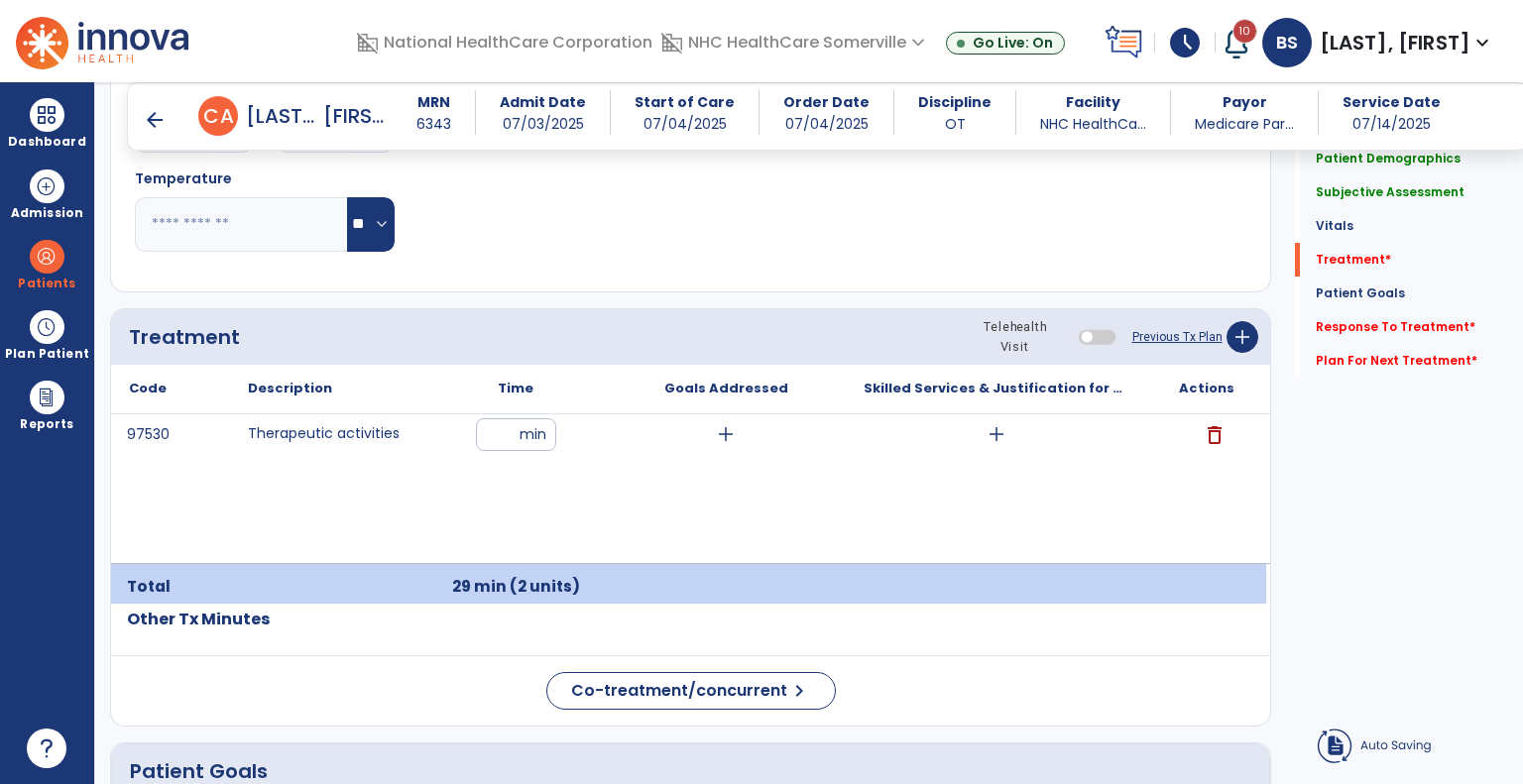 click on "97530  Therapeutic activities  ** min add add delete" at bounding box center [688, 489] 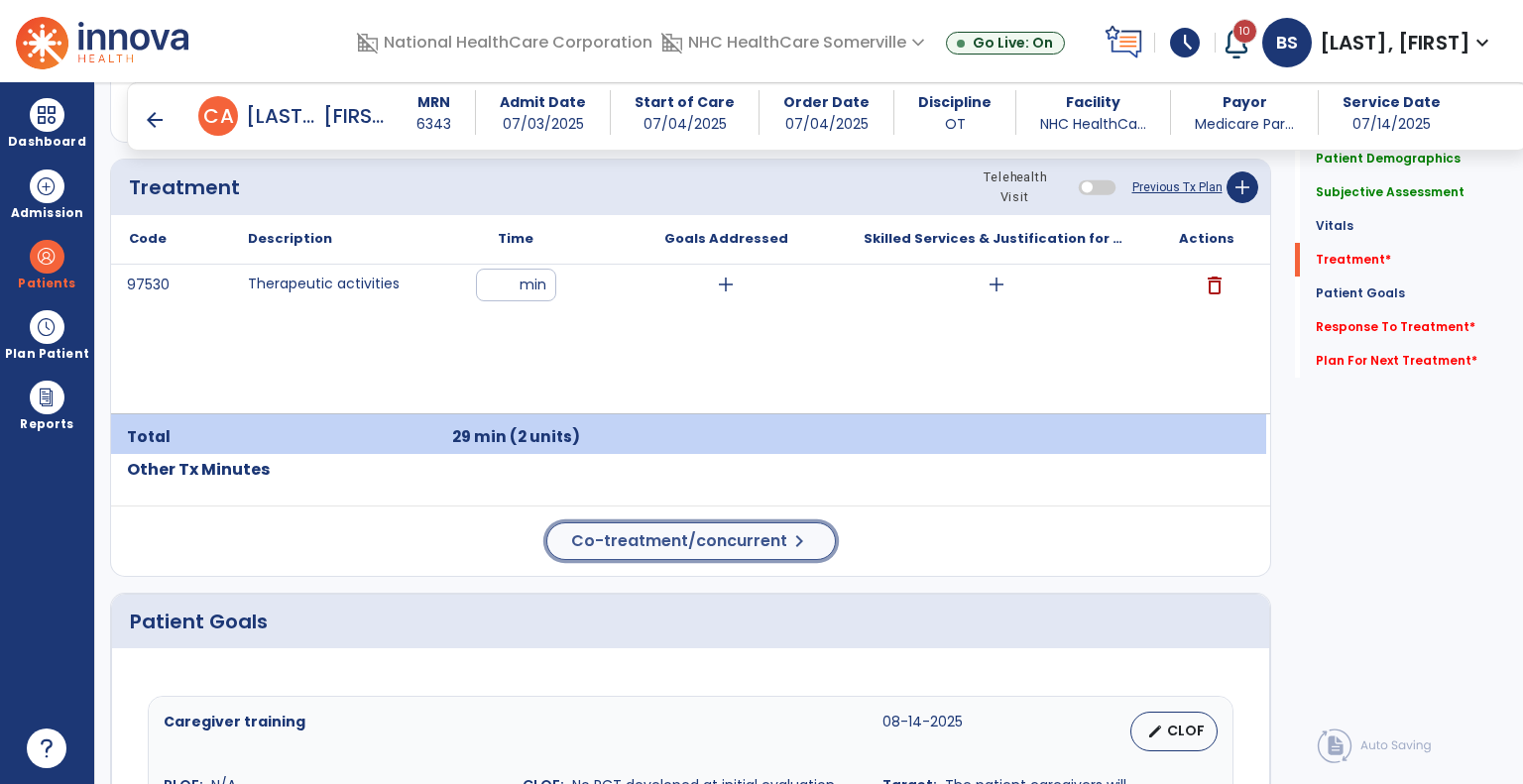 click on "Co-treatment/concurrent" 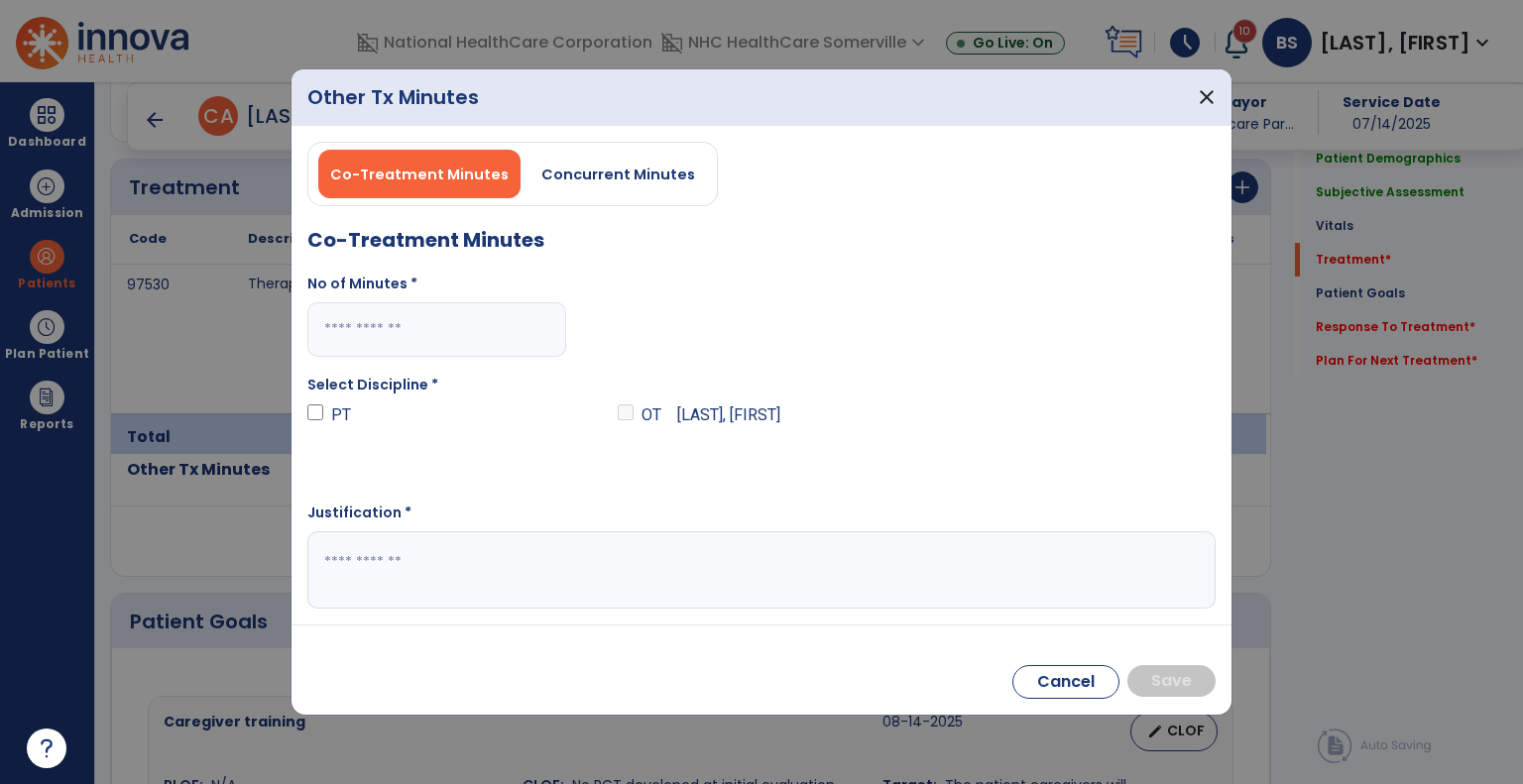 click at bounding box center (436, 329) 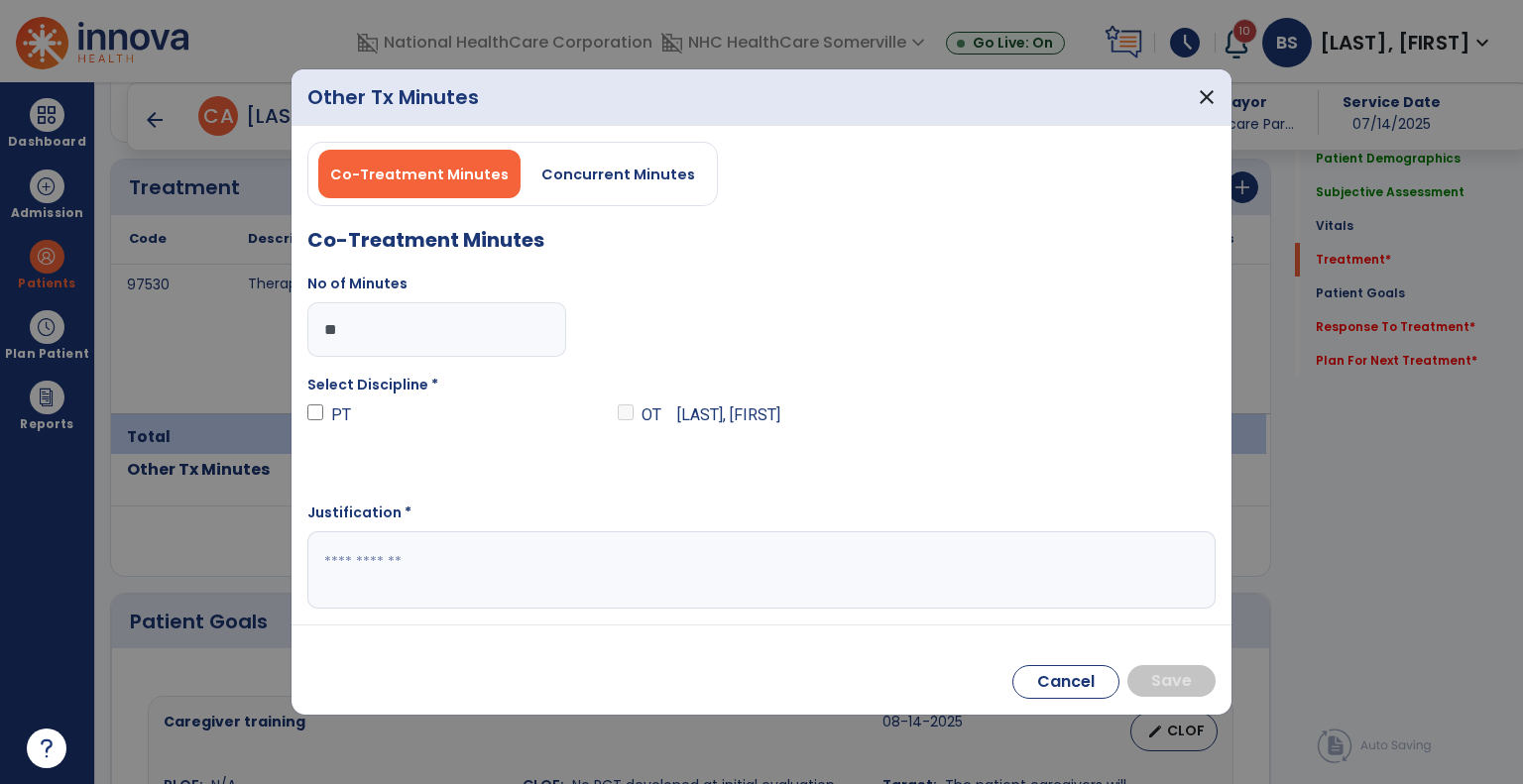 type on "**" 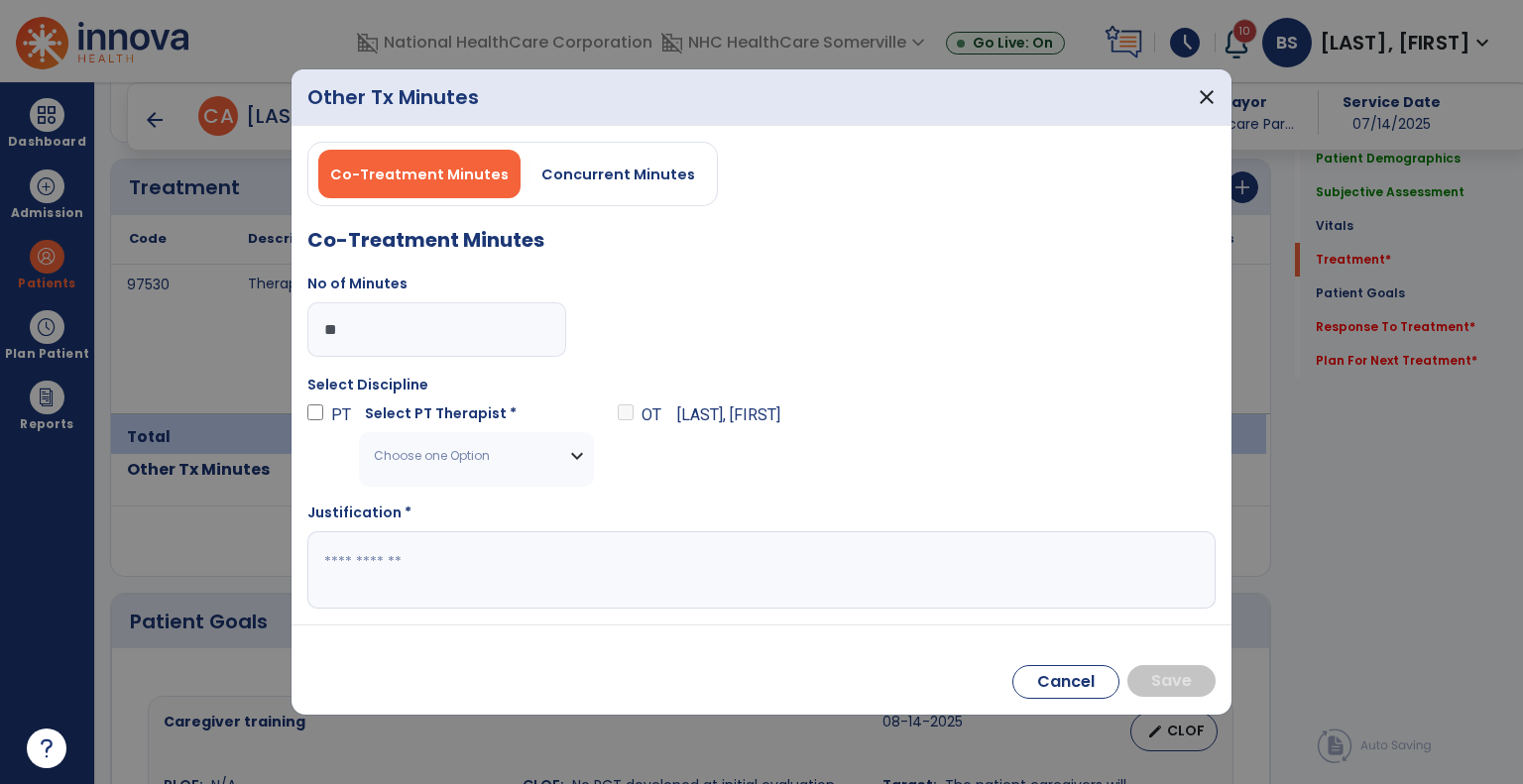 click on "Choose one Option" at bounding box center (476, 456) 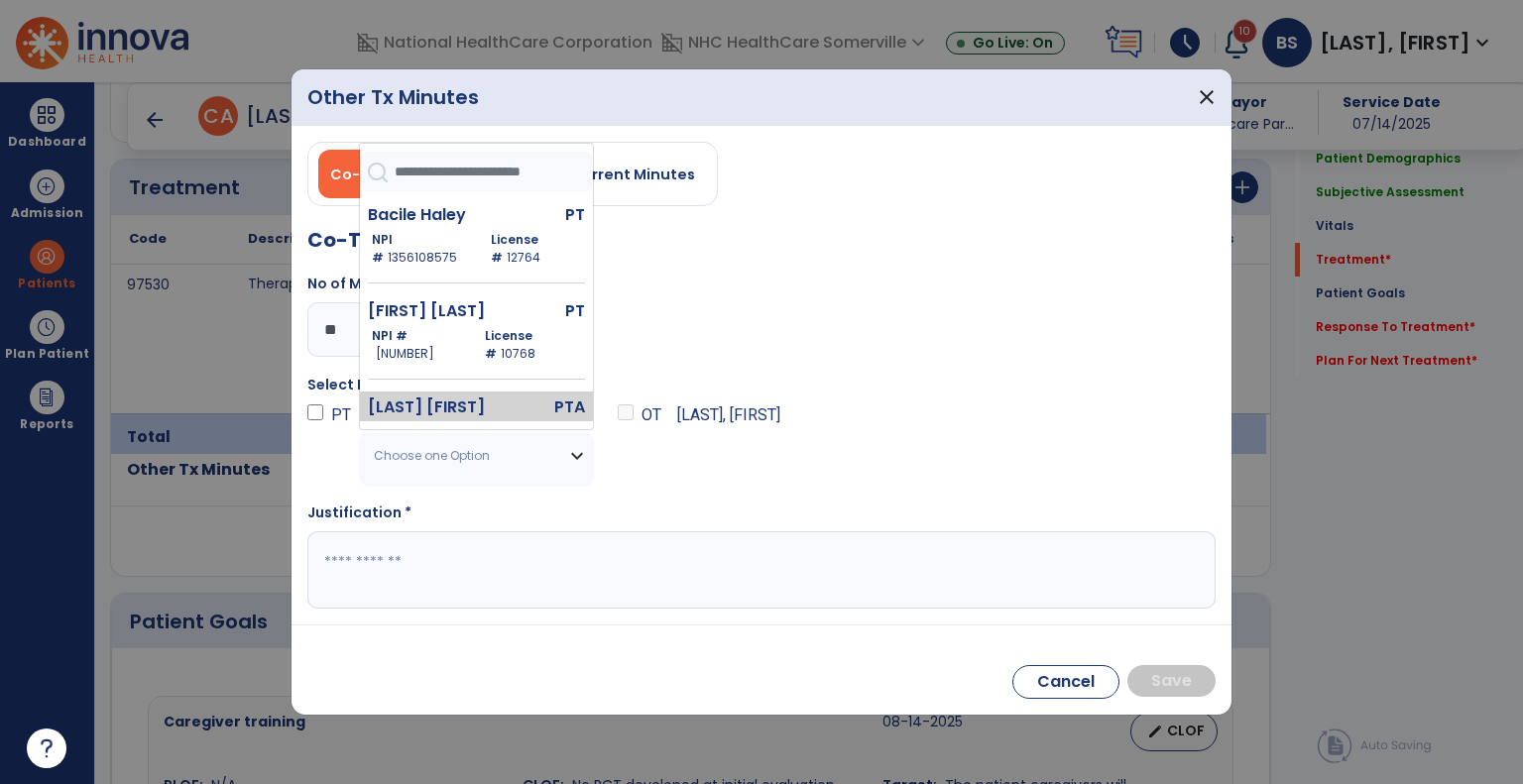 click on "[LAST] [FIRST]" at bounding box center (436, 407) 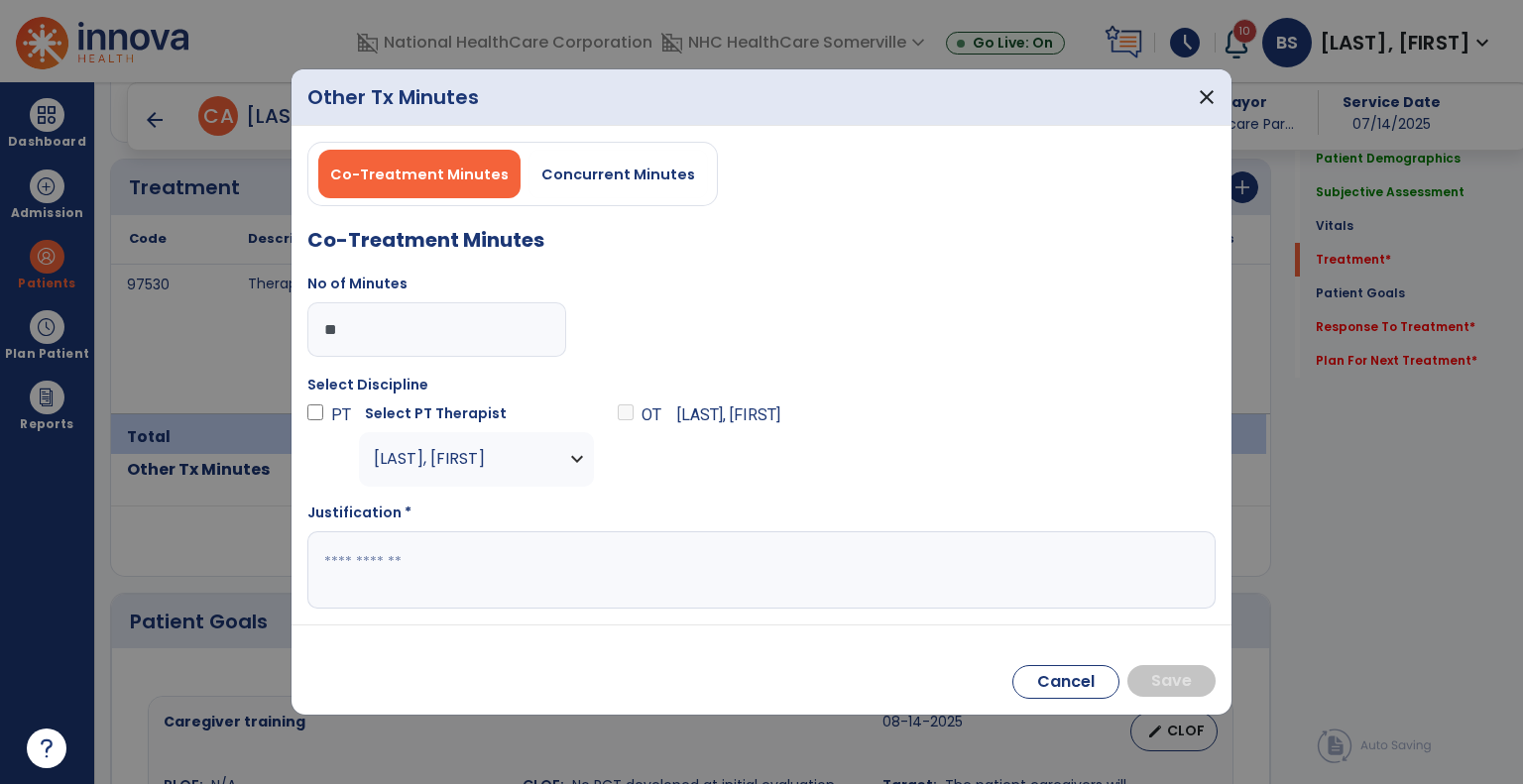 click on "Justification *" at bounding box center [762, 555] 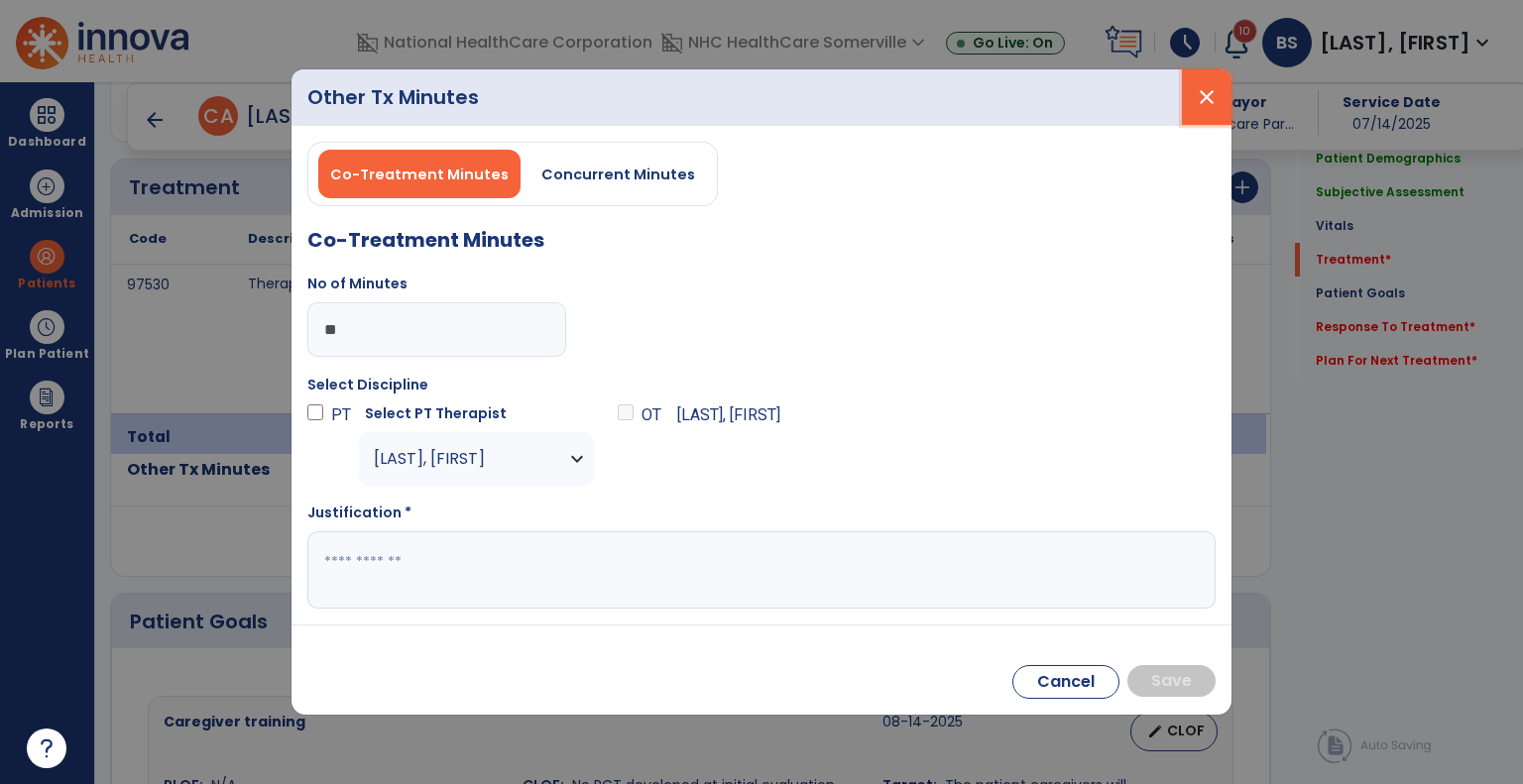 click on "close" at bounding box center (1207, 97) 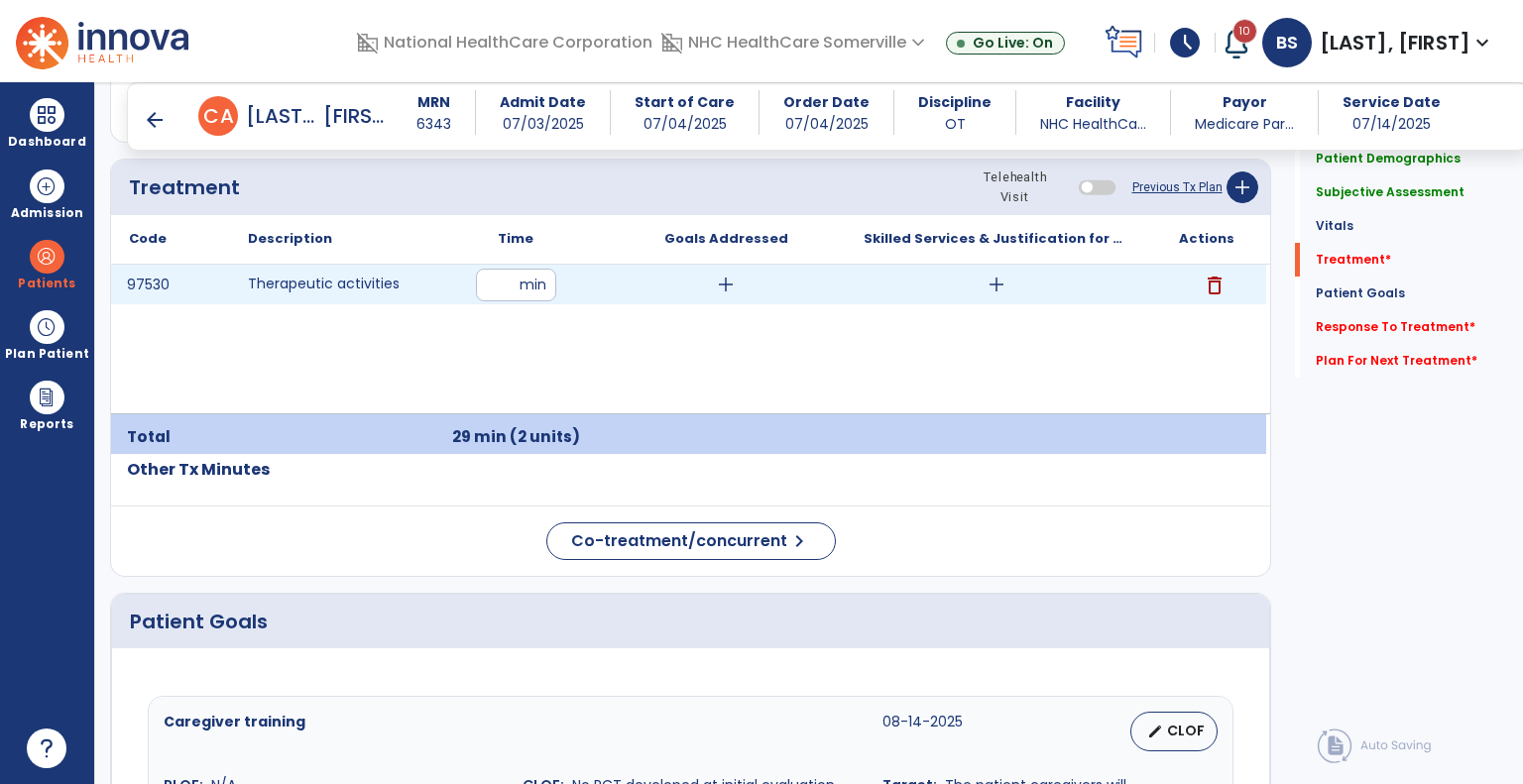 click on "**" at bounding box center (516, 284) 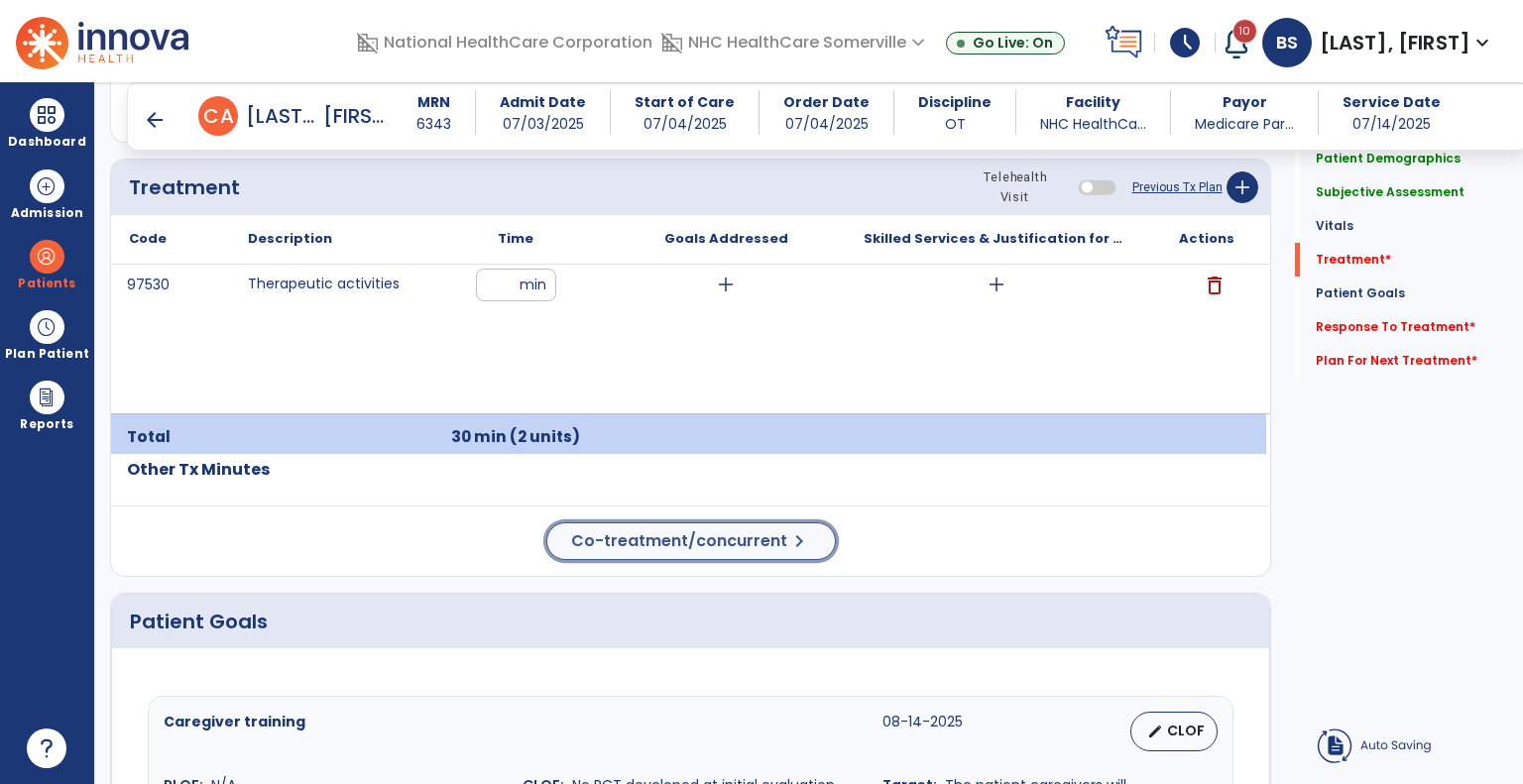 click on "Co-treatment/concurrent" 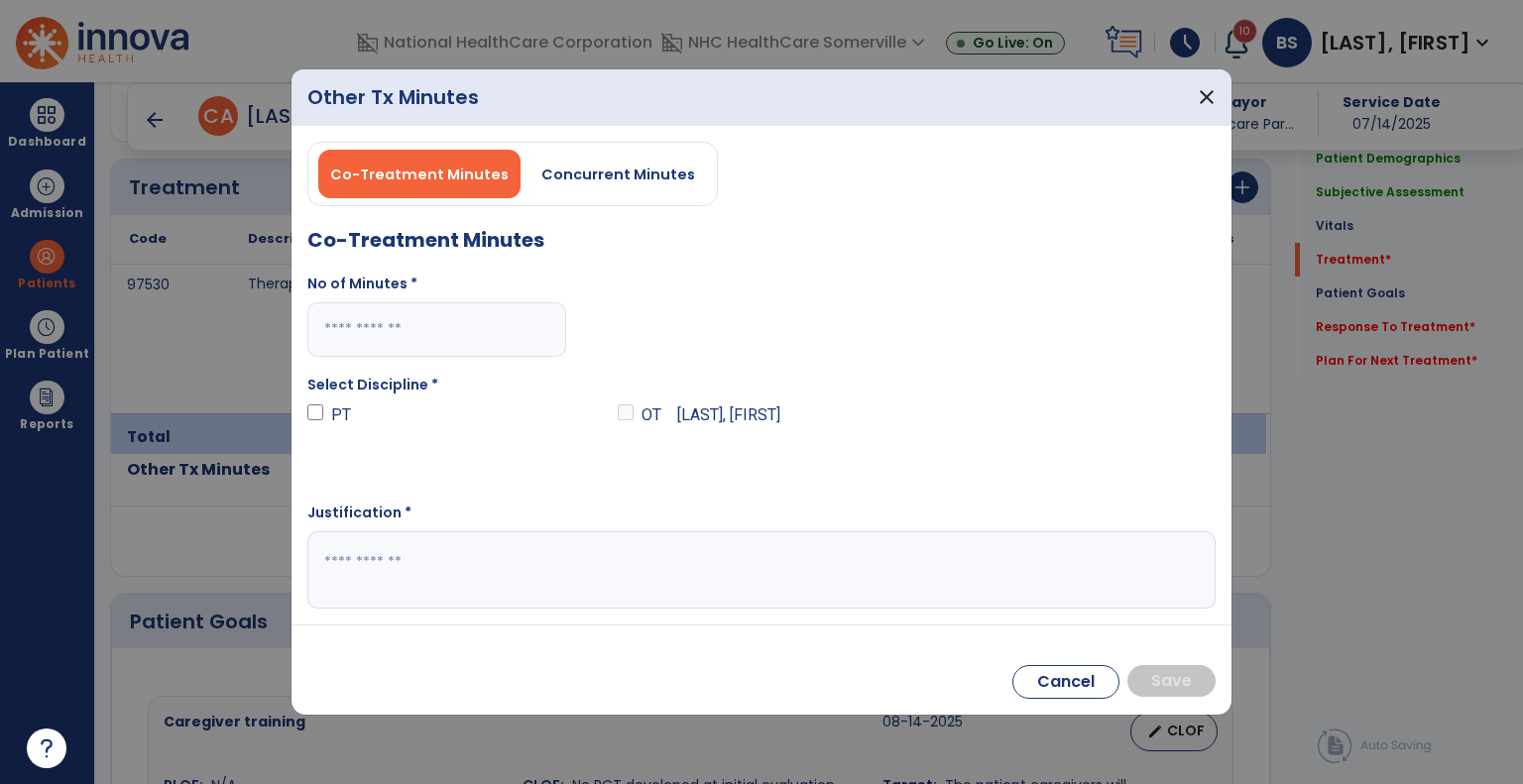click at bounding box center [436, 329] 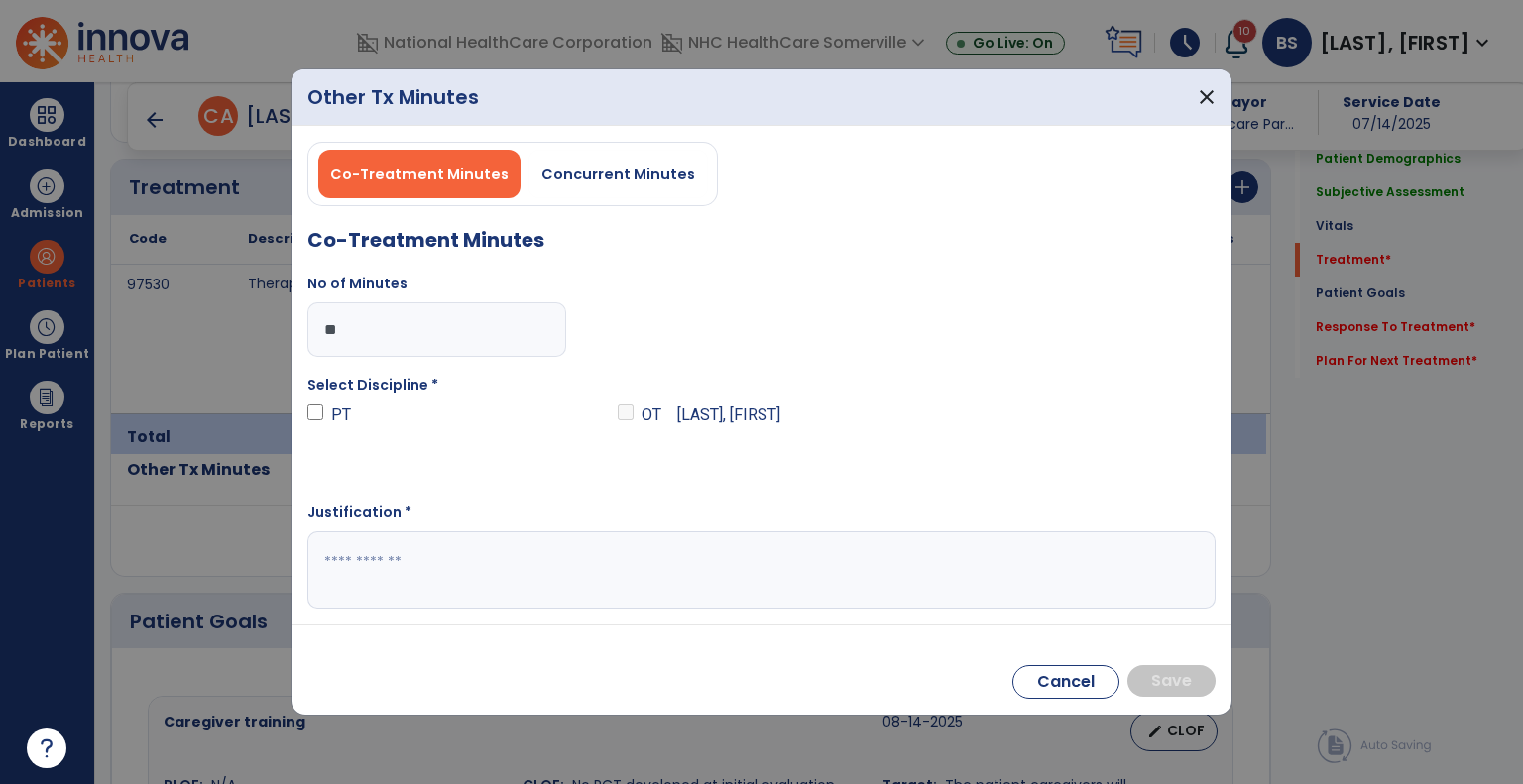 type on "**" 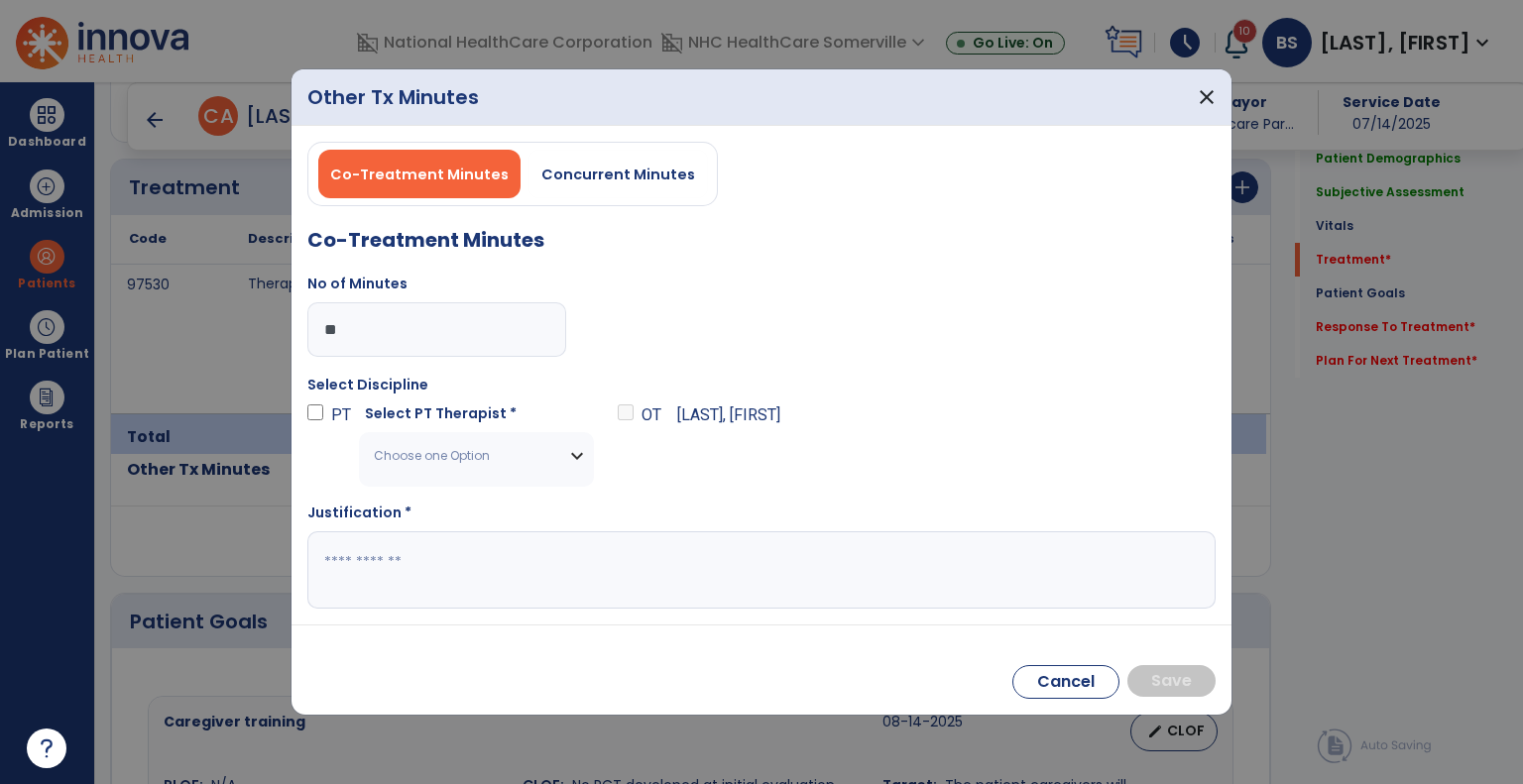 click on "Choose one Option" at bounding box center (476, 456) 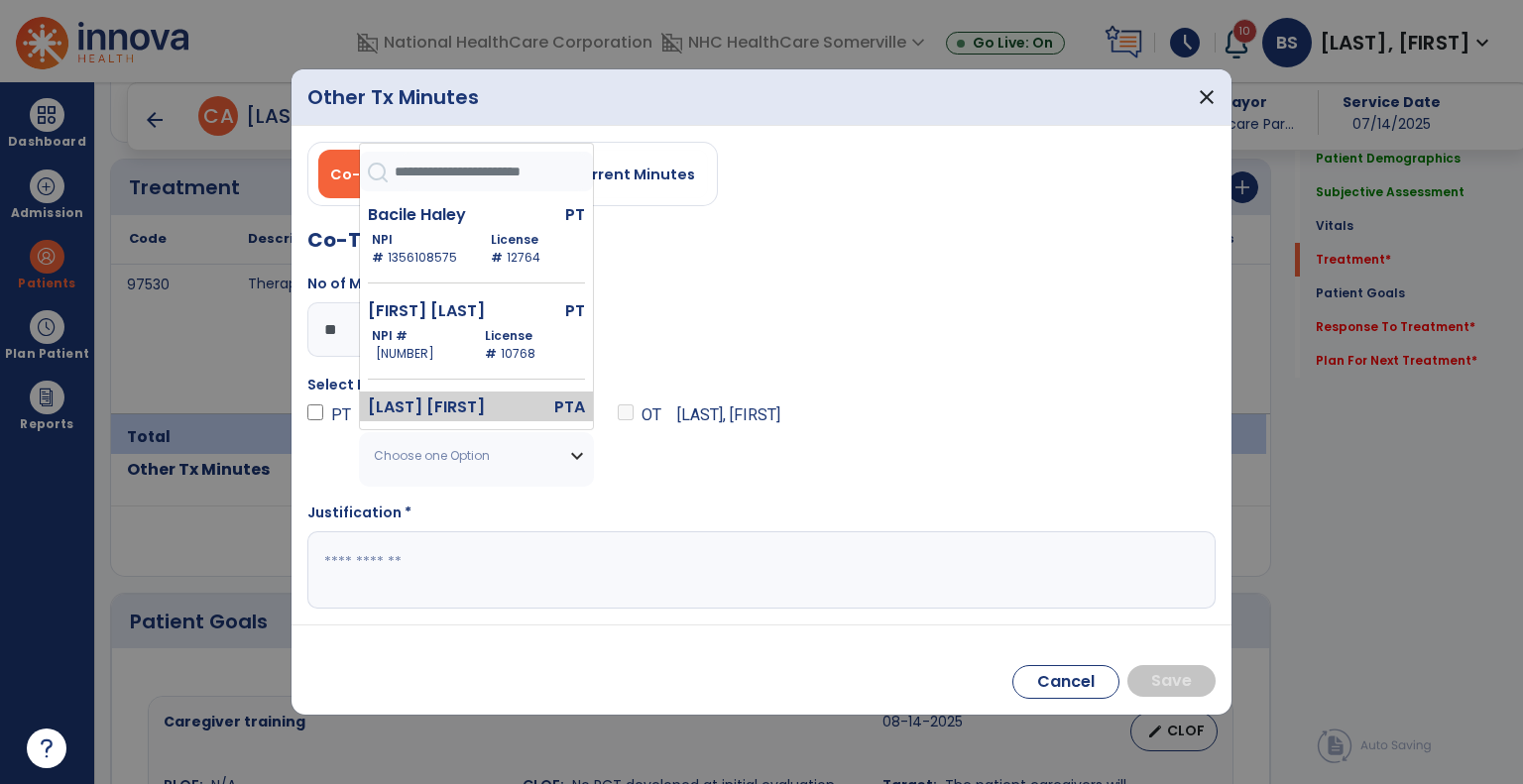 click on "Burns Bett PTA NPI # 1649362674 License # 669" at bounding box center (476, 439) 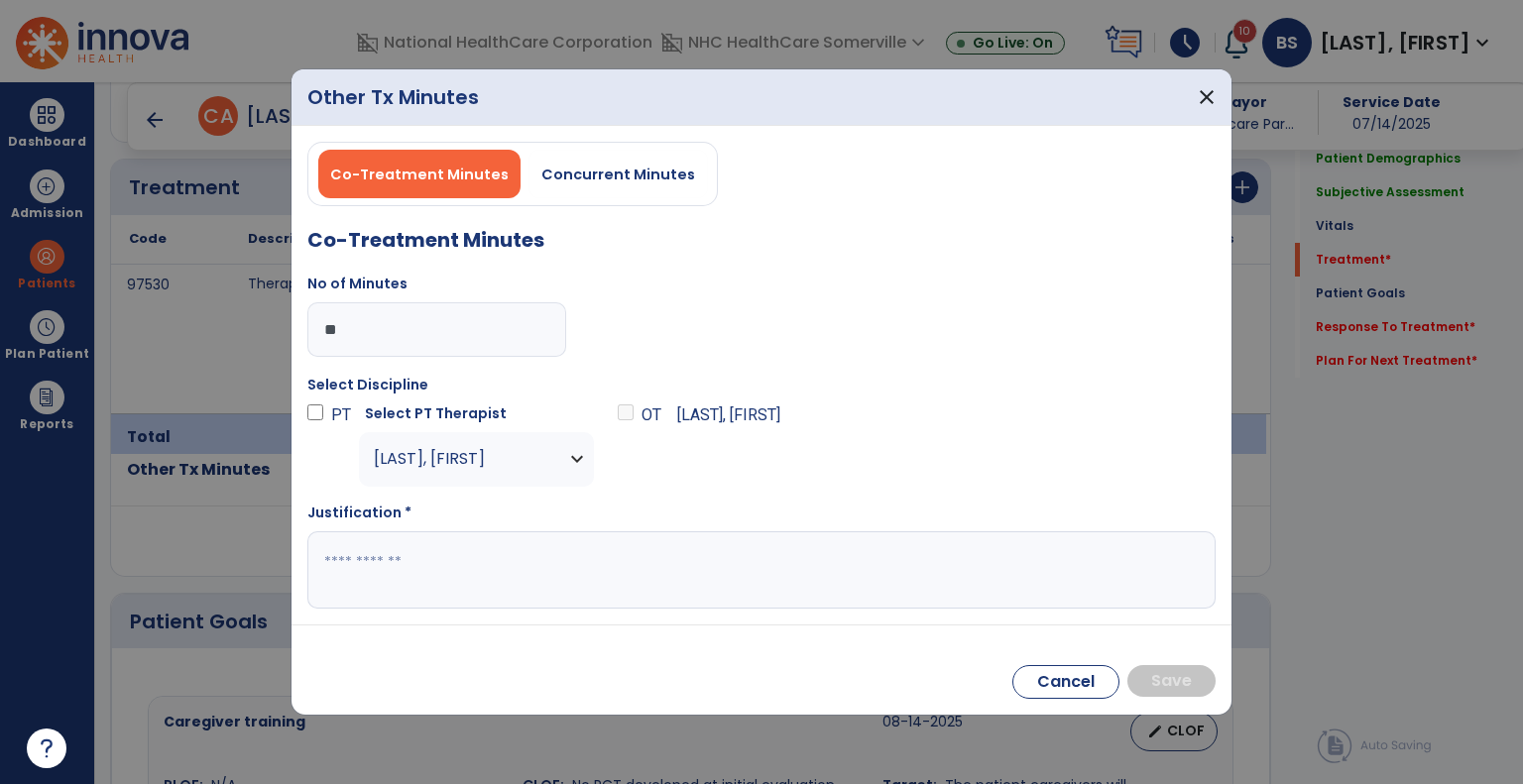 click at bounding box center [762, 570] 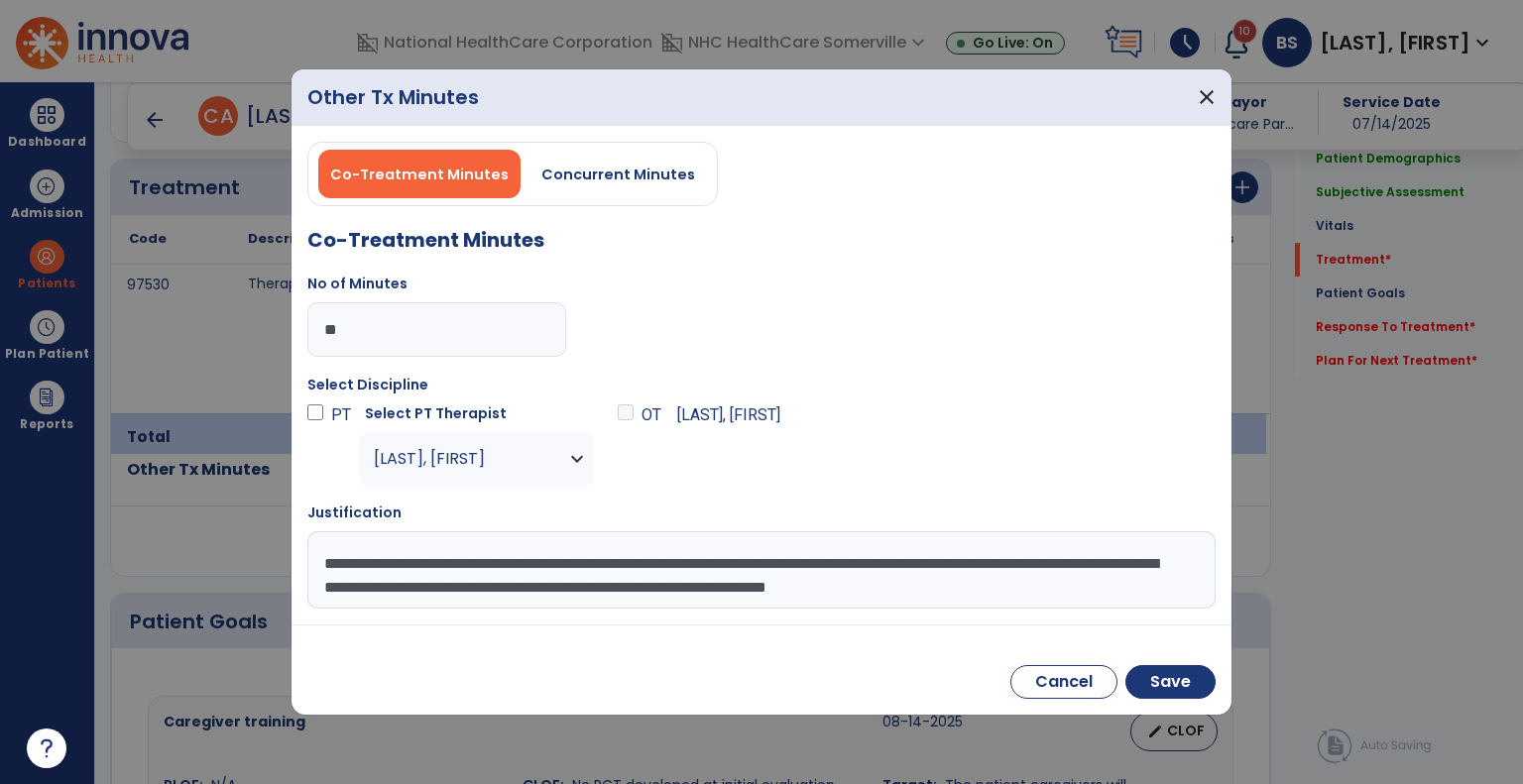 type on "**********" 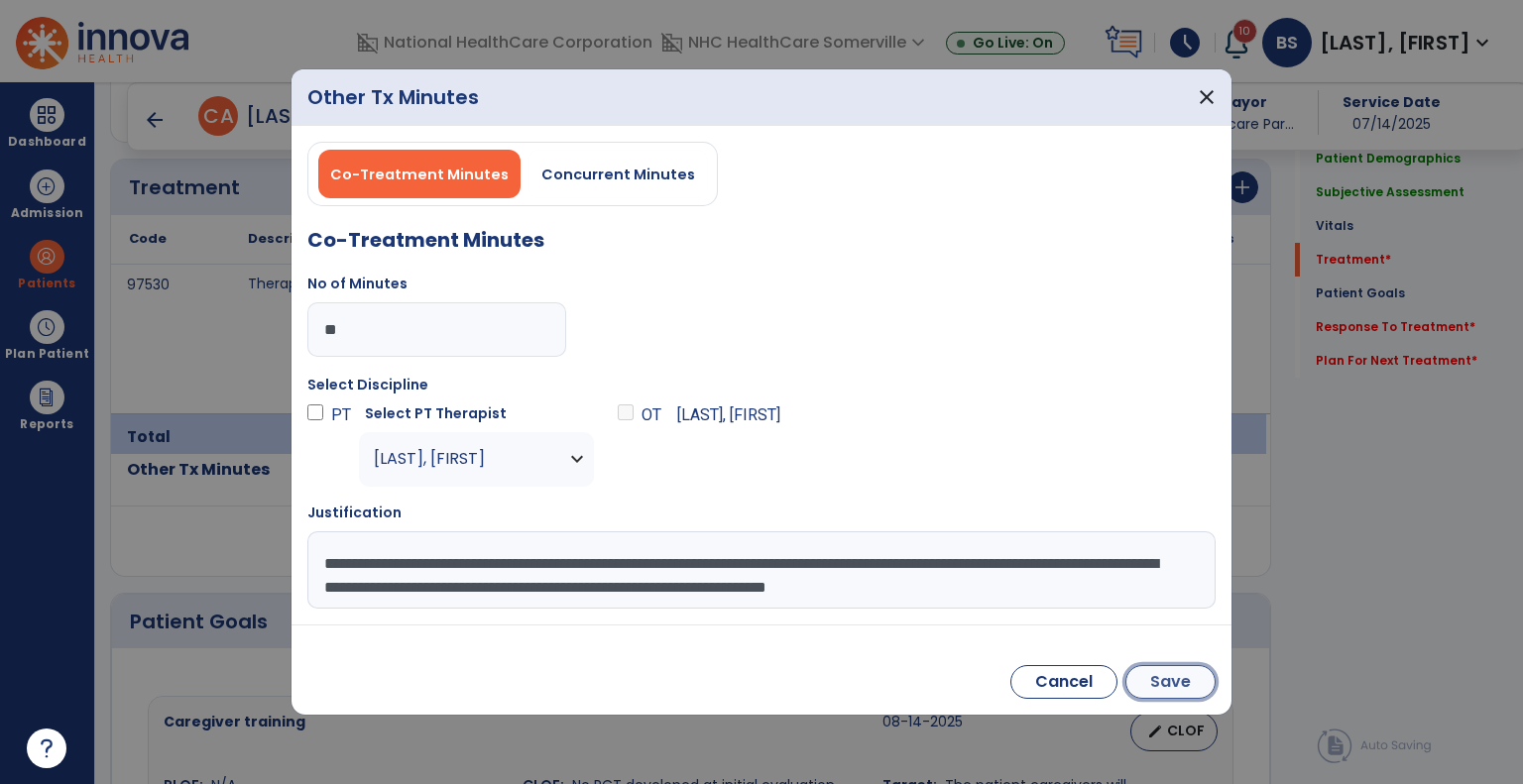 click on "Save" at bounding box center [1170, 682] 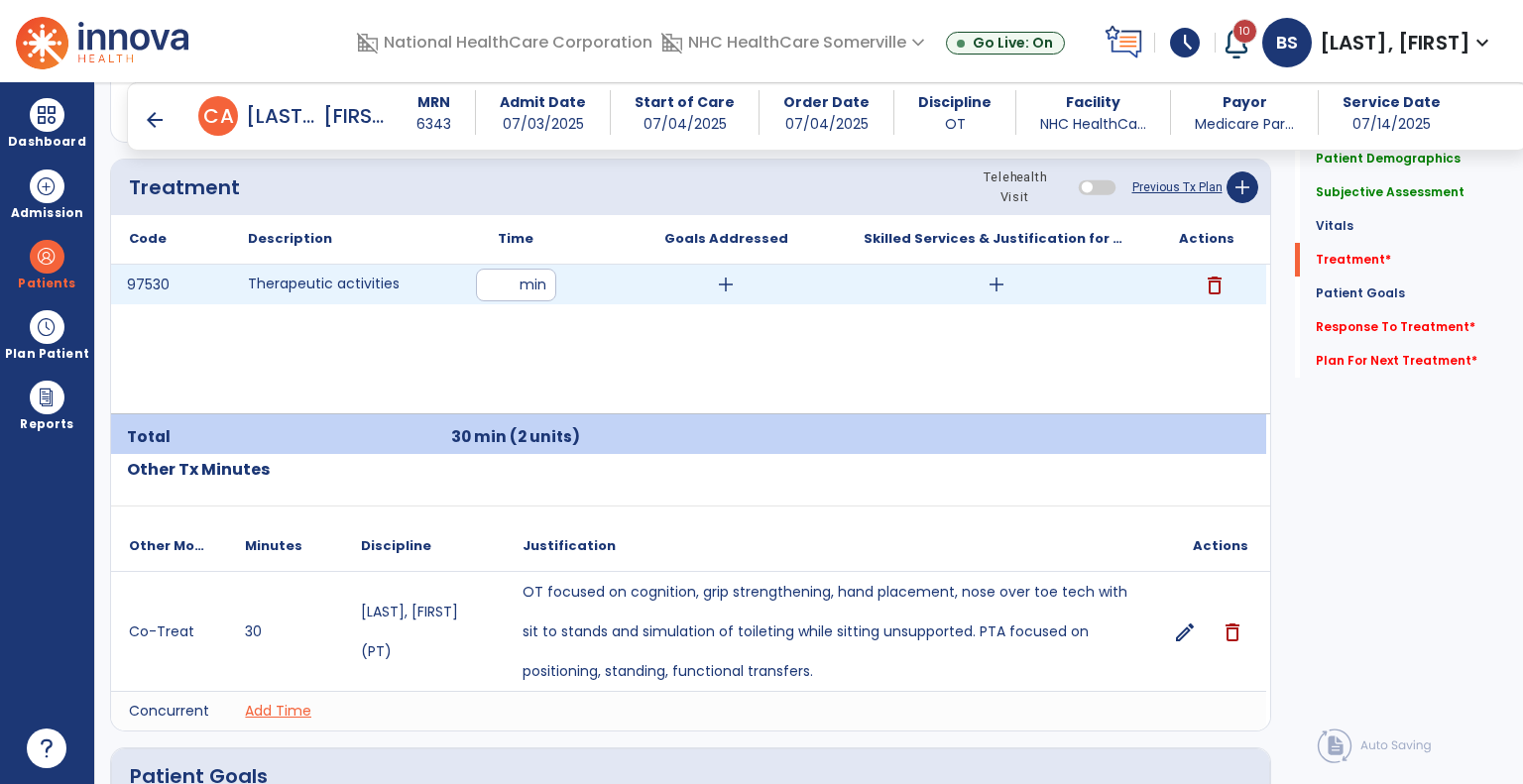 click on "add" at bounding box center (726, 284) 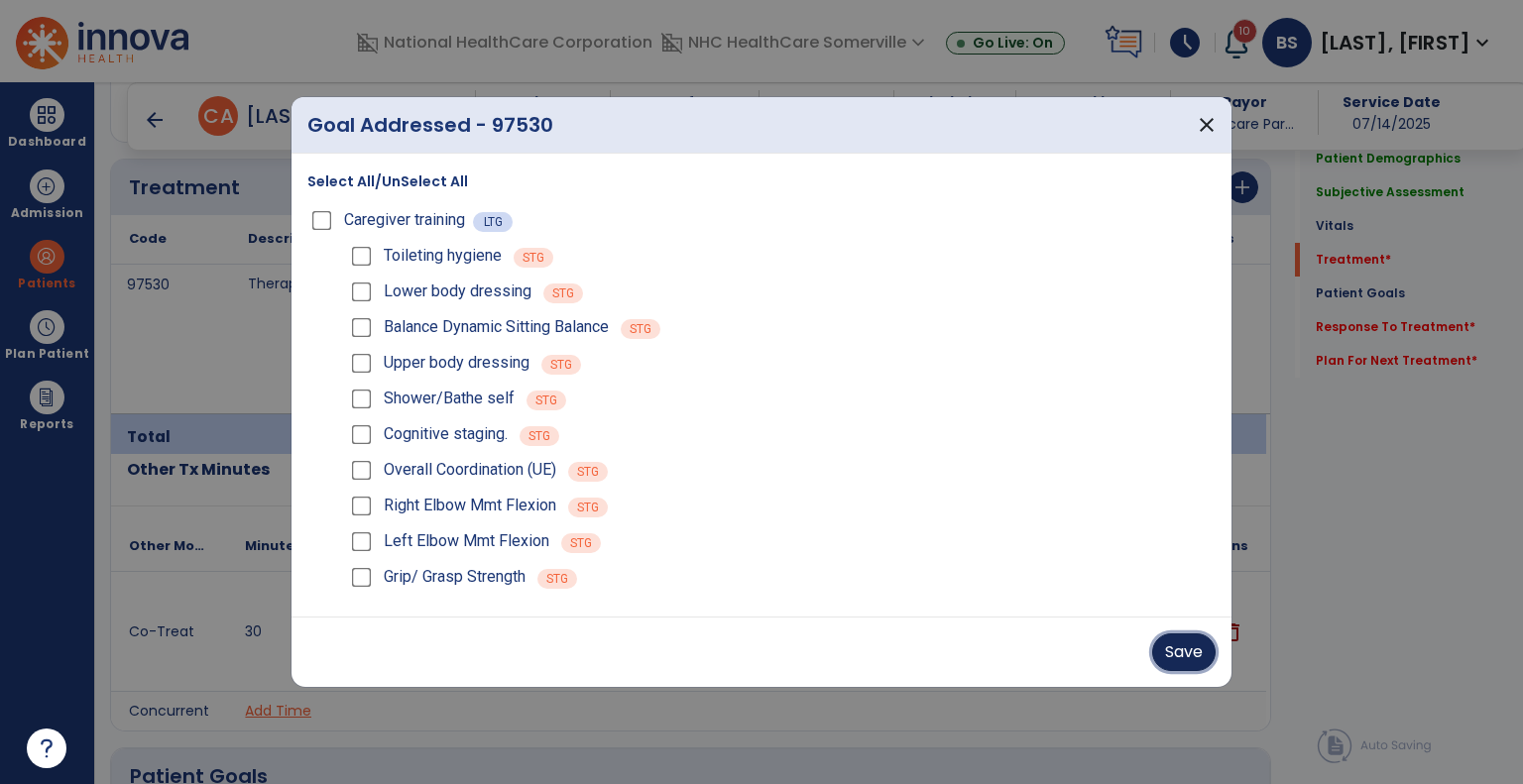 click on "Save" at bounding box center [1184, 652] 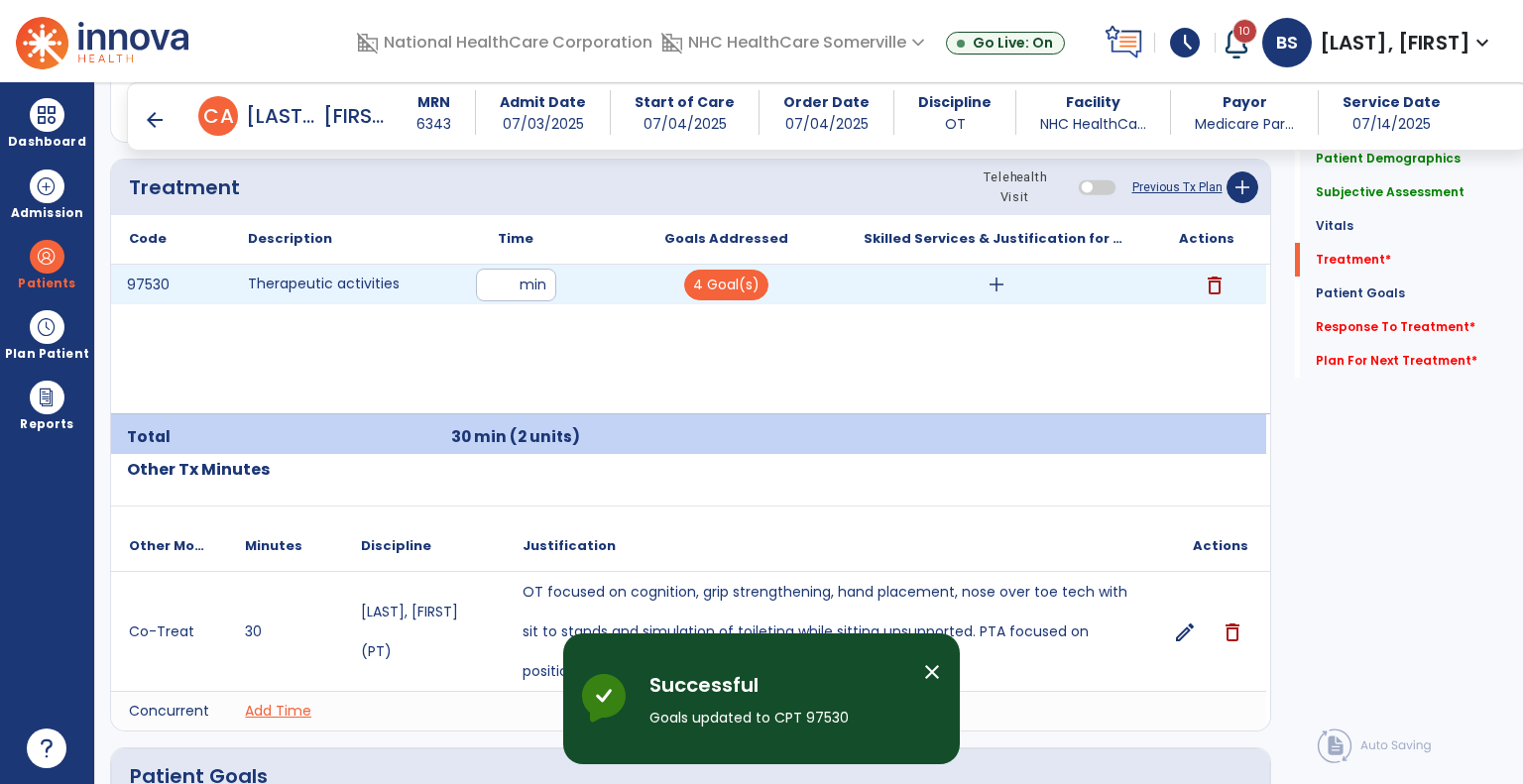 click on "add" at bounding box center (996, 284) 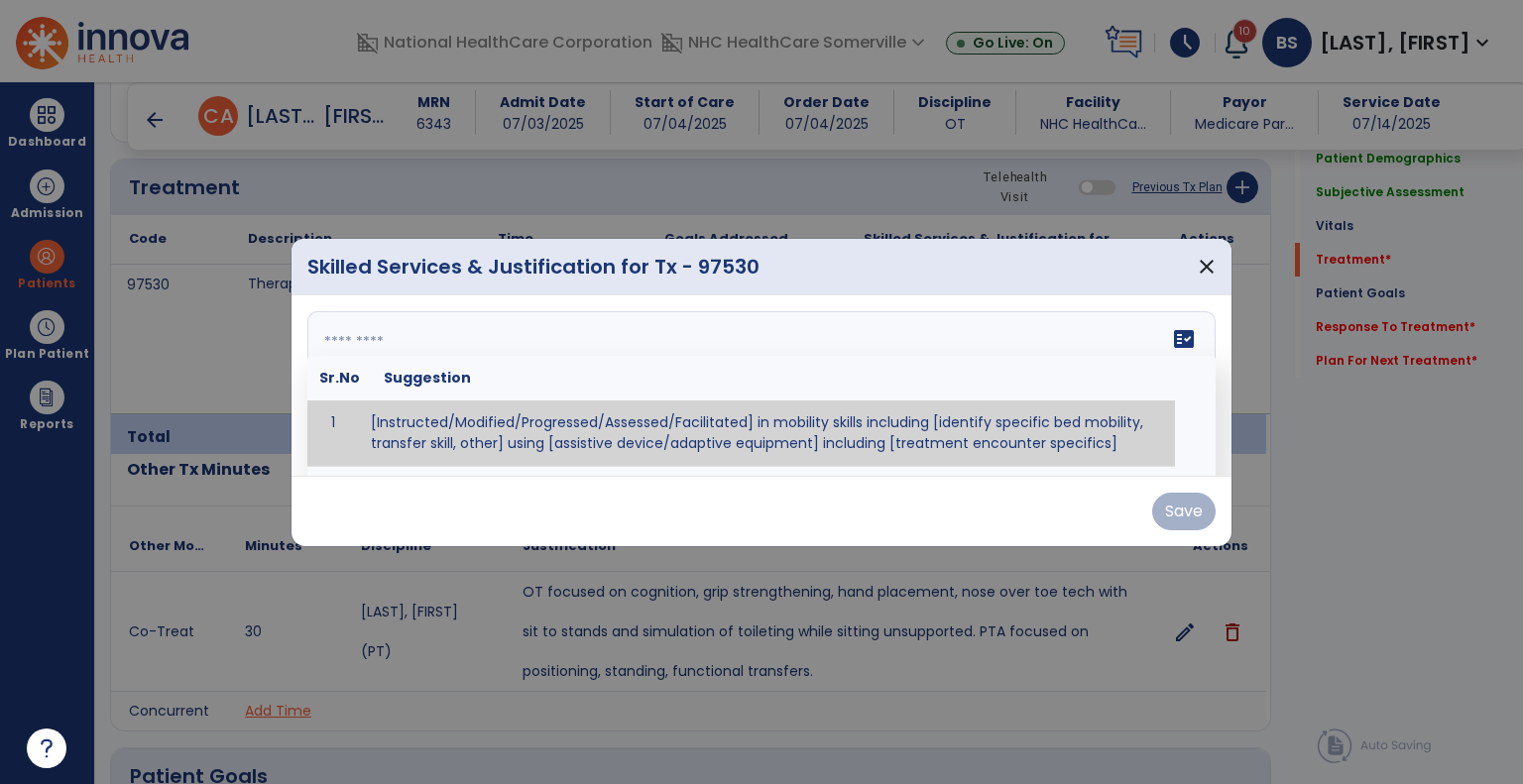 click at bounding box center (760, 386) 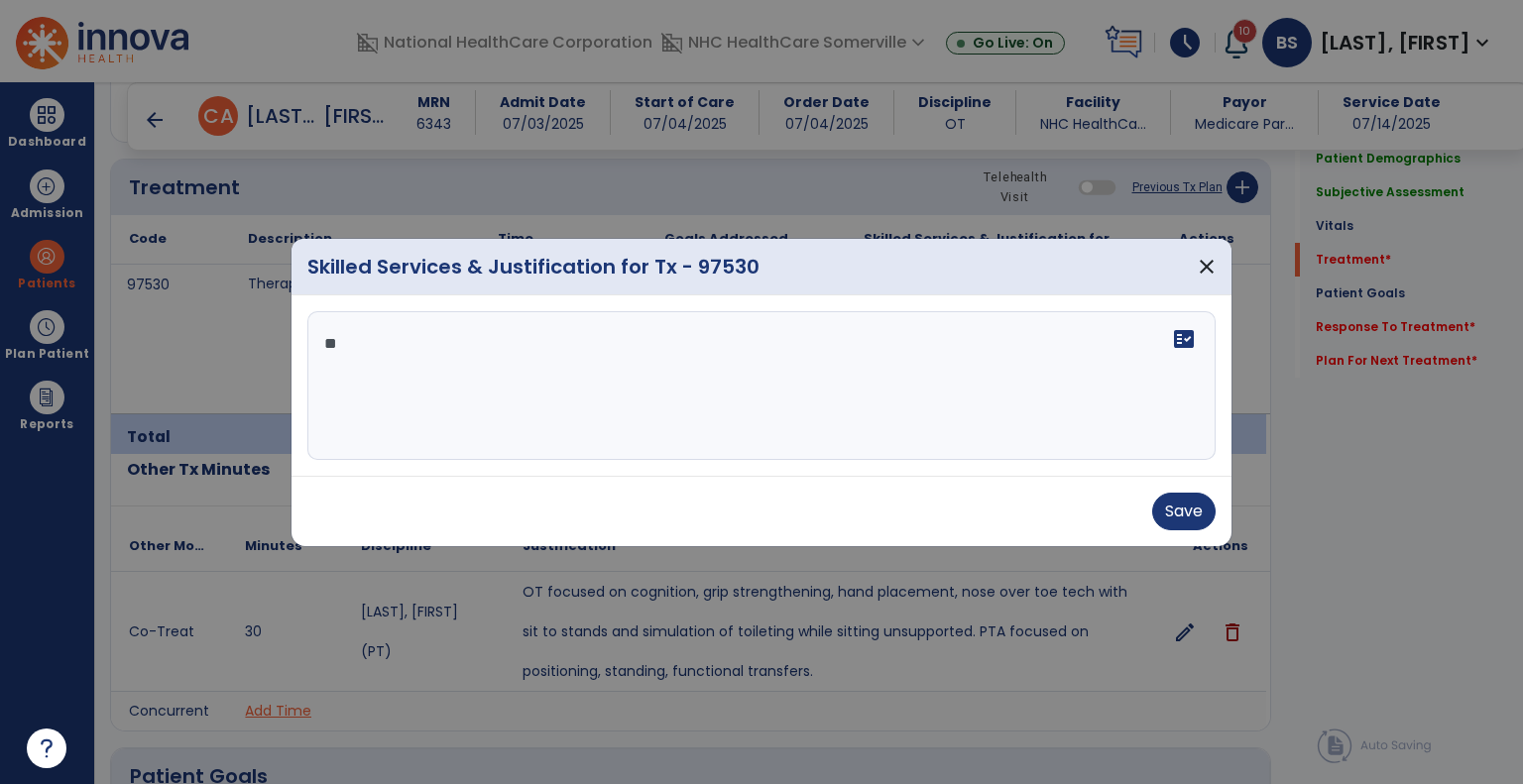 type on "*" 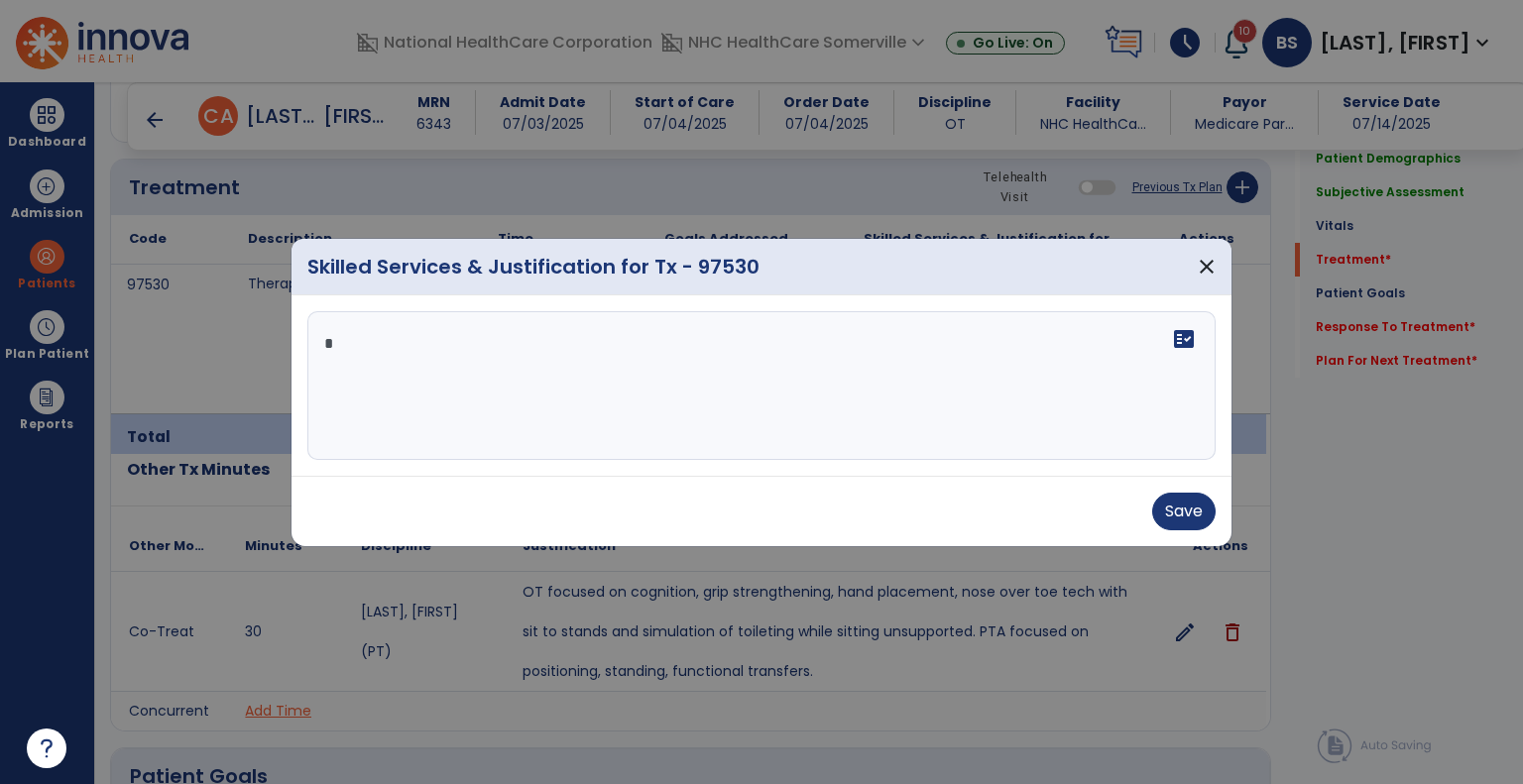type 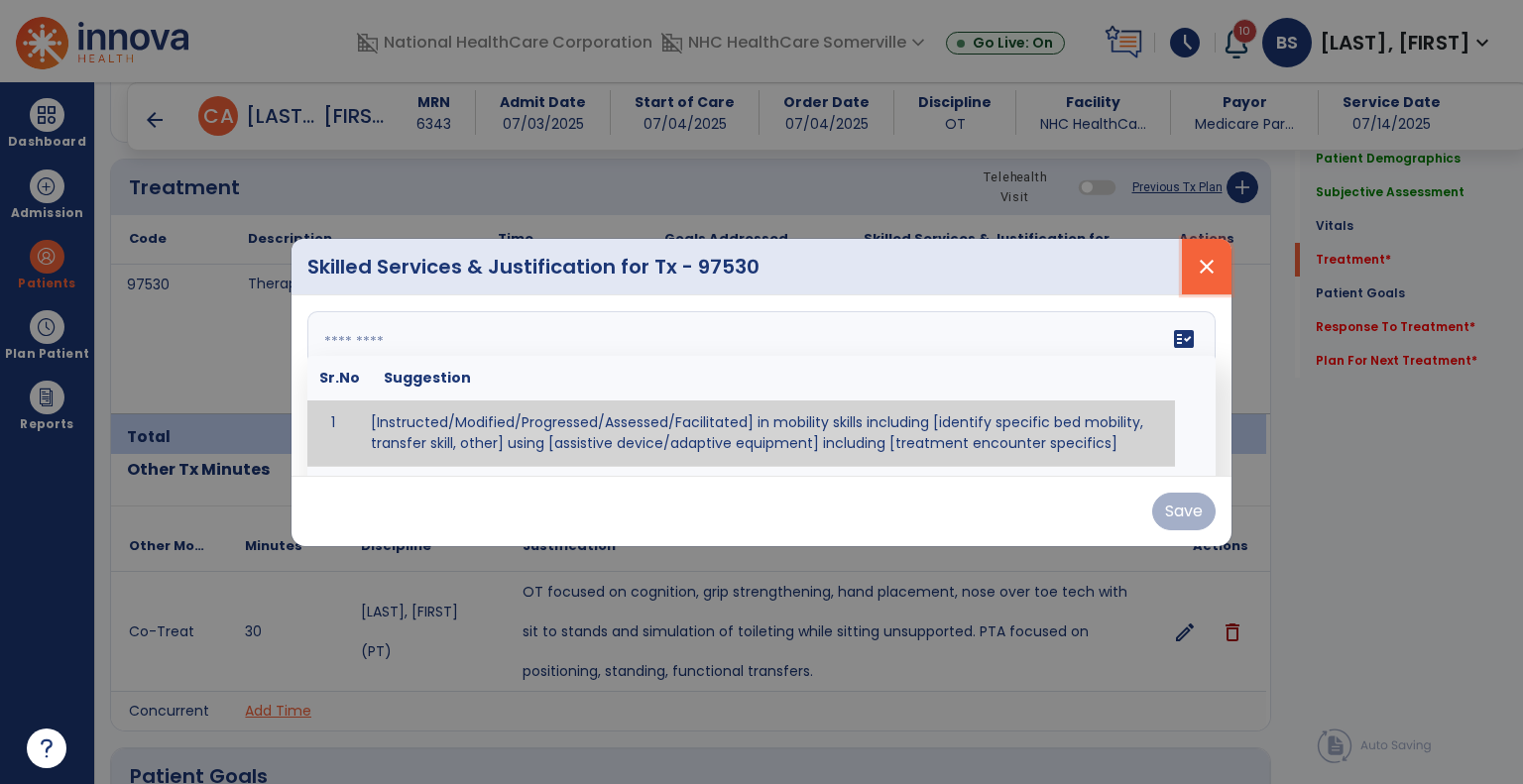 click on "close" at bounding box center (1207, 267) 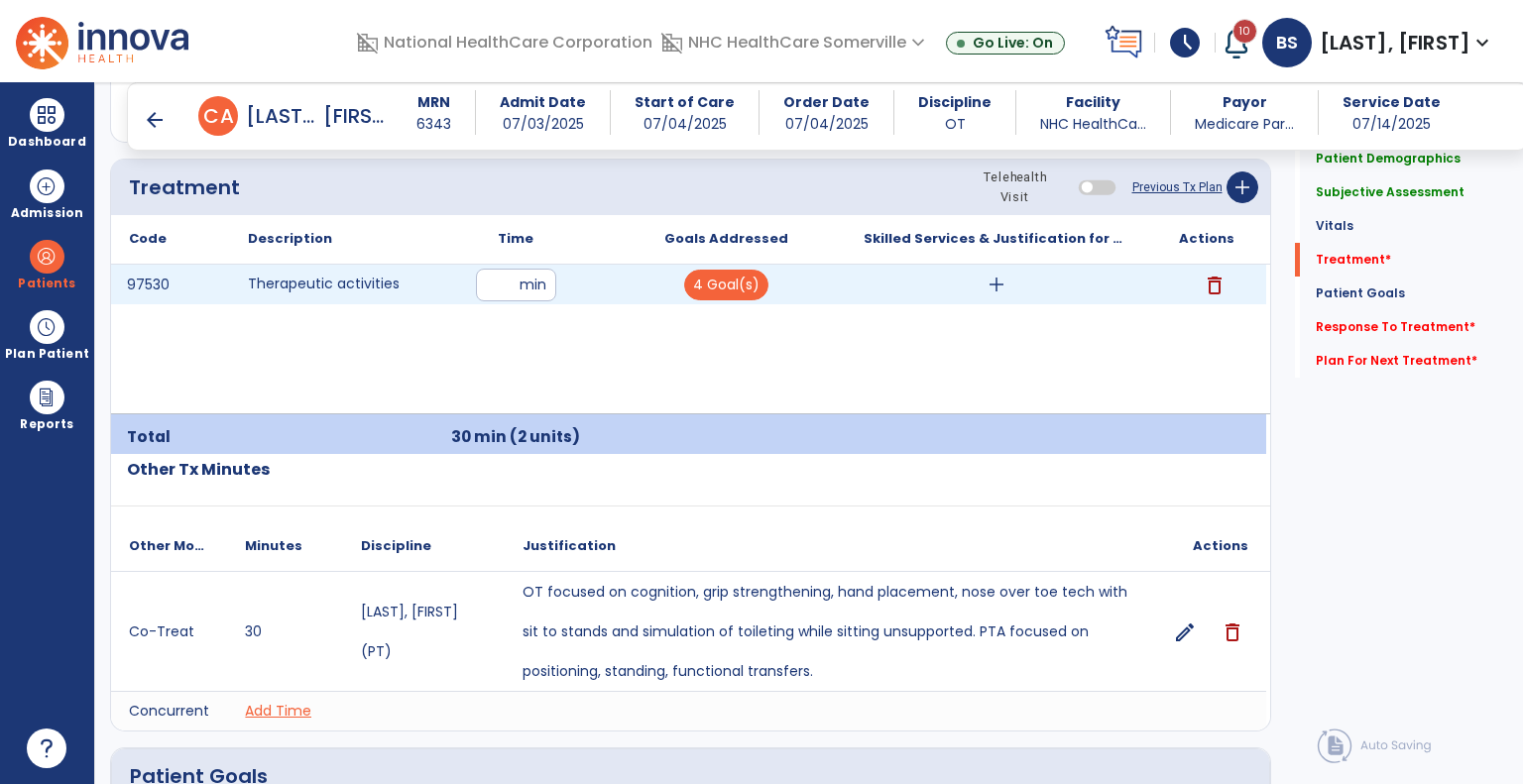 click on "**" at bounding box center [516, 284] 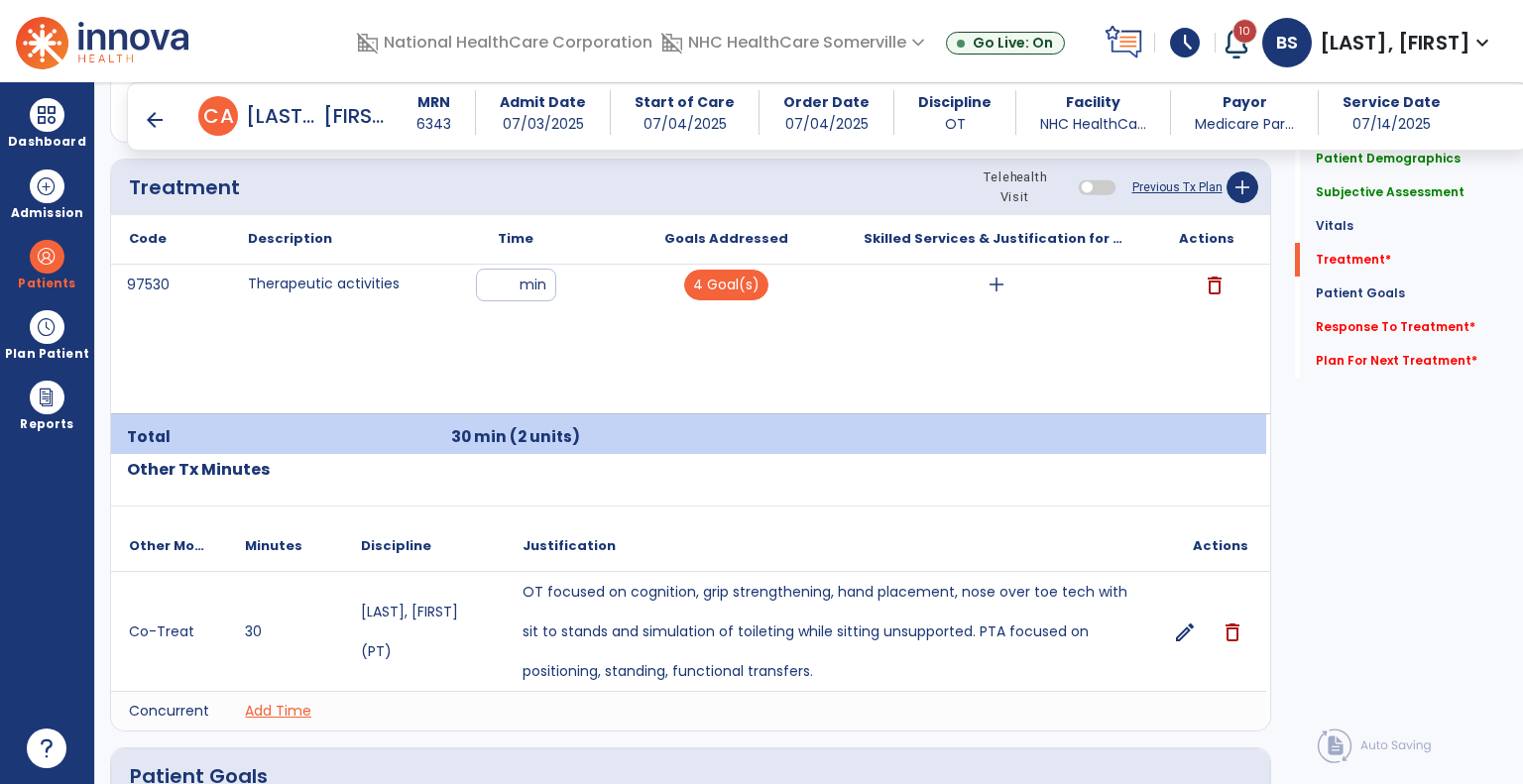 click on "97530  Therapeutic activities  ** min  4 Goal(s) add delete" at bounding box center (688, 339) 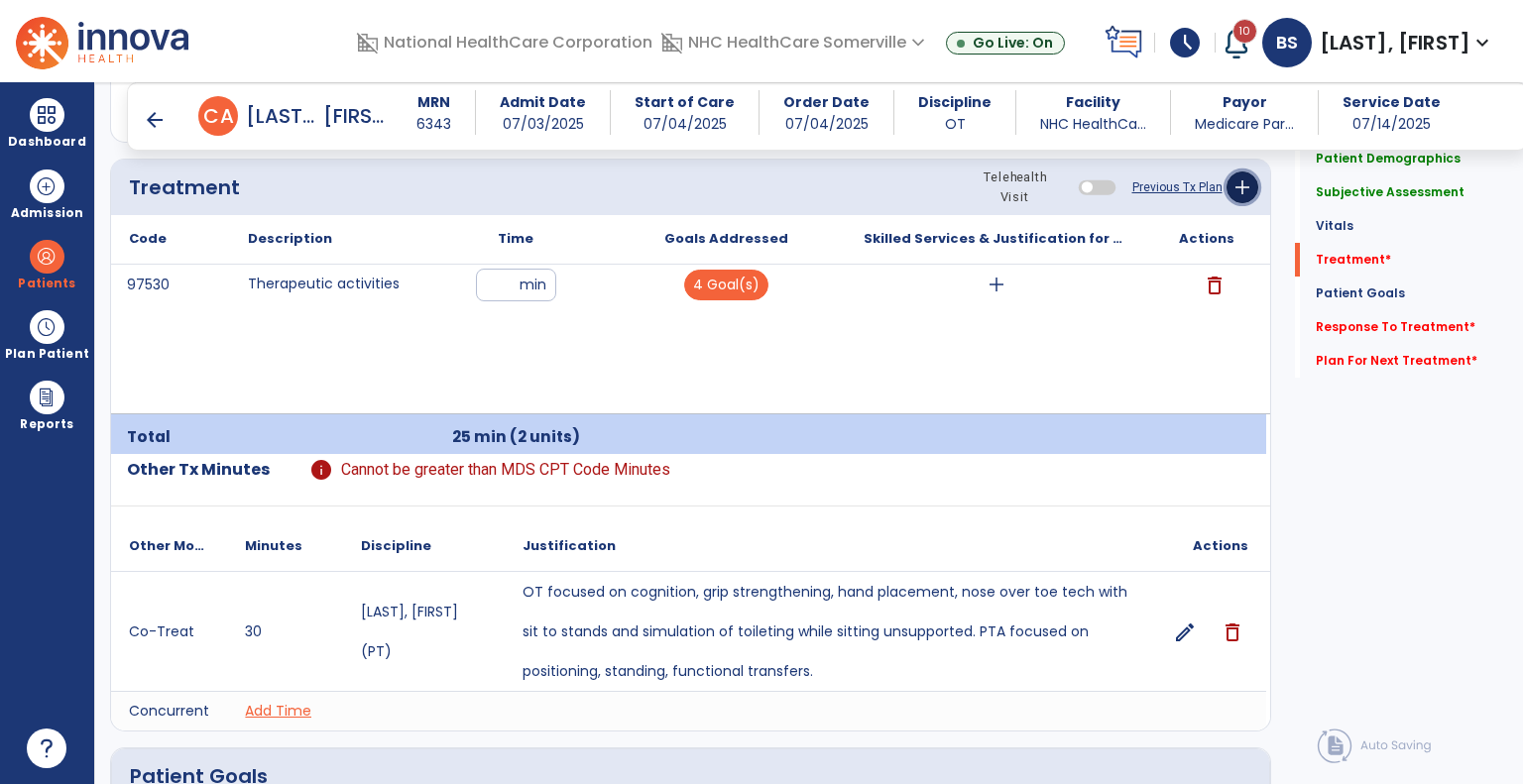 click on "add" 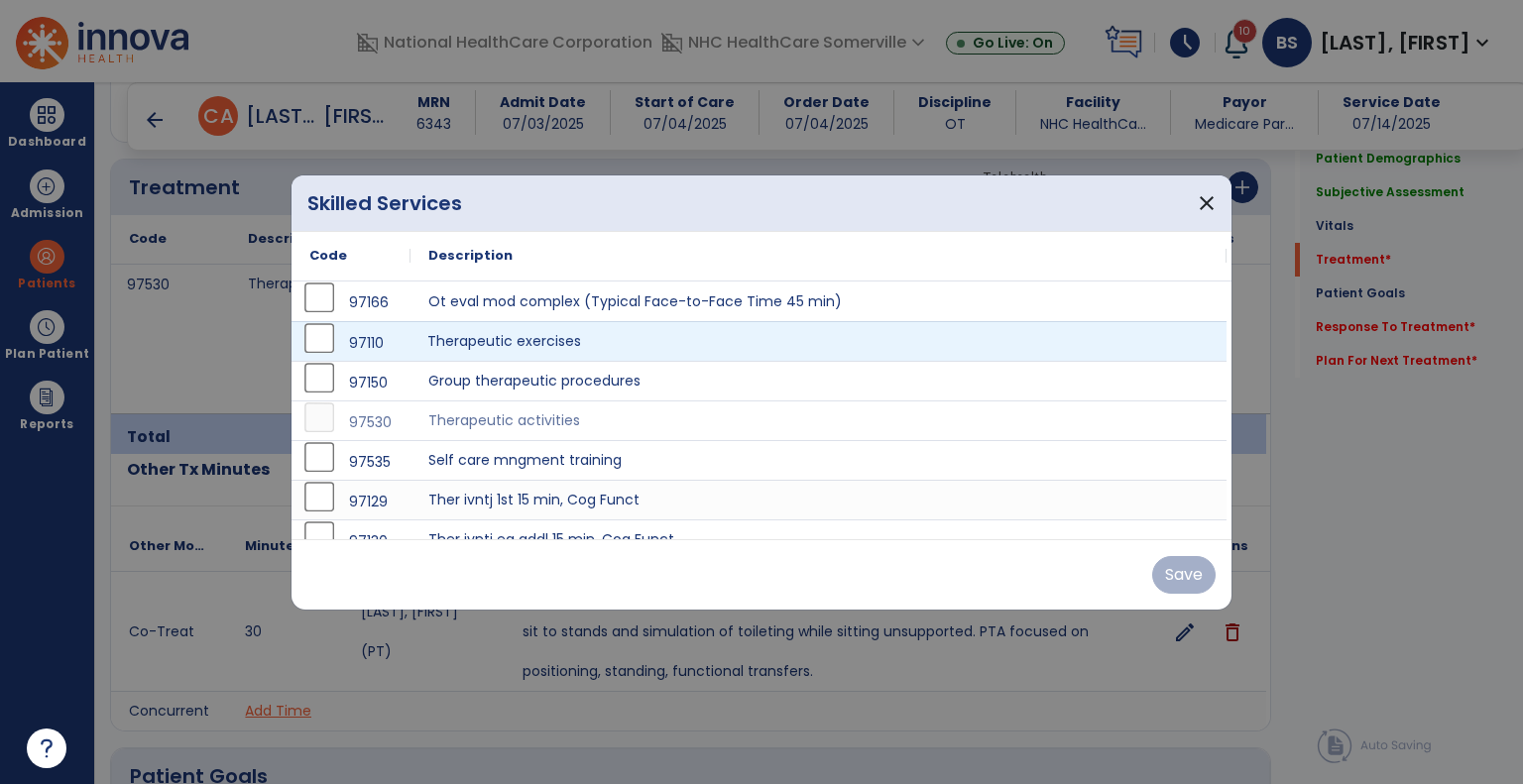 click on "Therapeutic exercises" at bounding box center (818, 341) 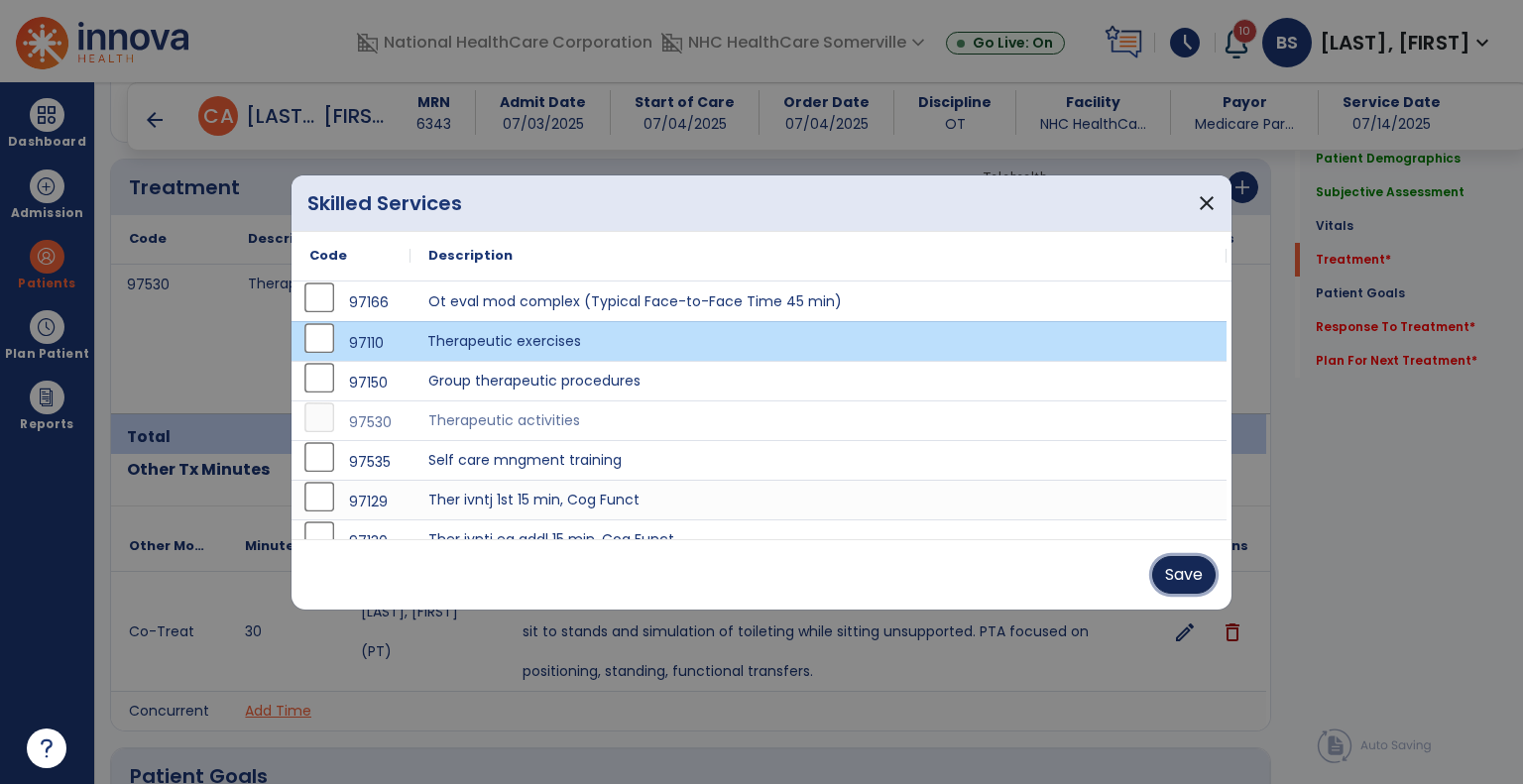 click on "Save" at bounding box center [1184, 575] 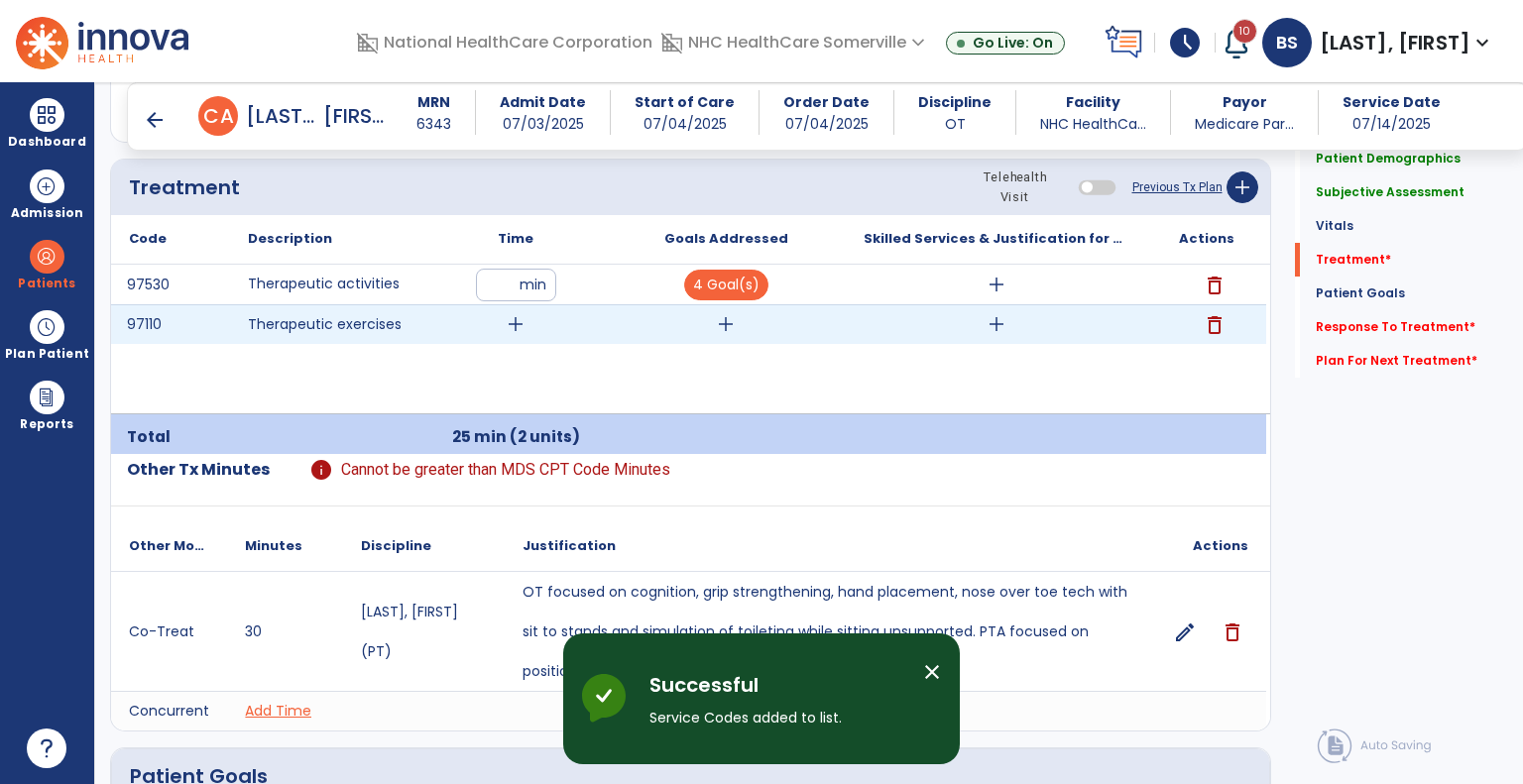 click on "add" at bounding box center (516, 324) 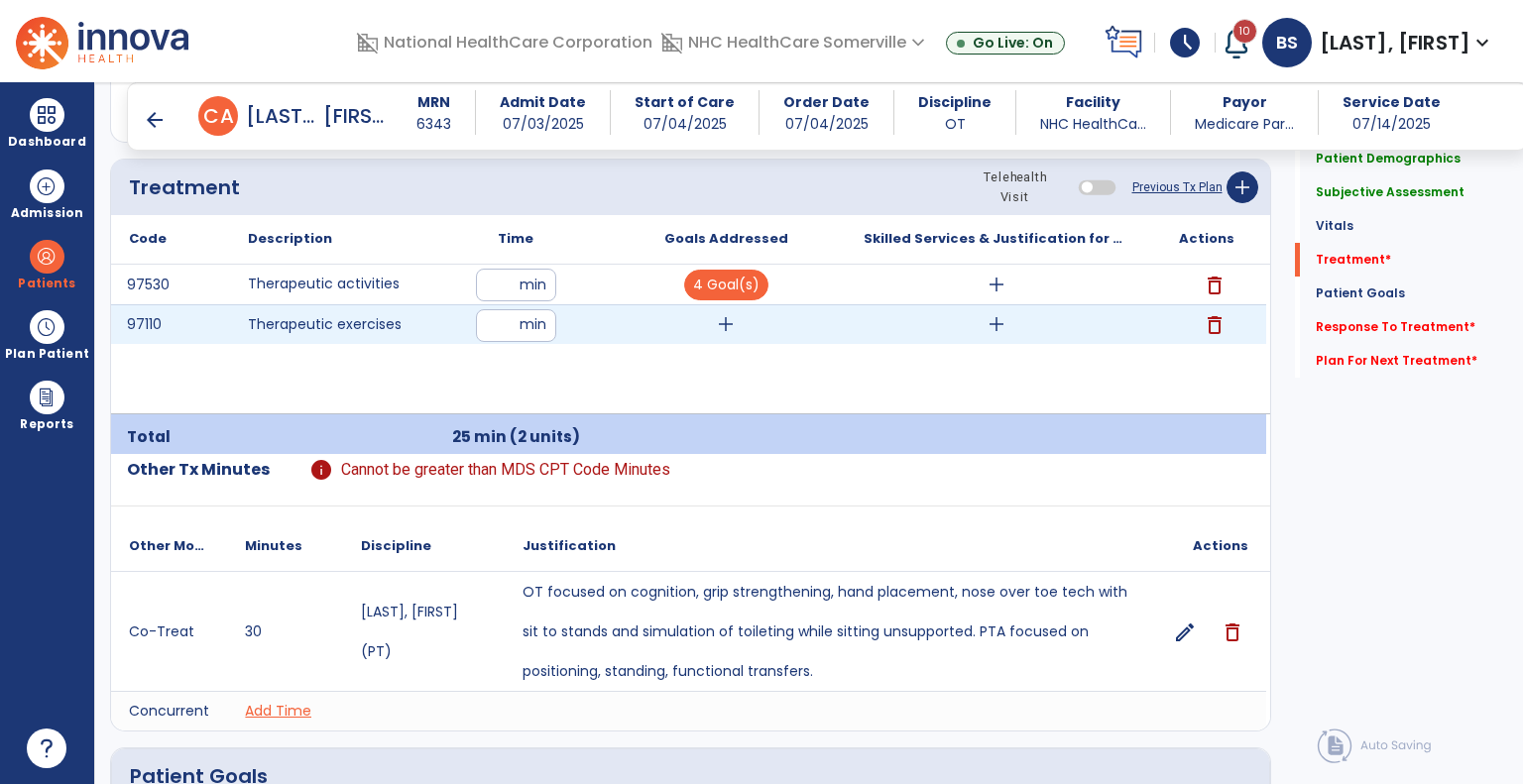 type on "*" 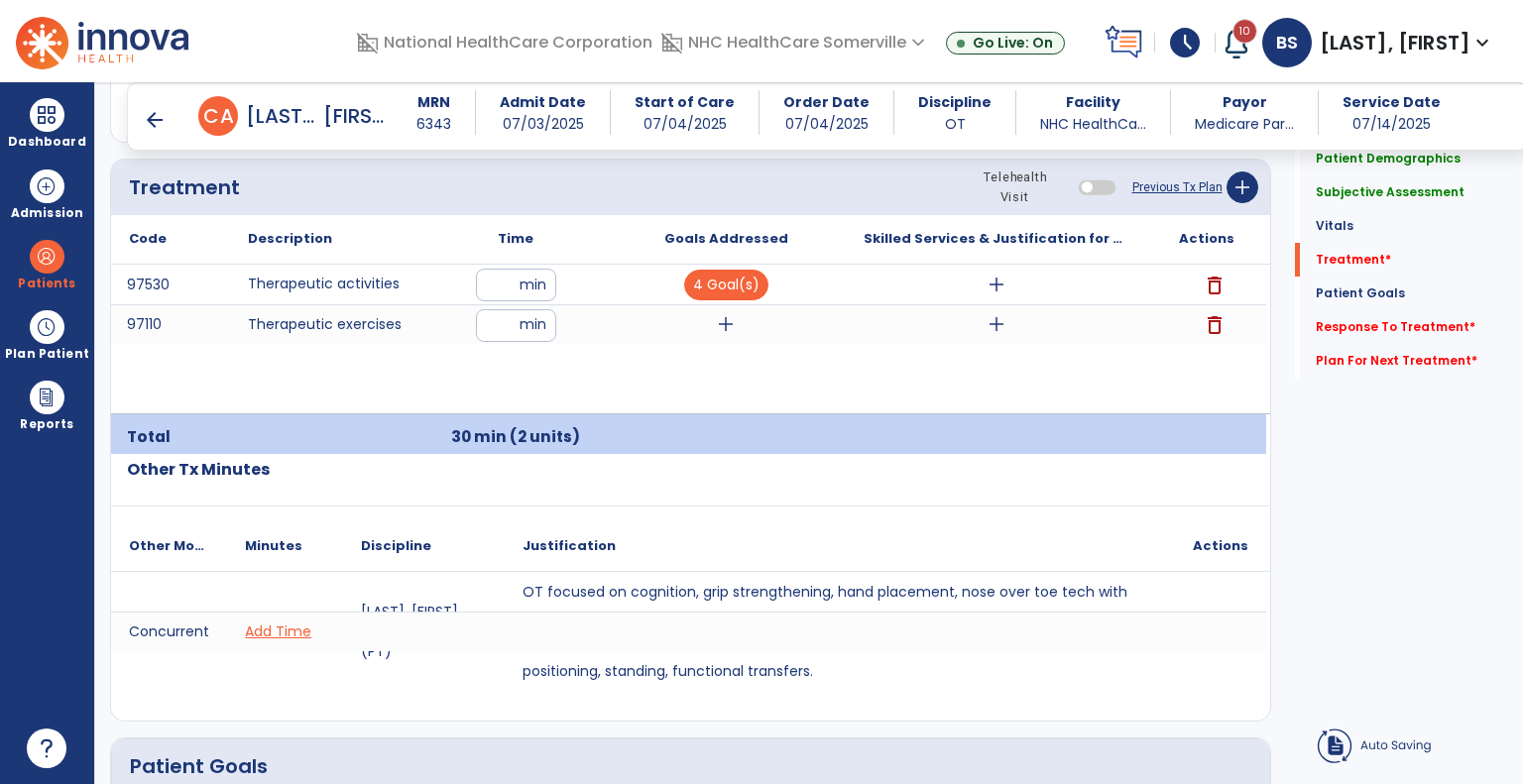 click on "97530  Therapeutic activities  ** min  4 Goal(s) add delete 97110  Therapeutic exercises  * min add add delete" at bounding box center (688, 339) 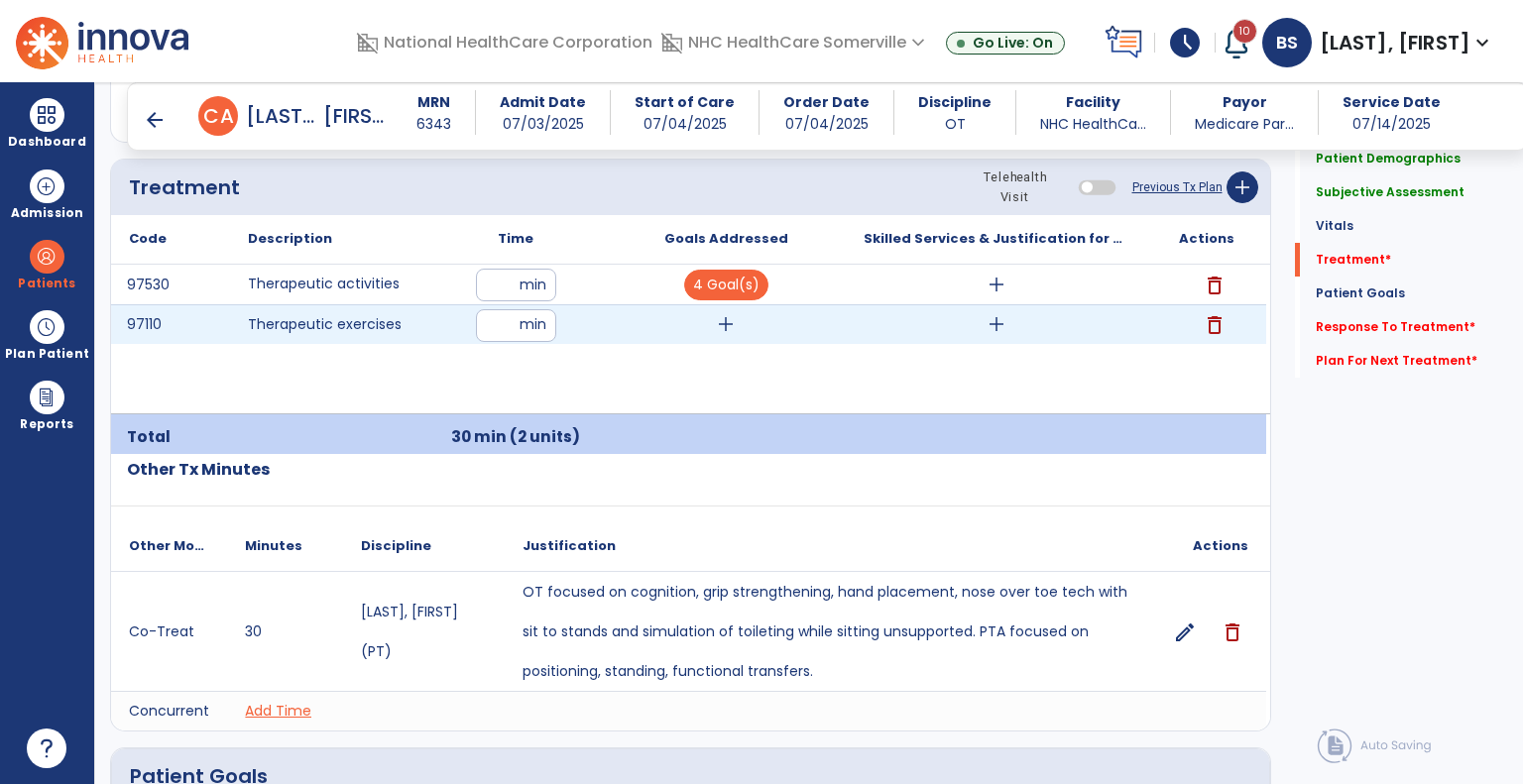 click on "add" at bounding box center (726, 324) 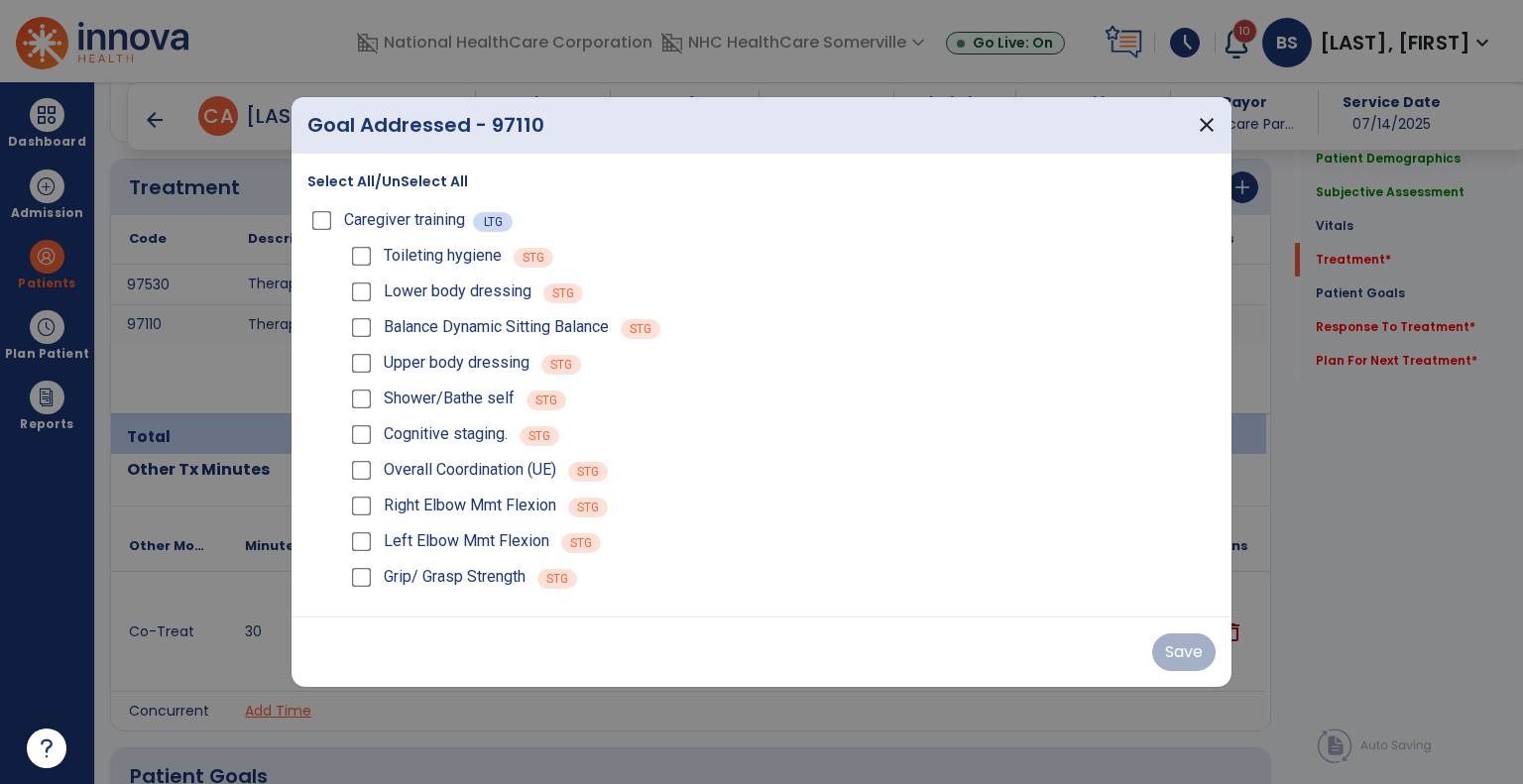 click on "Grip/ Grasp Strength" at bounding box center [436, 577] 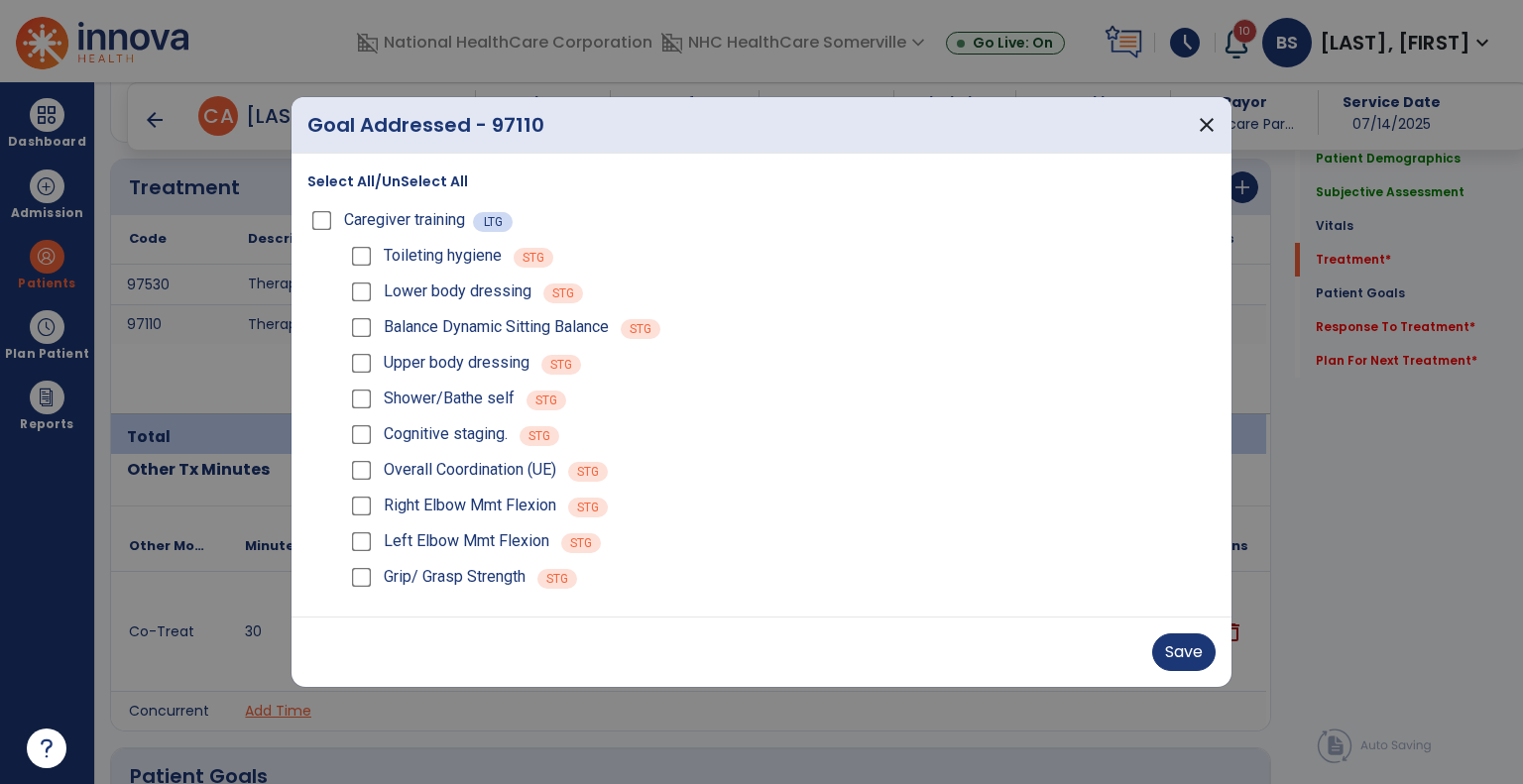 click on "Save" at bounding box center [762, 651] 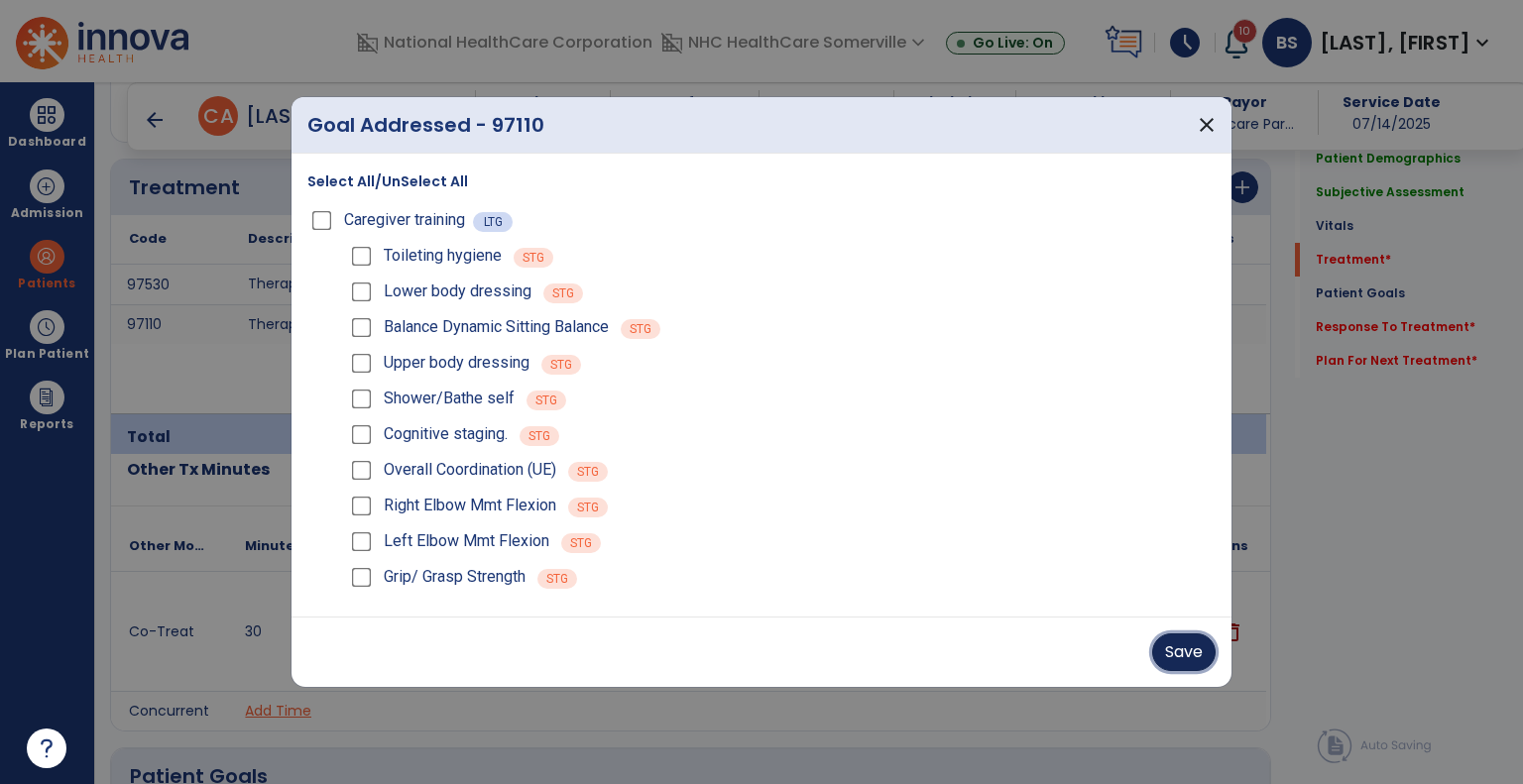 click on "Save" at bounding box center [1184, 652] 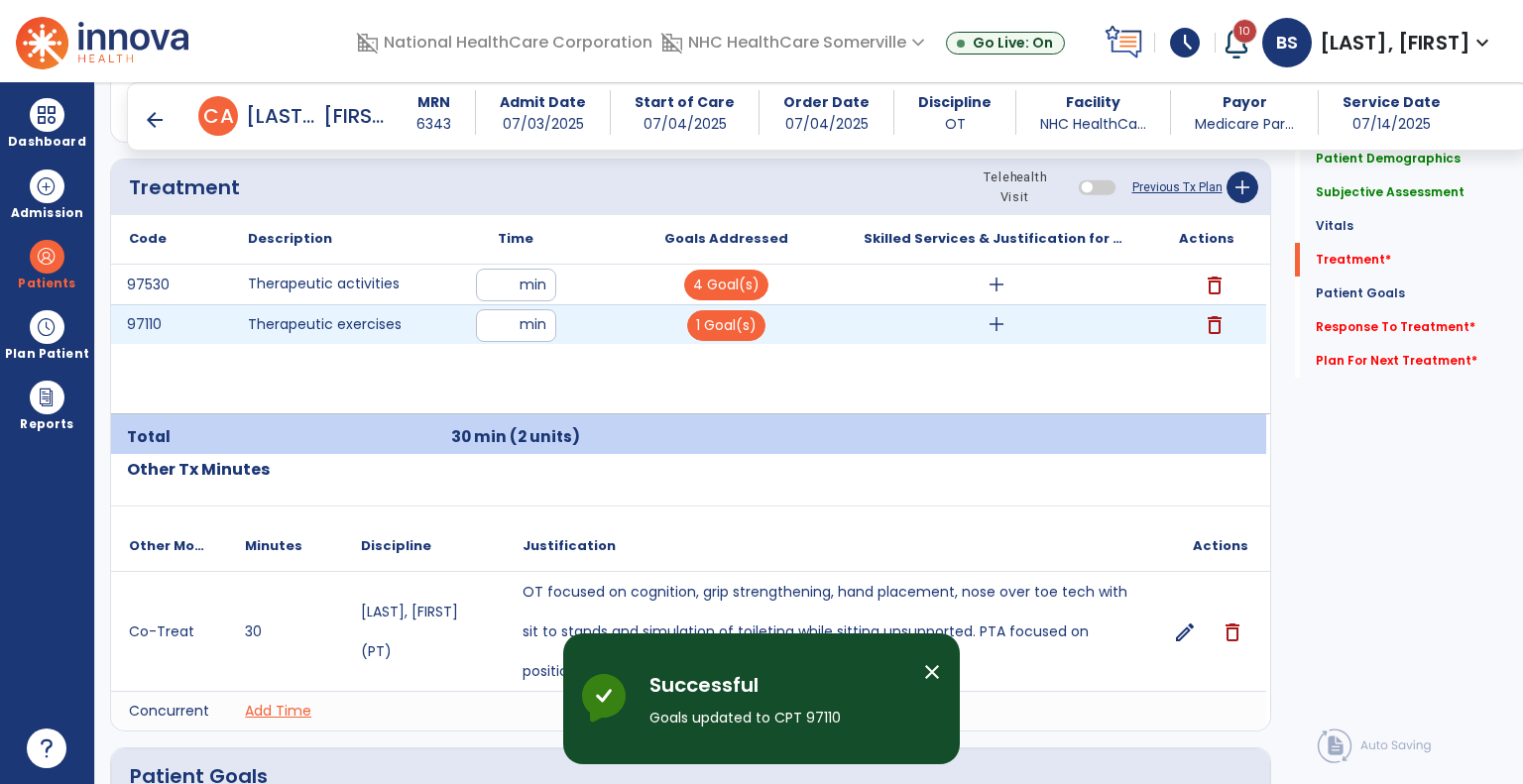 click on "add" at bounding box center (996, 324) 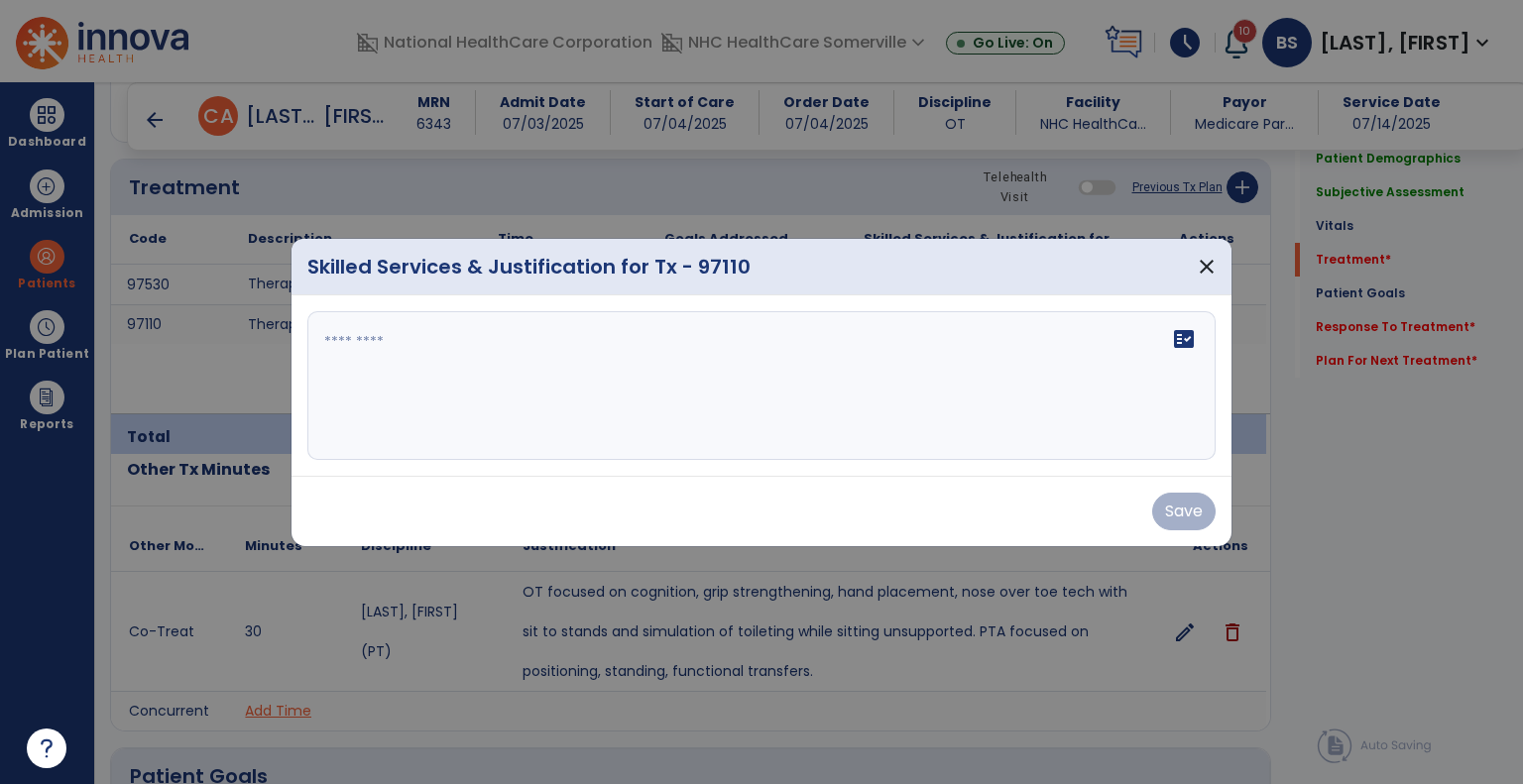 click on "fact_check" at bounding box center (762, 386) 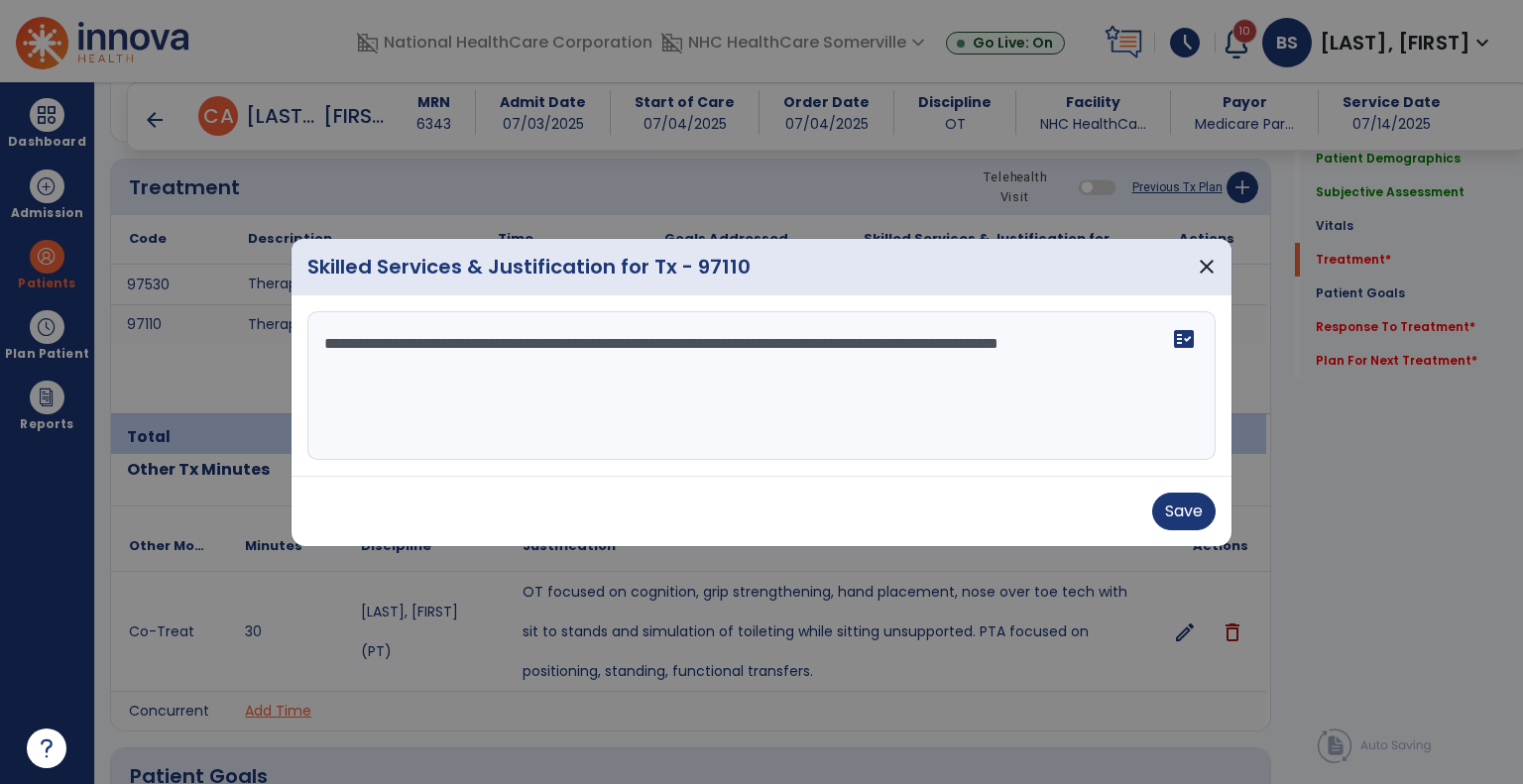 type on "**********" 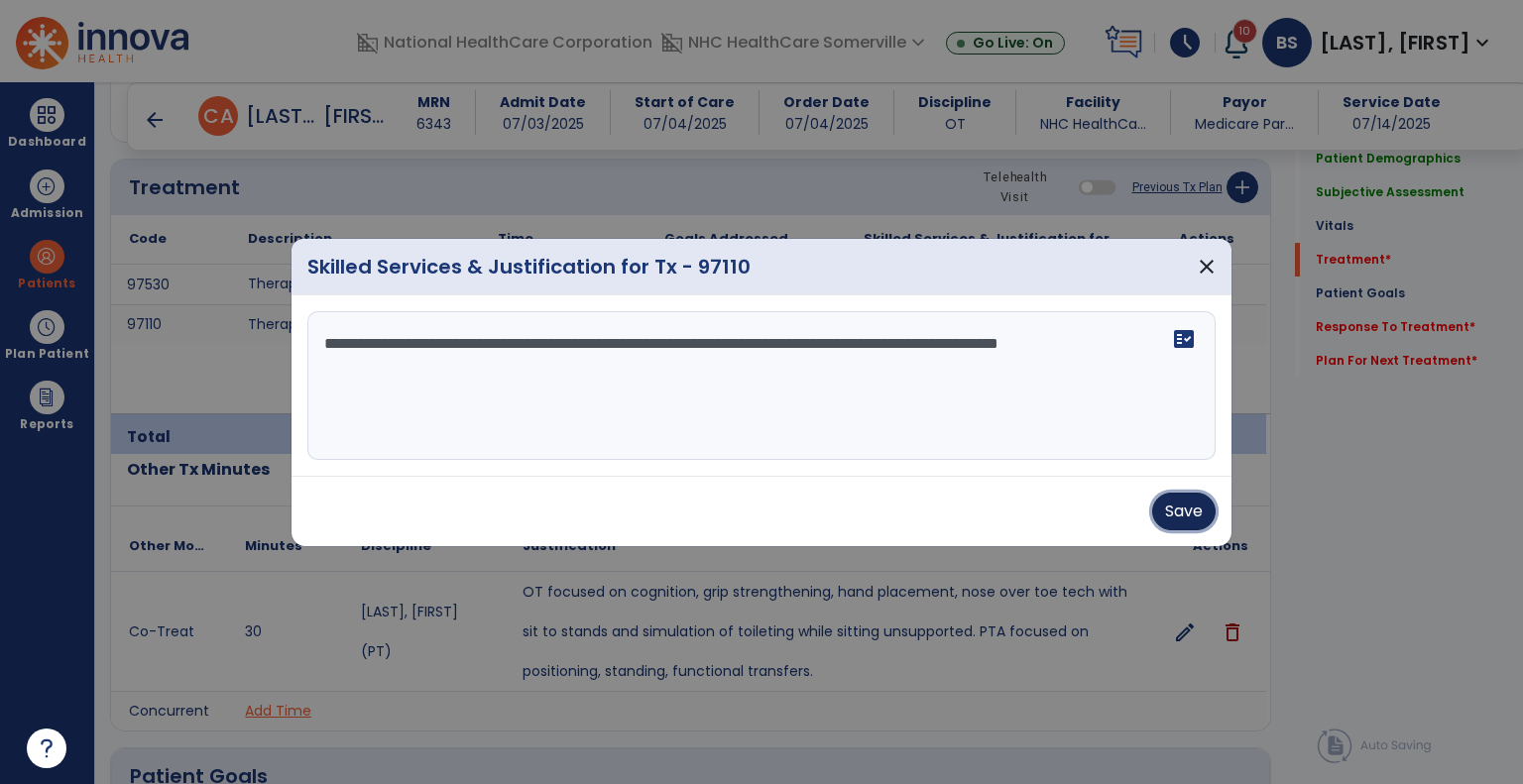 click on "Save" at bounding box center [1184, 511] 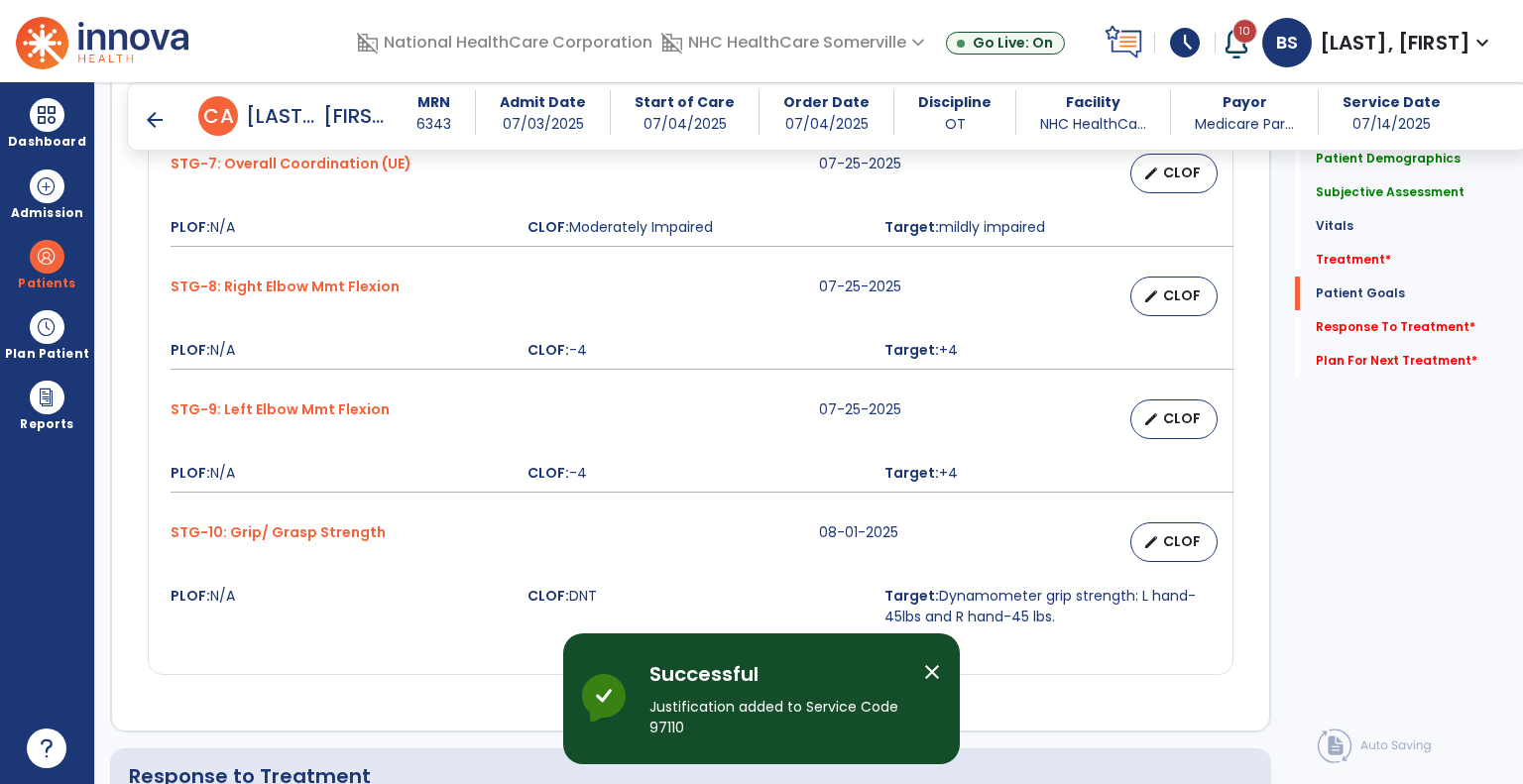 scroll, scrollTop: 2985, scrollLeft: 0, axis: vertical 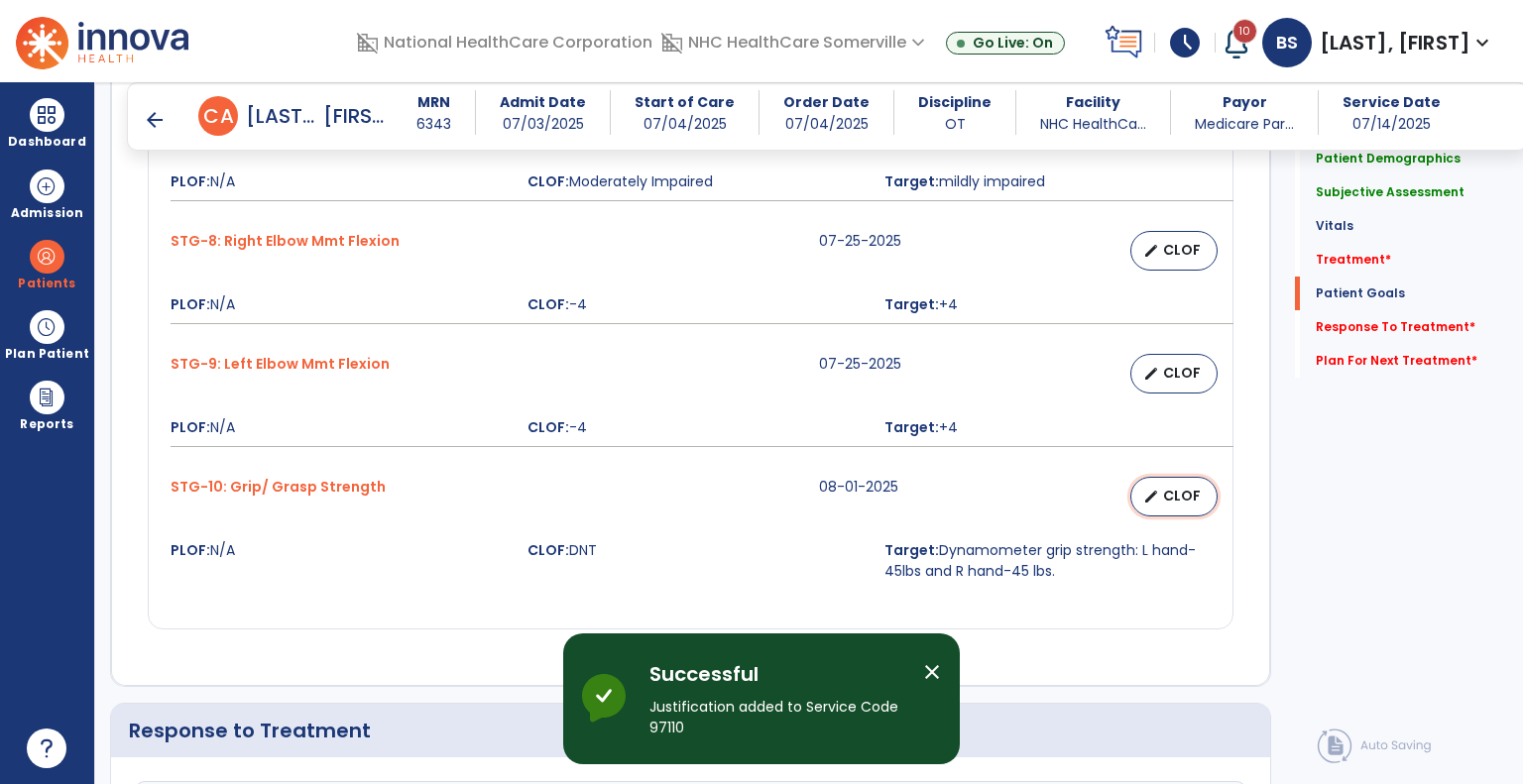 click on "edit" at bounding box center (1151, 497) 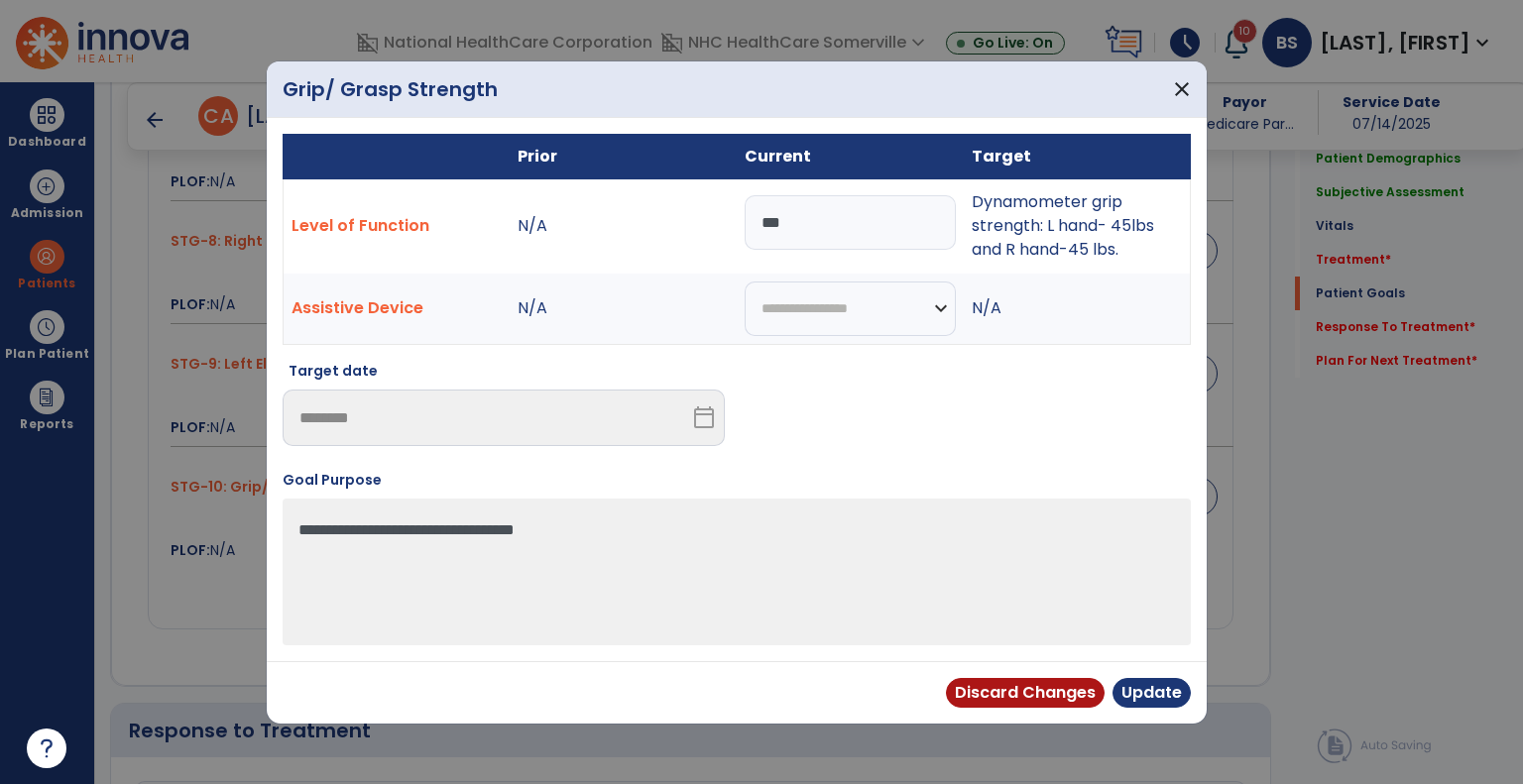 click on "***" at bounding box center (850, 222) 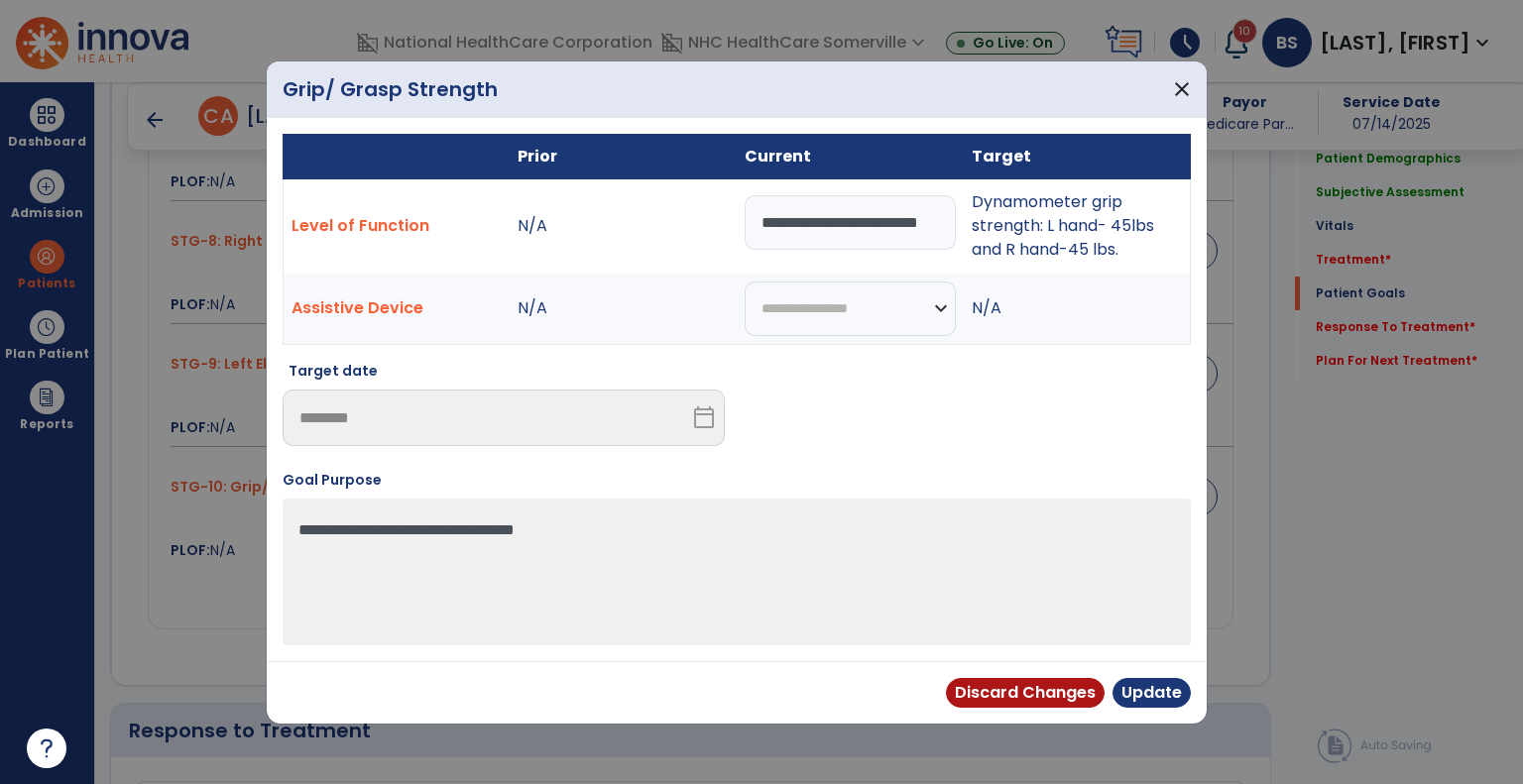 scroll, scrollTop: 0, scrollLeft: 52, axis: horizontal 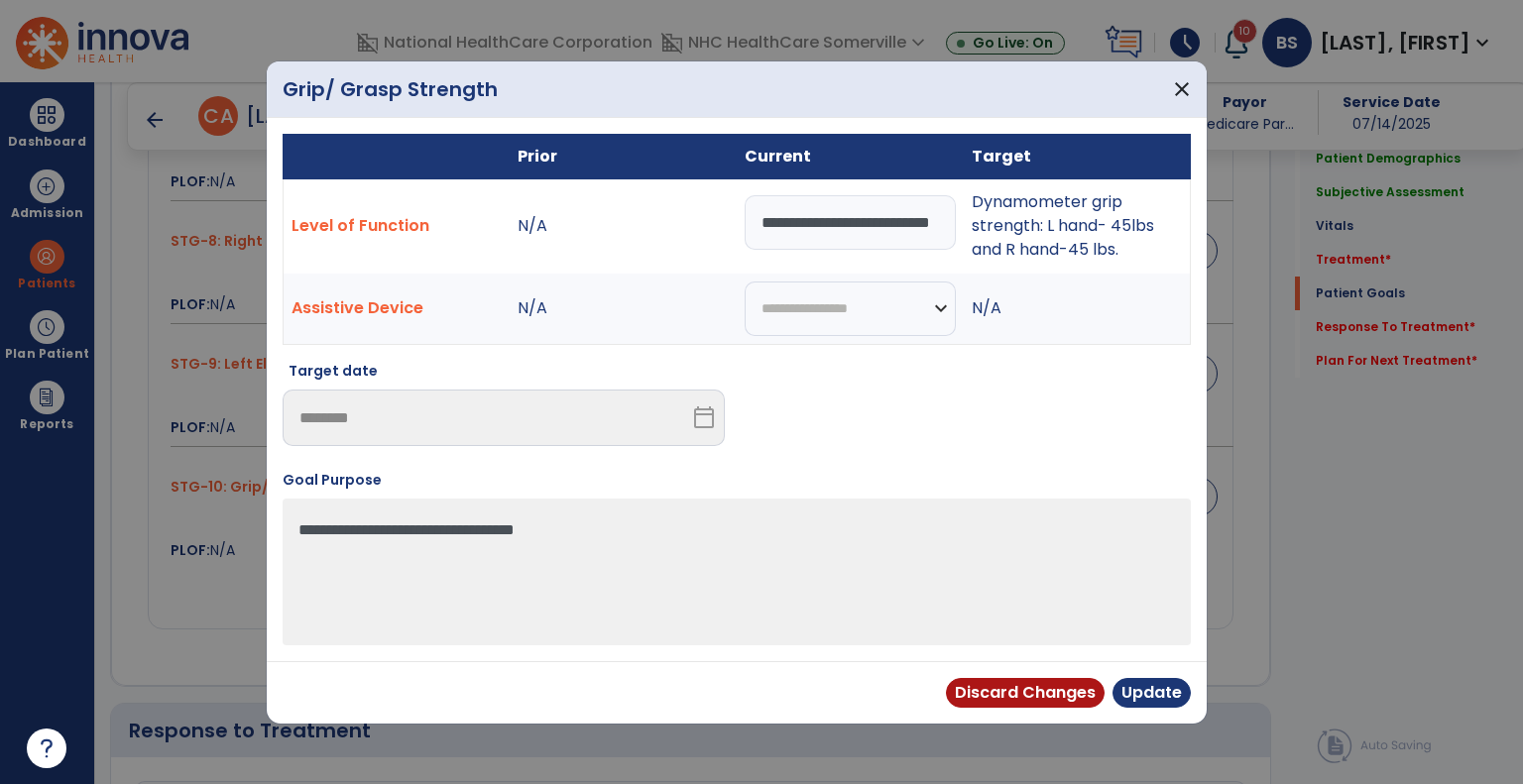 type on "**********" 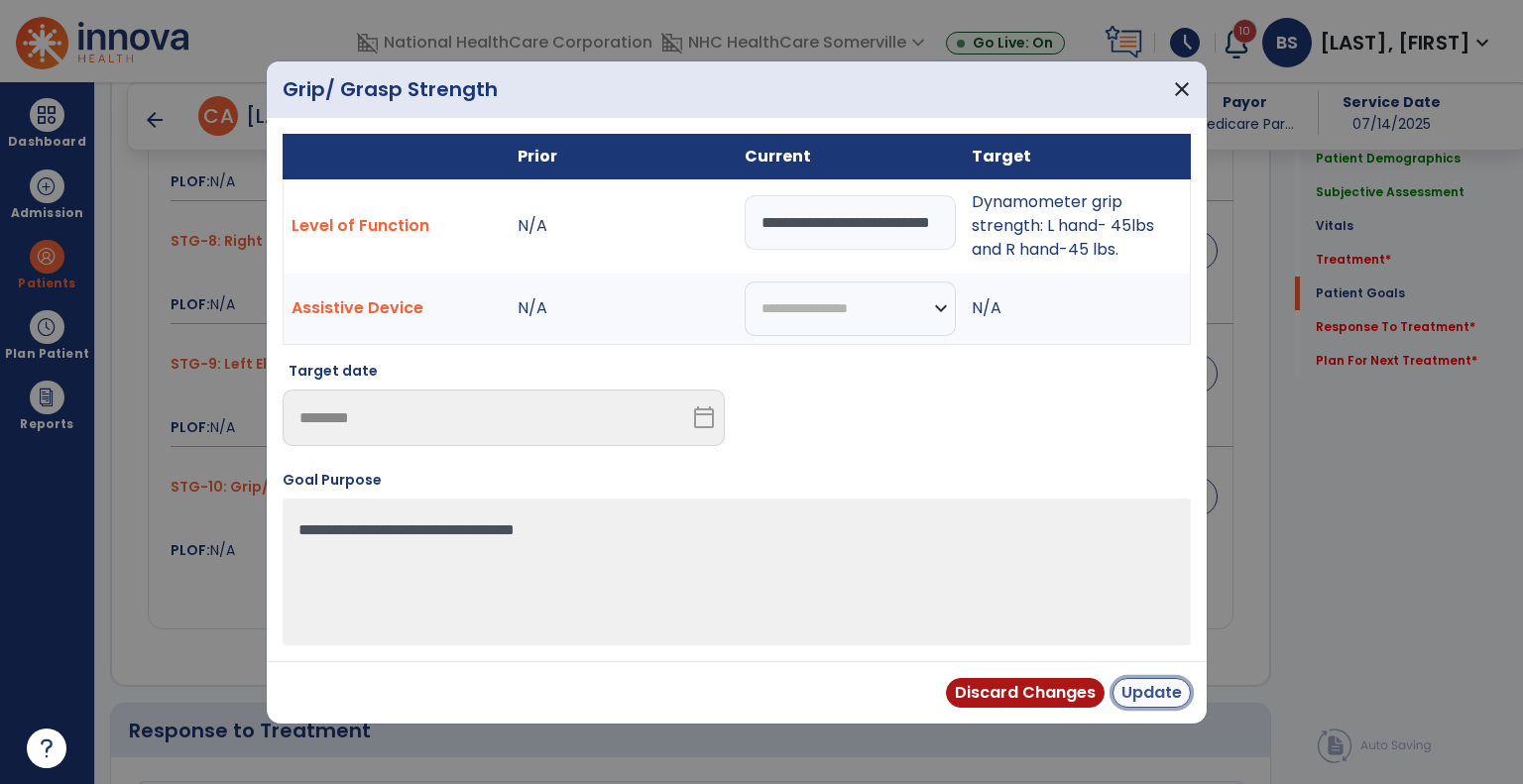 click on "Update" at bounding box center (1151, 693) 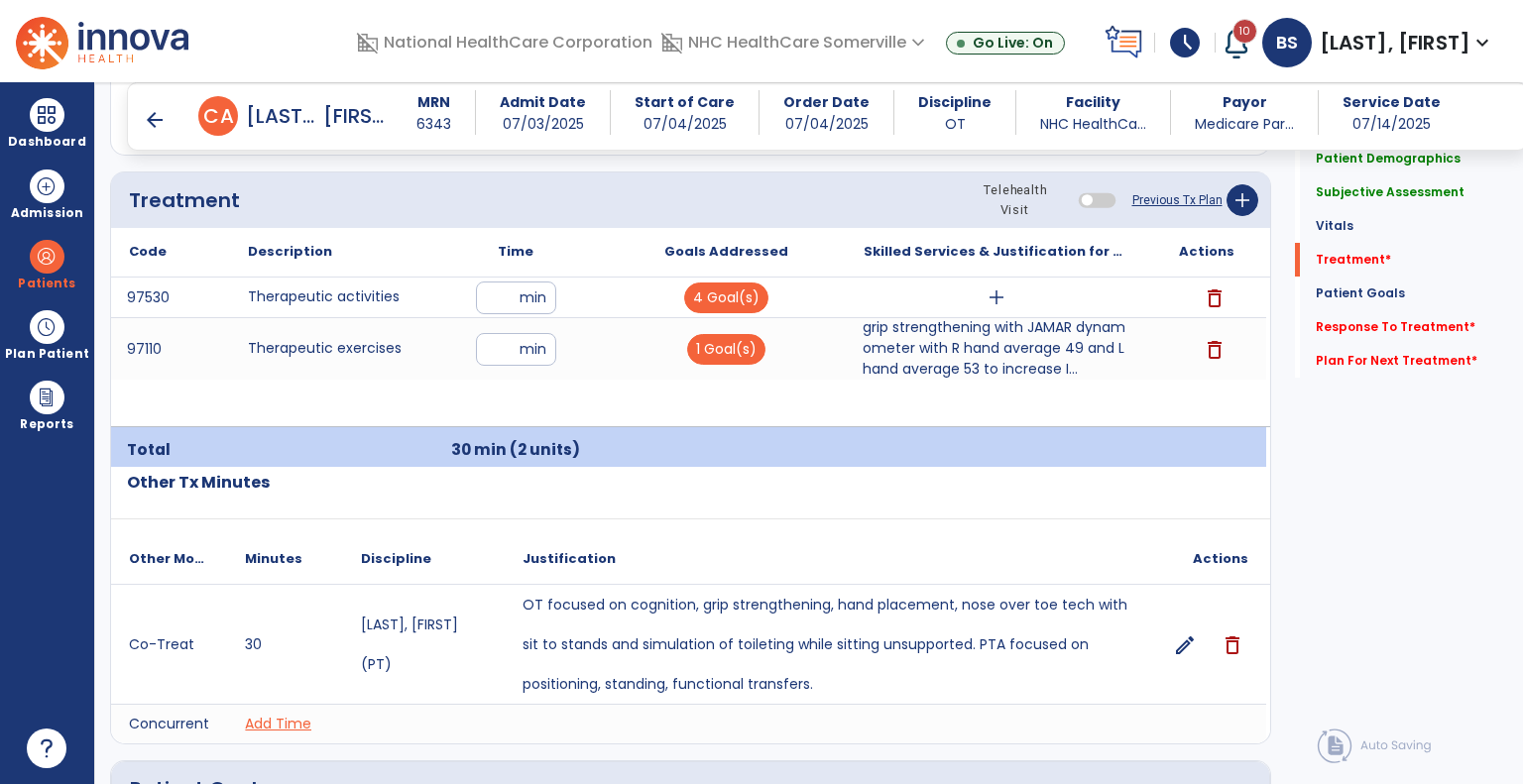 scroll, scrollTop: 1171, scrollLeft: 0, axis: vertical 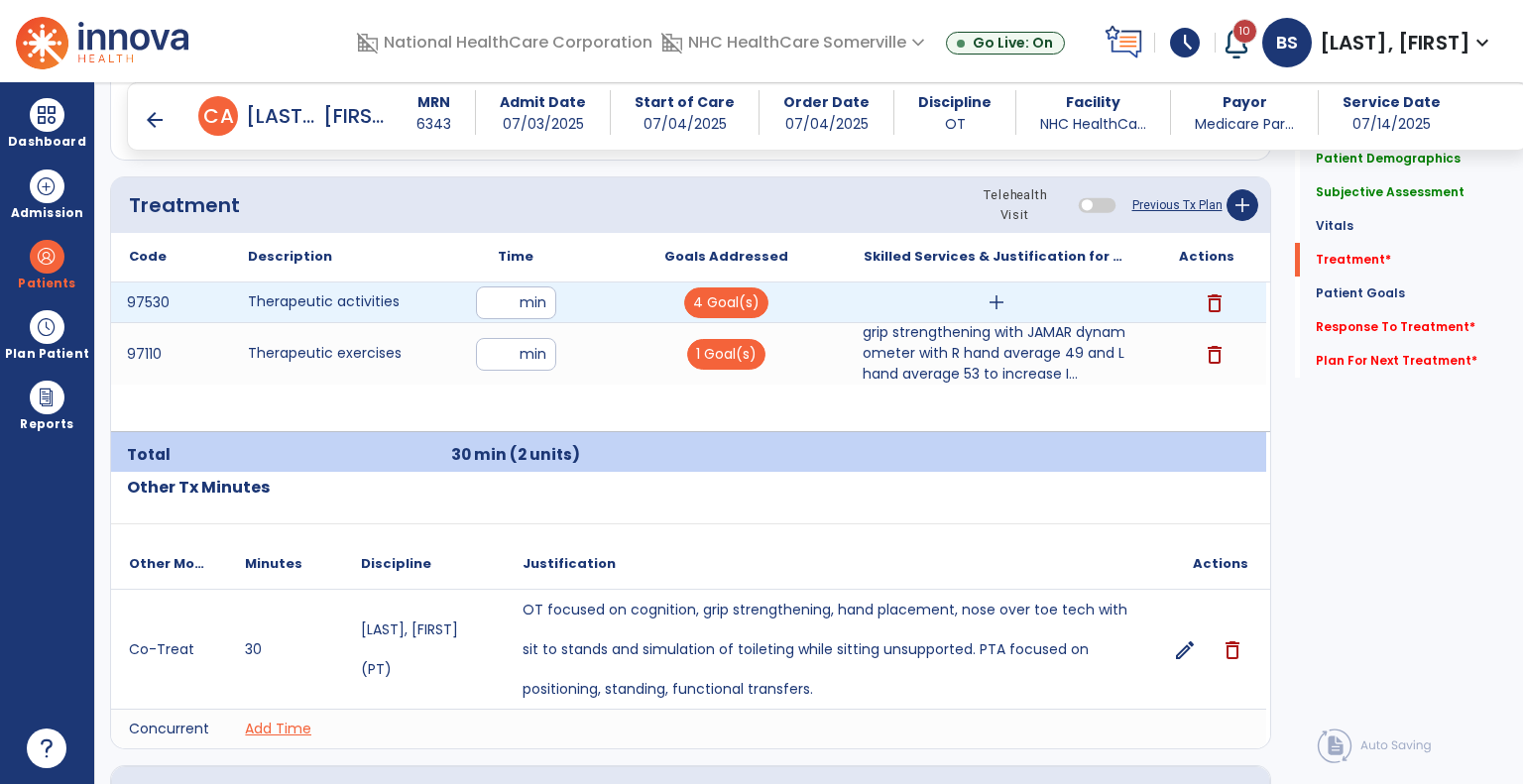 click on "add" at bounding box center [996, 302] 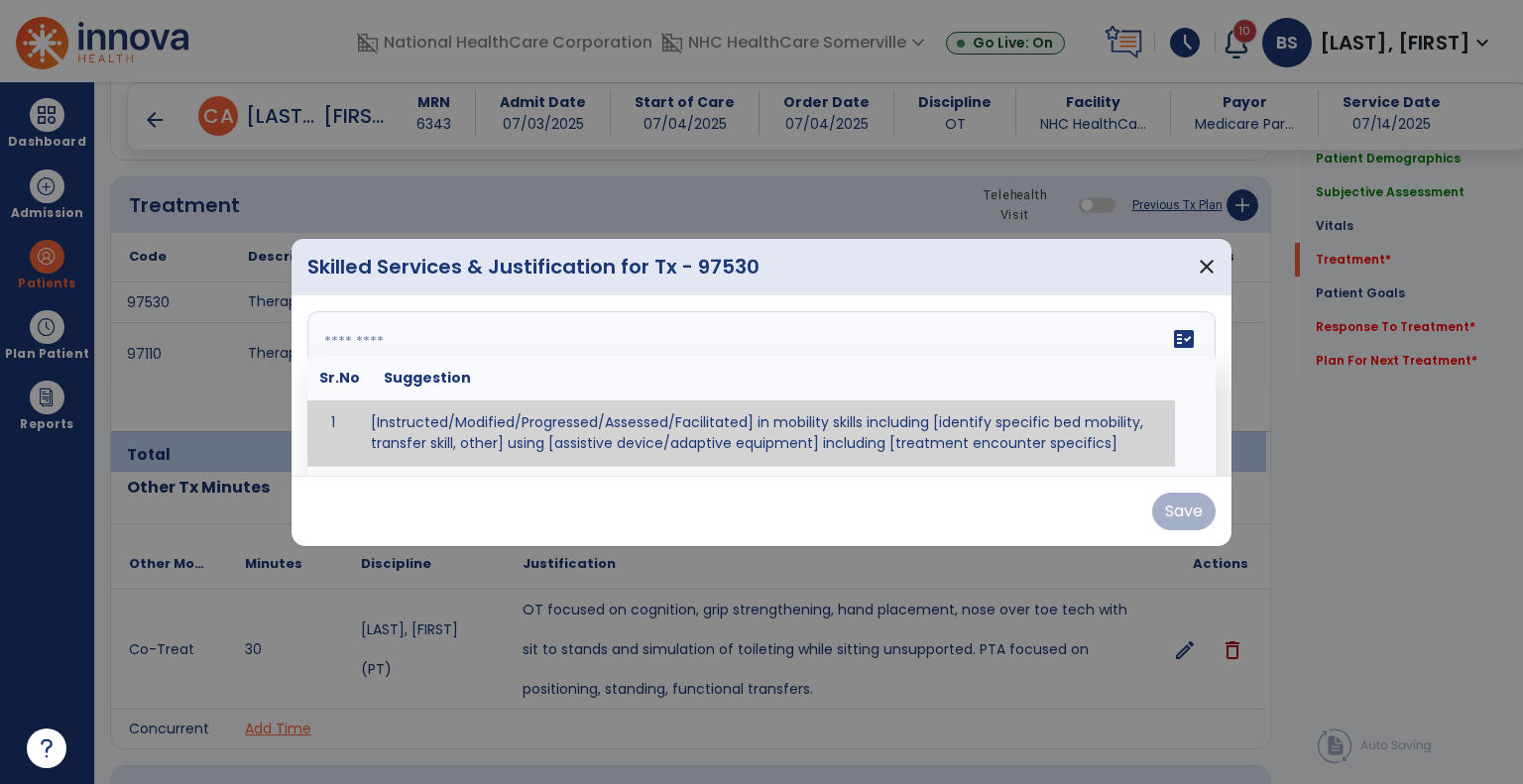 click at bounding box center (760, 386) 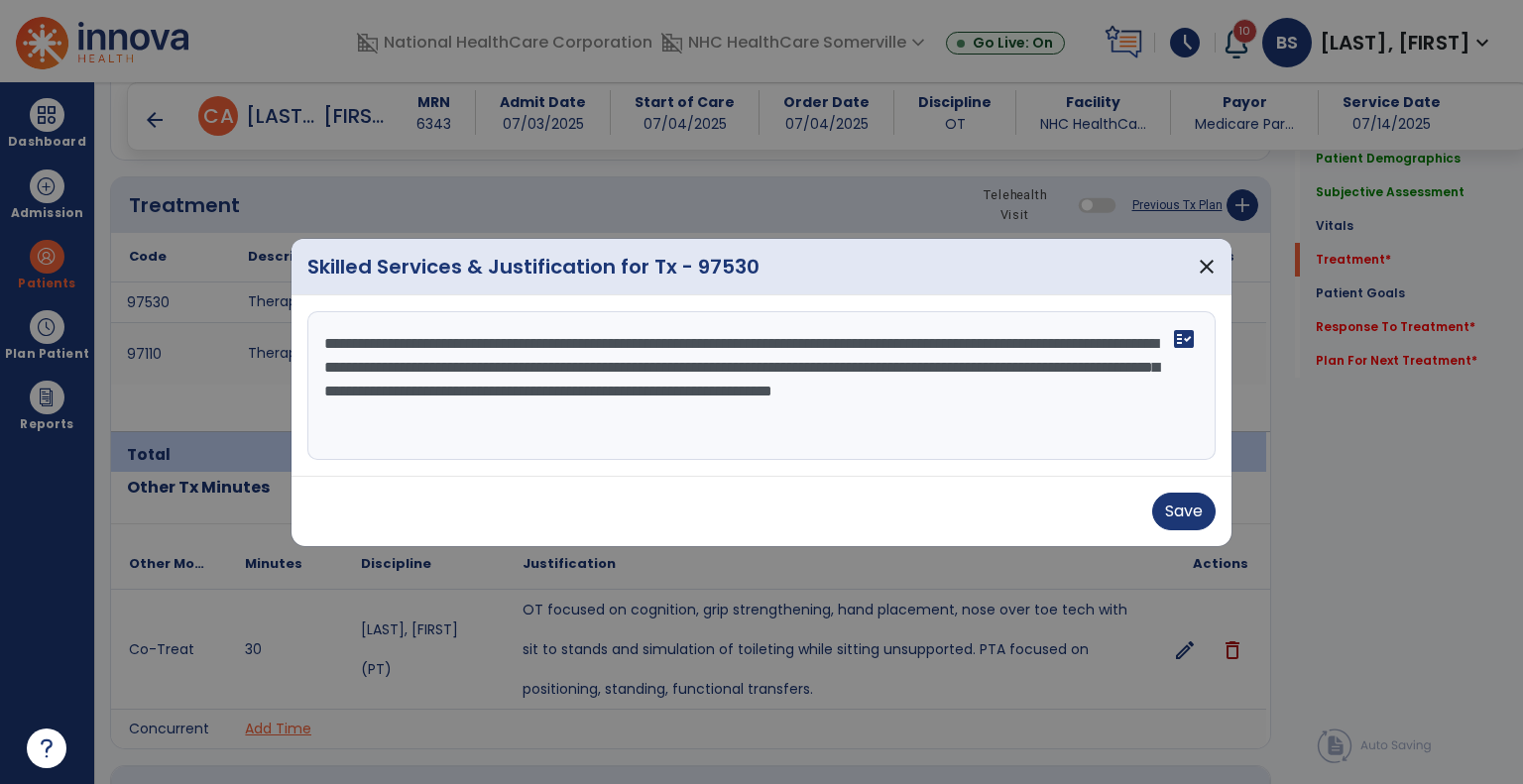 click on "**********" at bounding box center [762, 386] 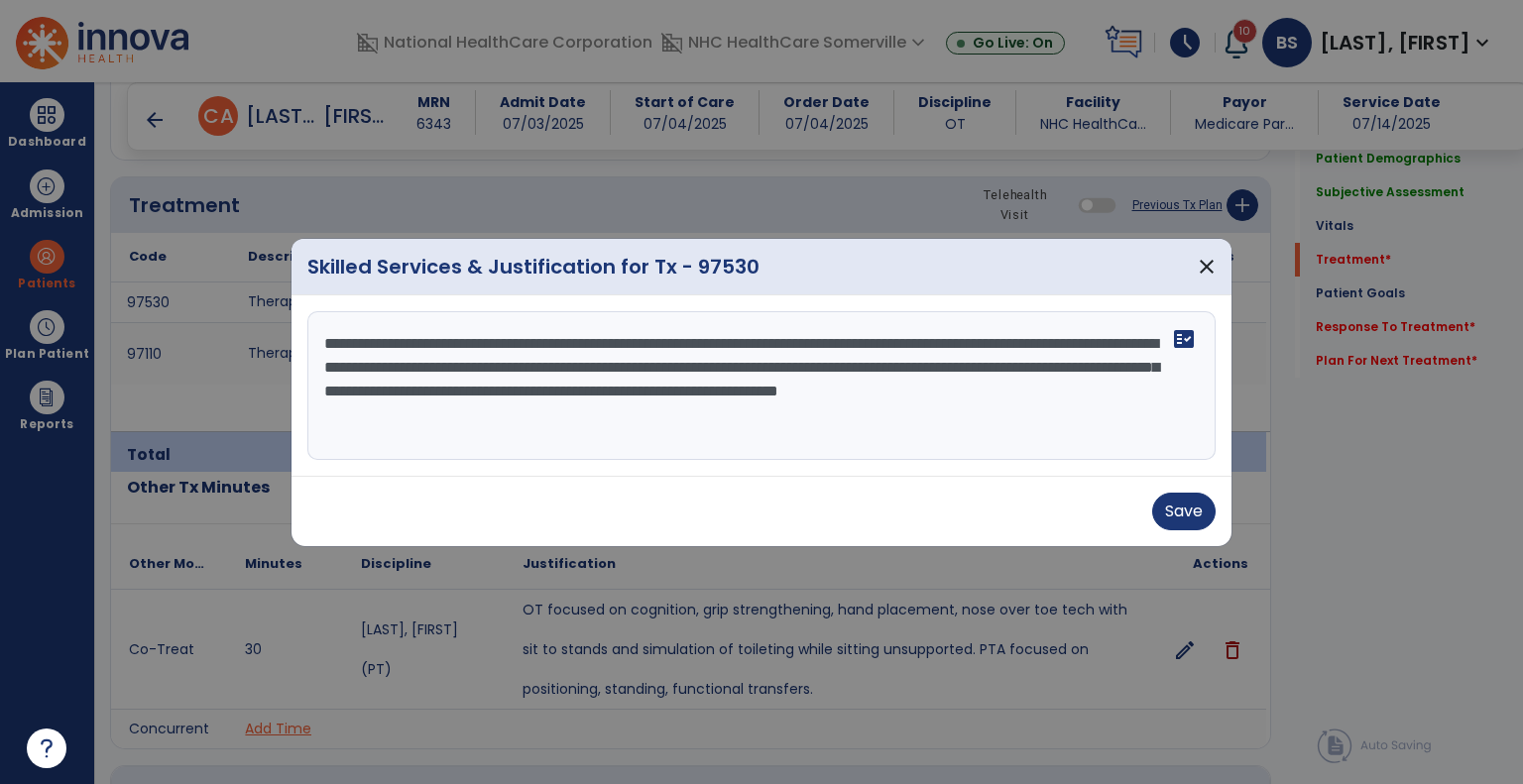 click on "**********" at bounding box center (762, 386) 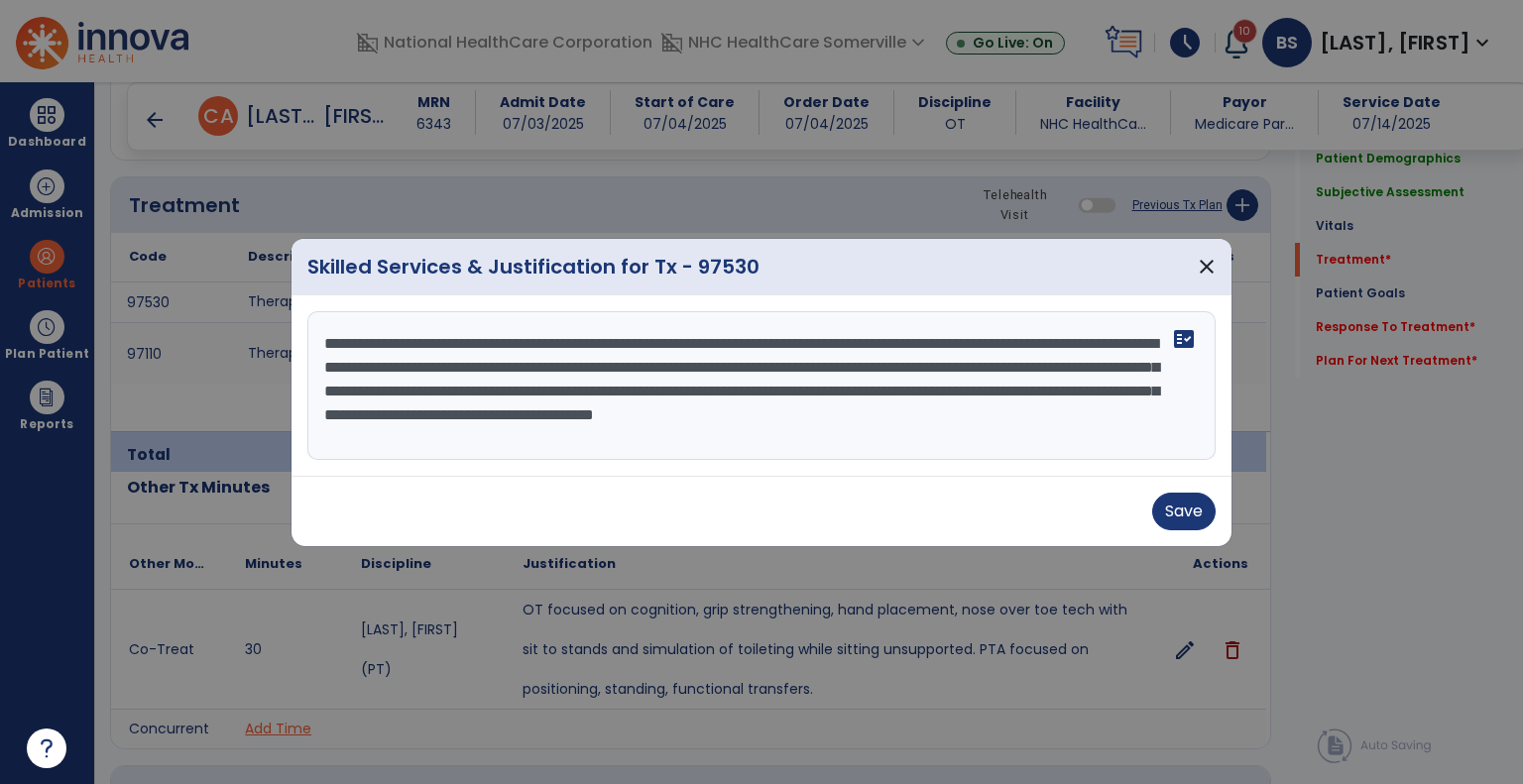 click on "**********" at bounding box center (762, 386) 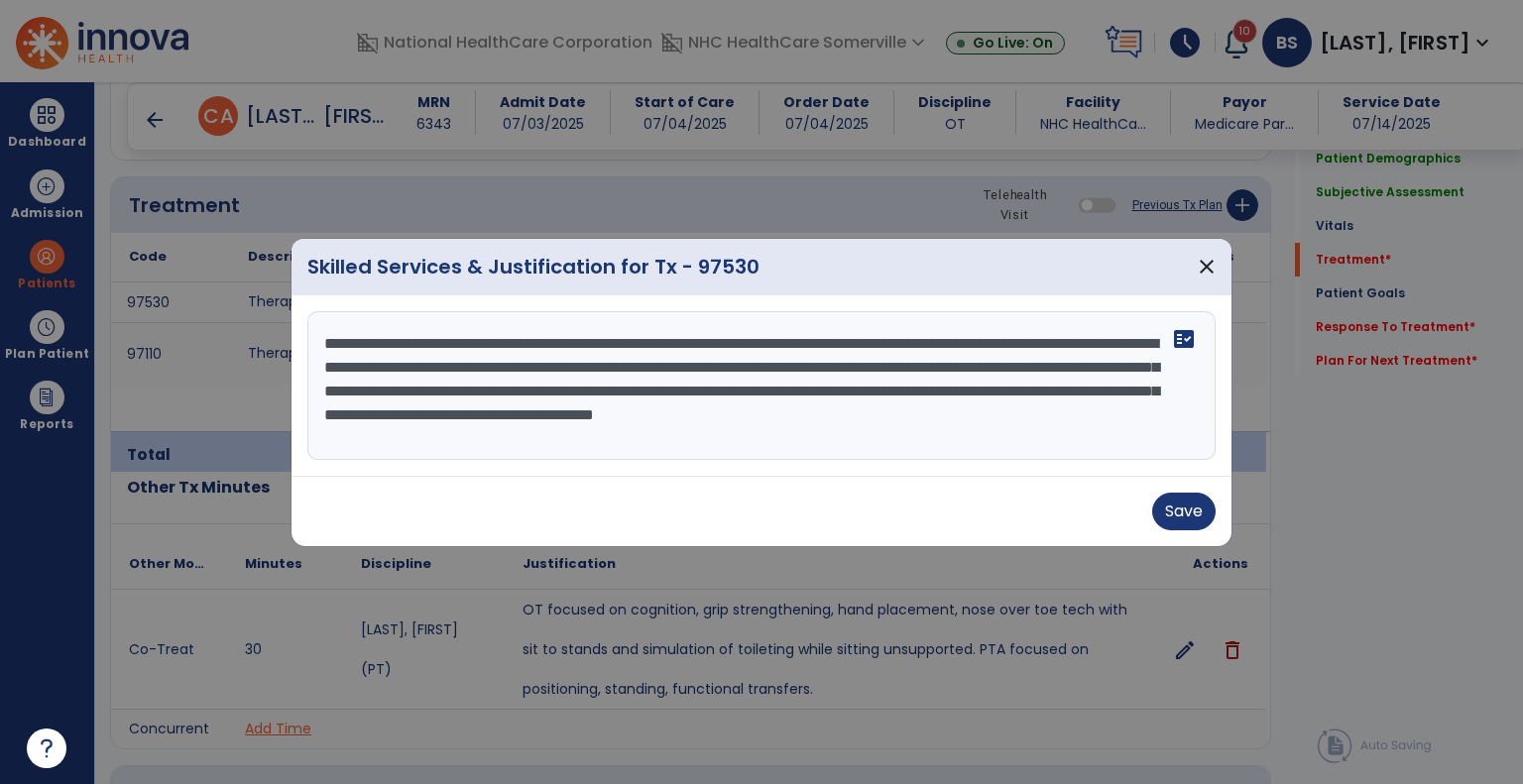 drag, startPoint x: 756, startPoint y: 415, endPoint x: 766, endPoint y: 404, distance: 14.866069 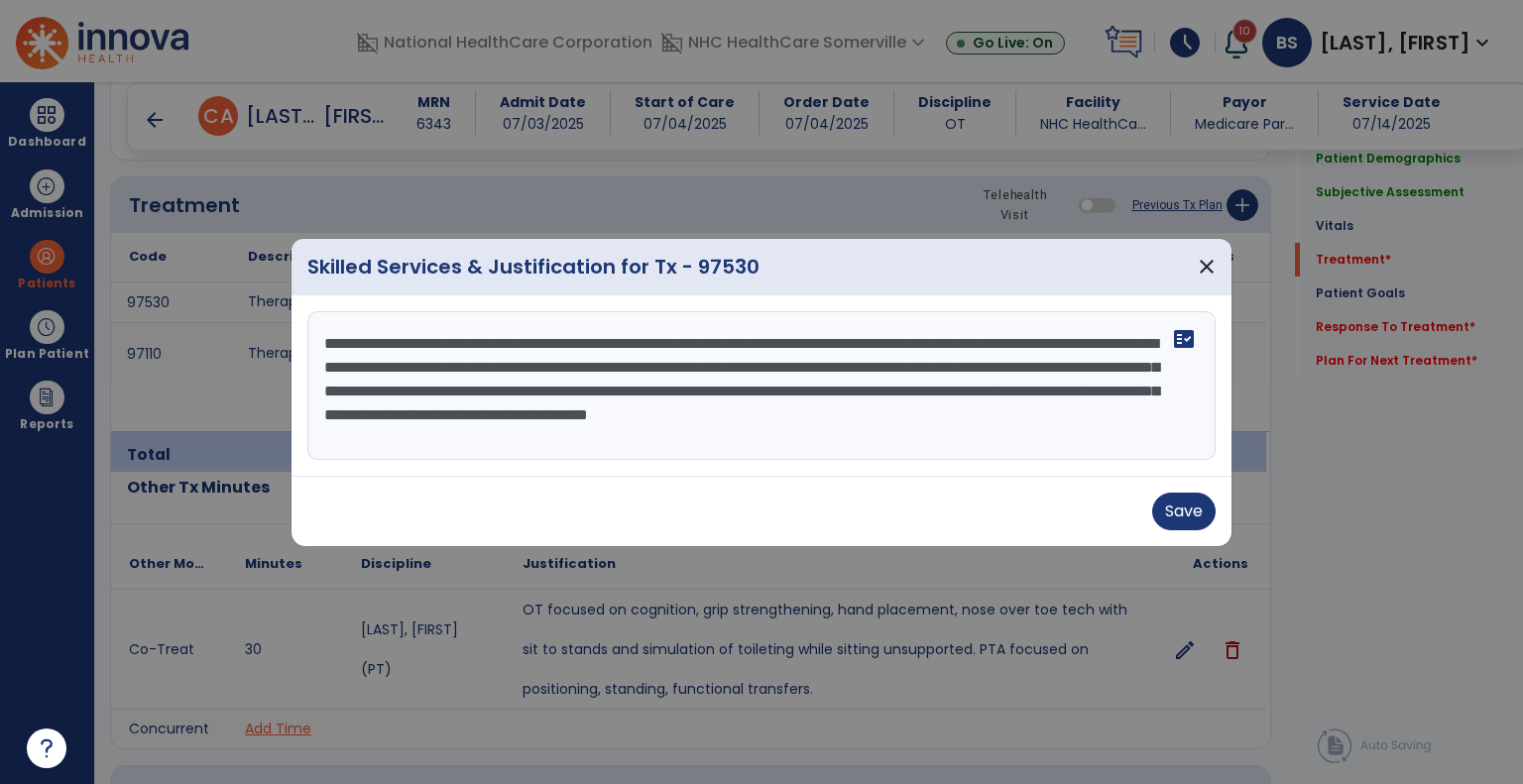 click on "**********" at bounding box center (762, 386) 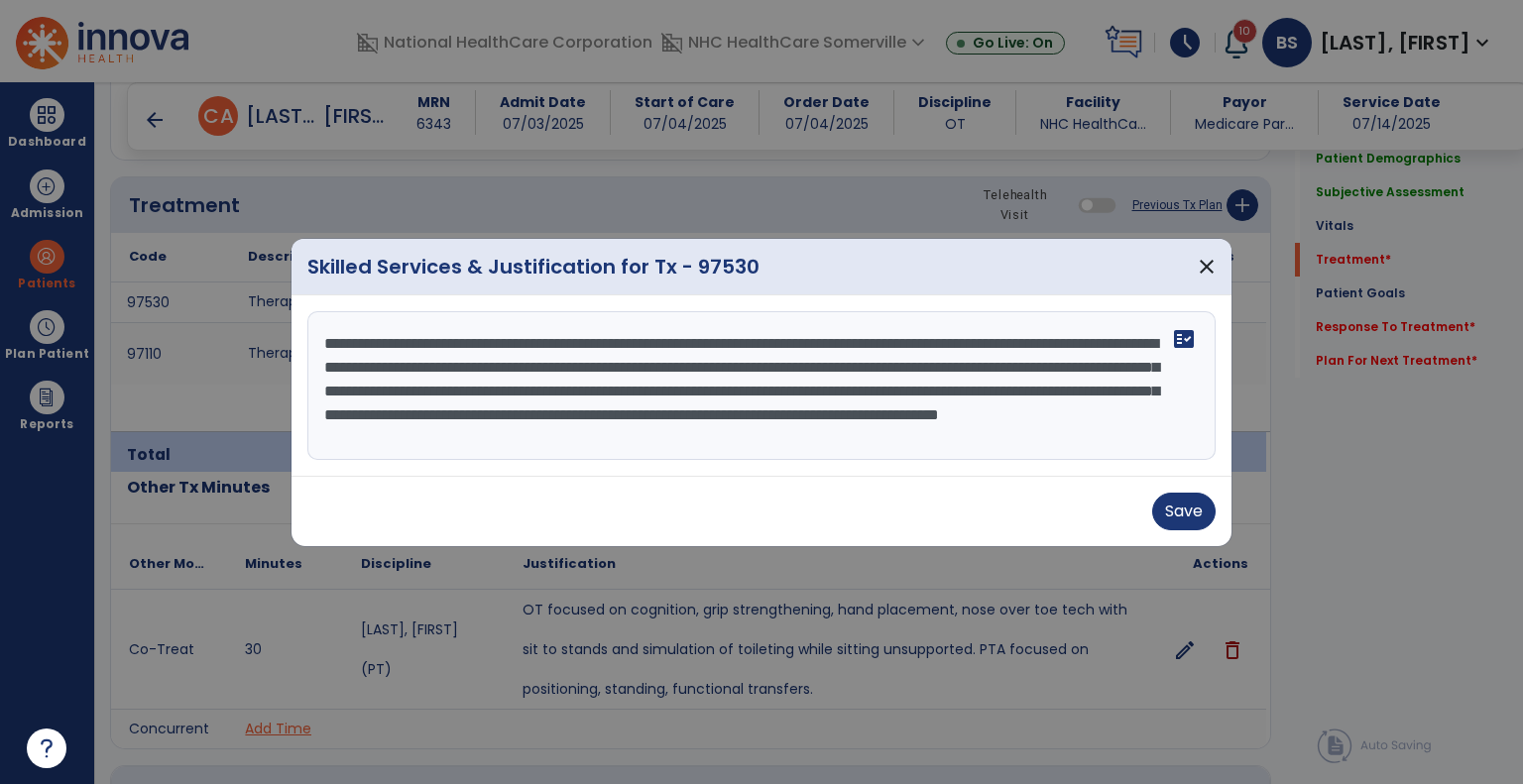 scroll, scrollTop: 15, scrollLeft: 0, axis: vertical 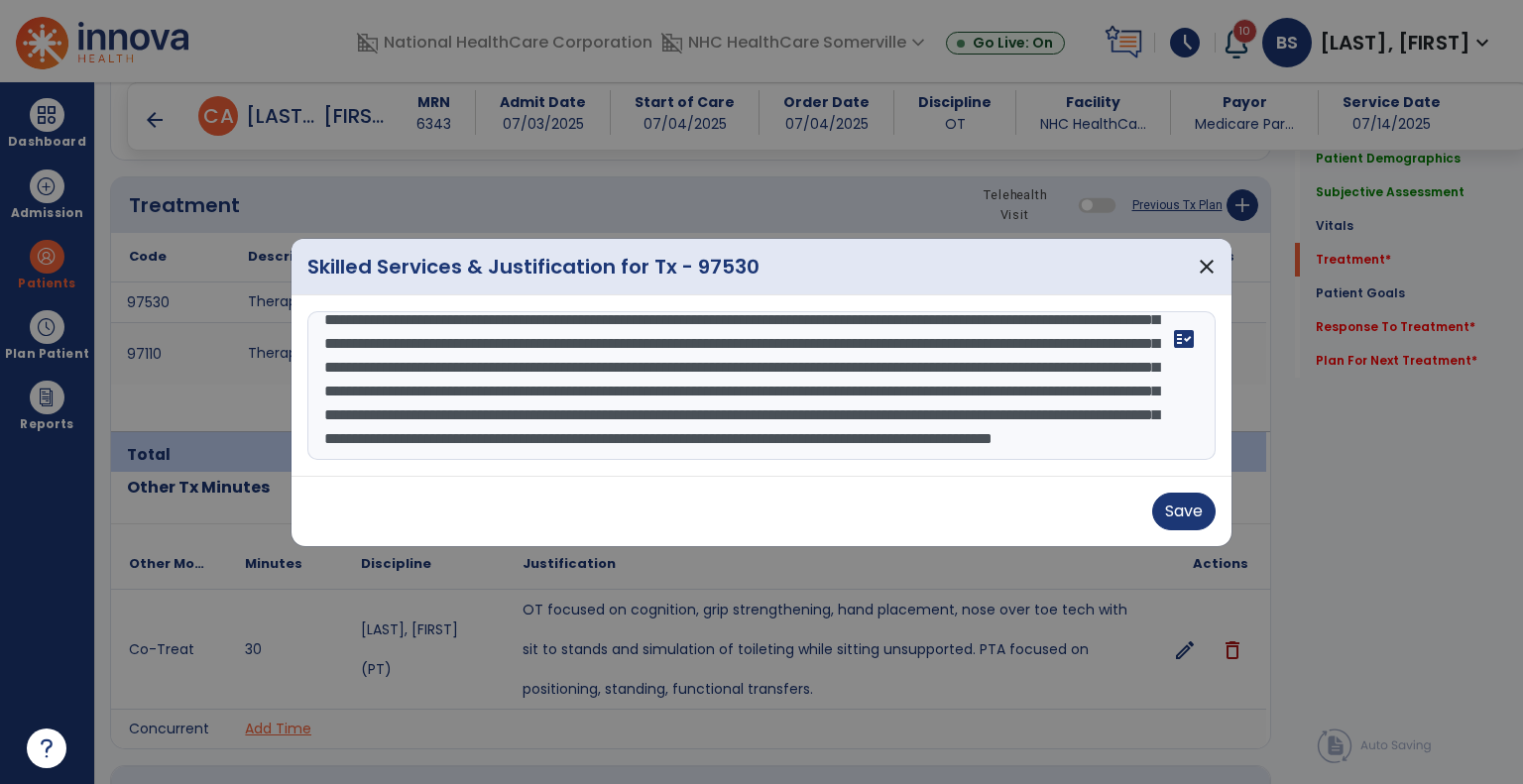 click on "**********" at bounding box center (762, 386) 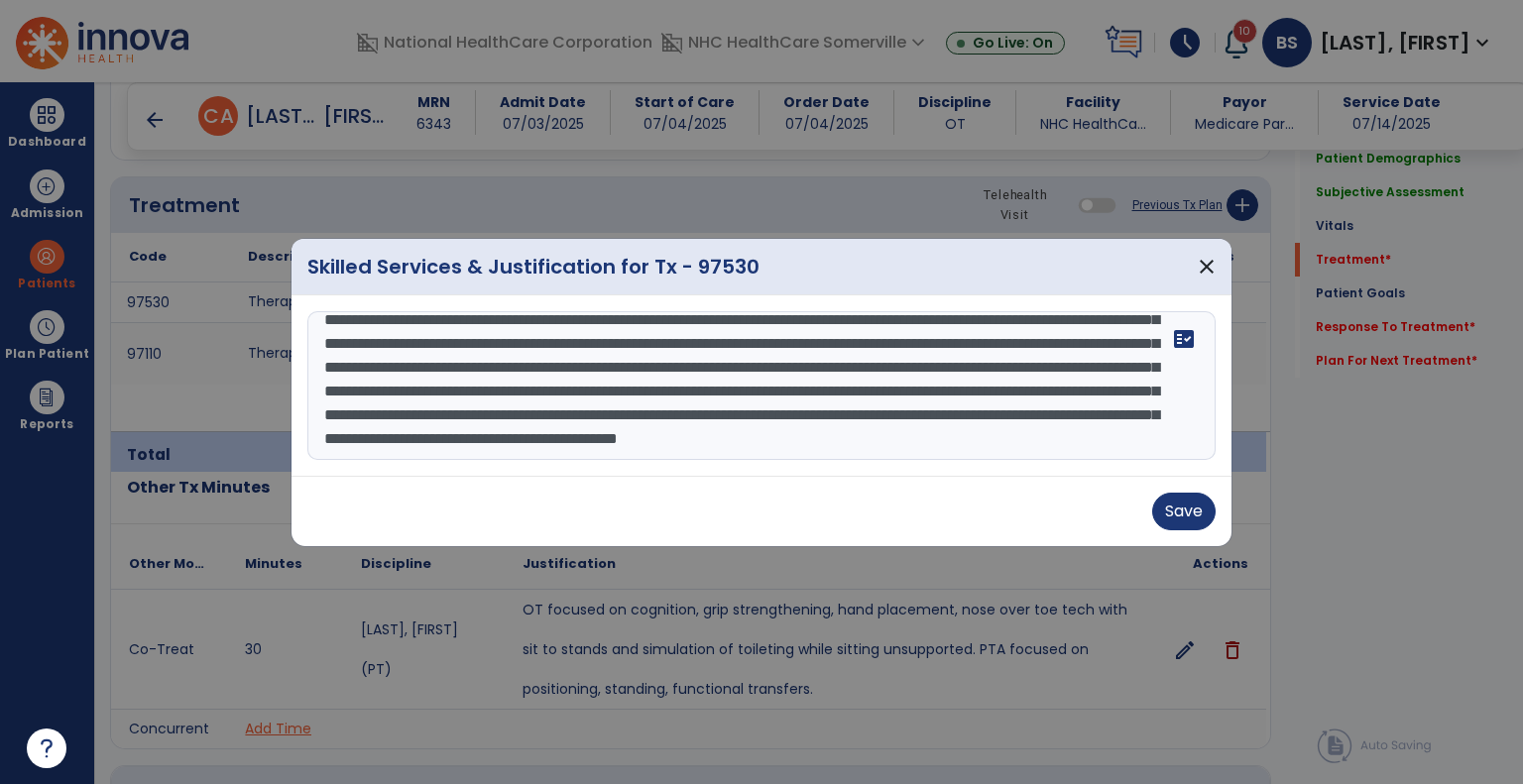 scroll, scrollTop: 134, scrollLeft: 0, axis: vertical 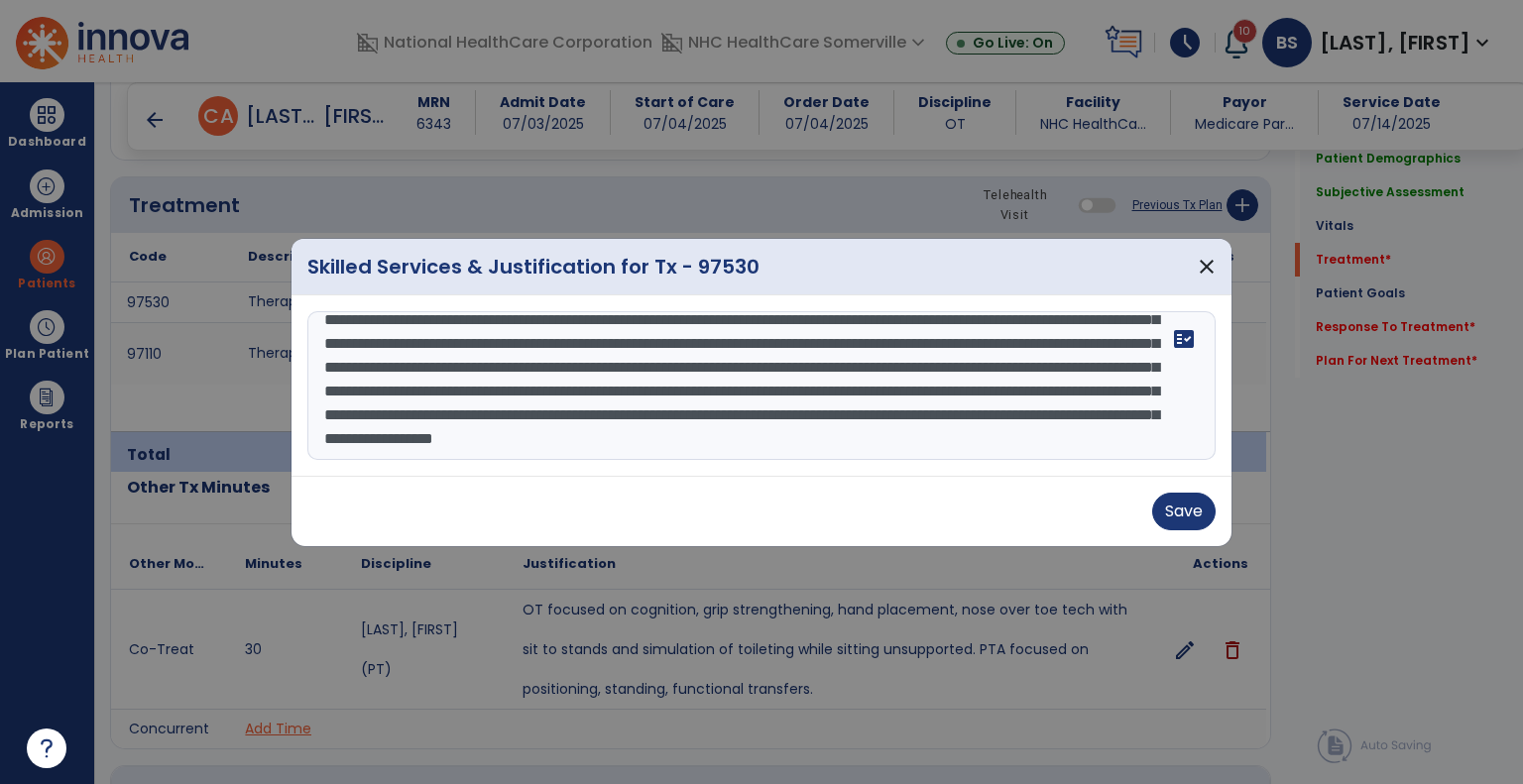 click at bounding box center [762, 386] 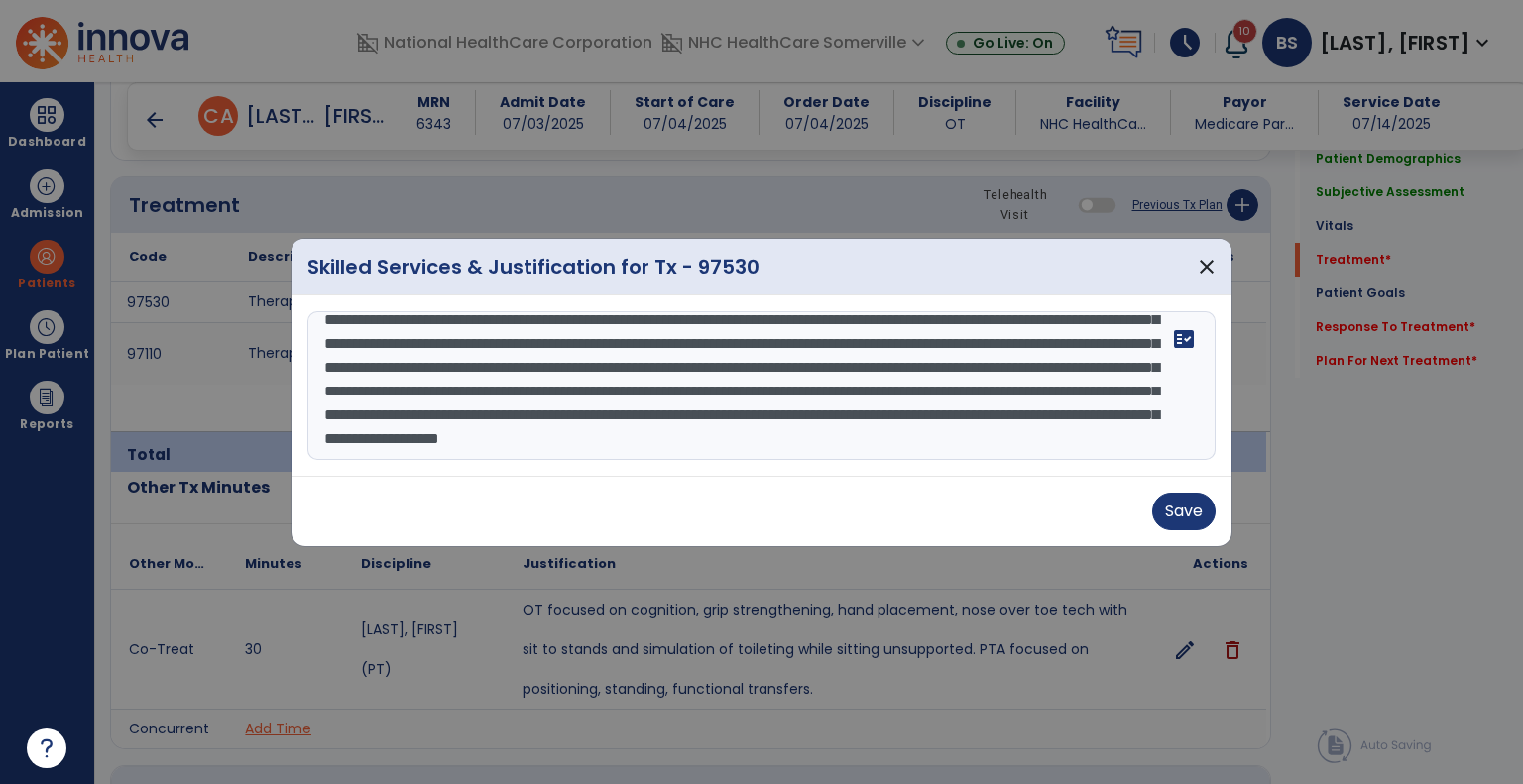scroll, scrollTop: 158, scrollLeft: 0, axis: vertical 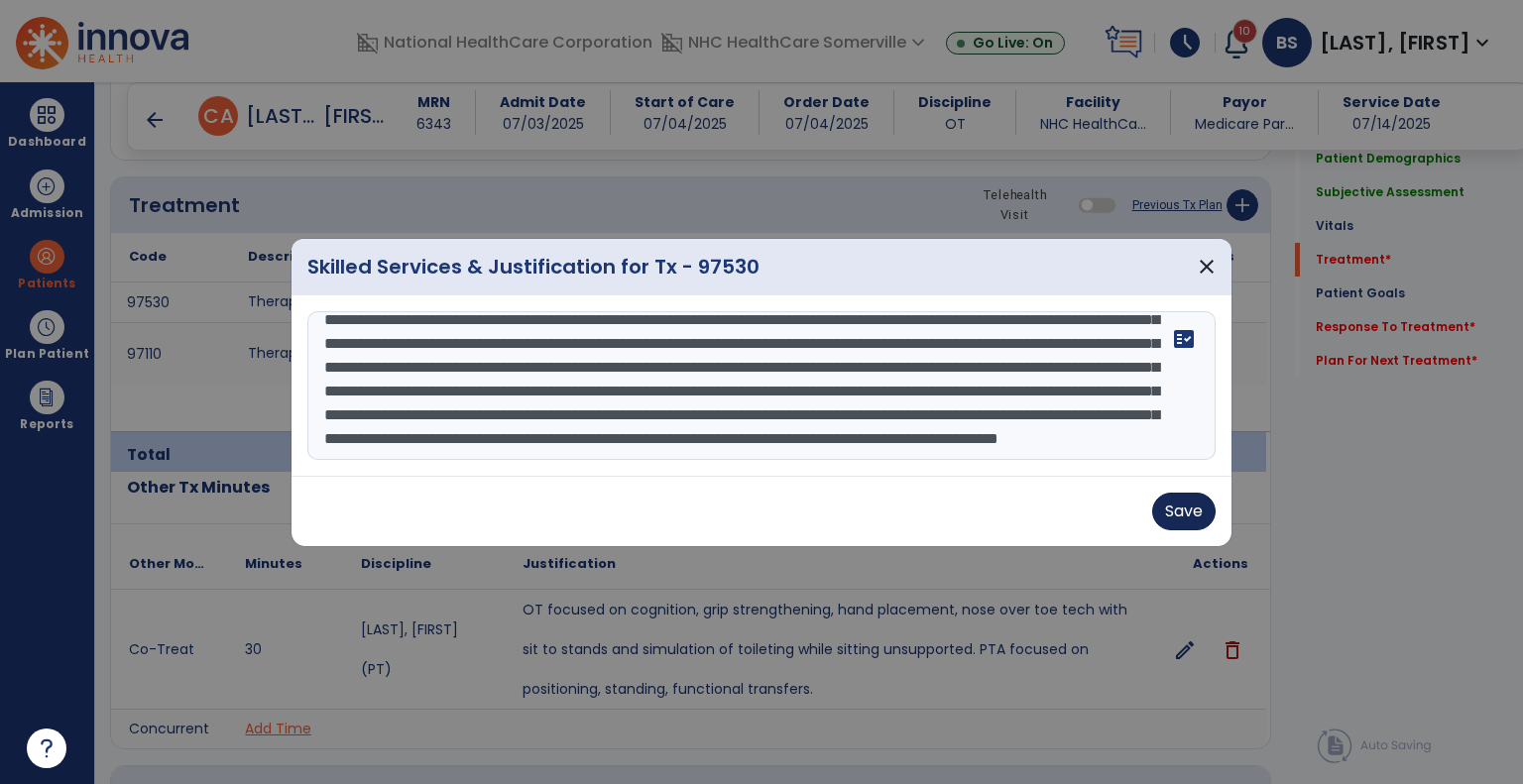 type on "**********" 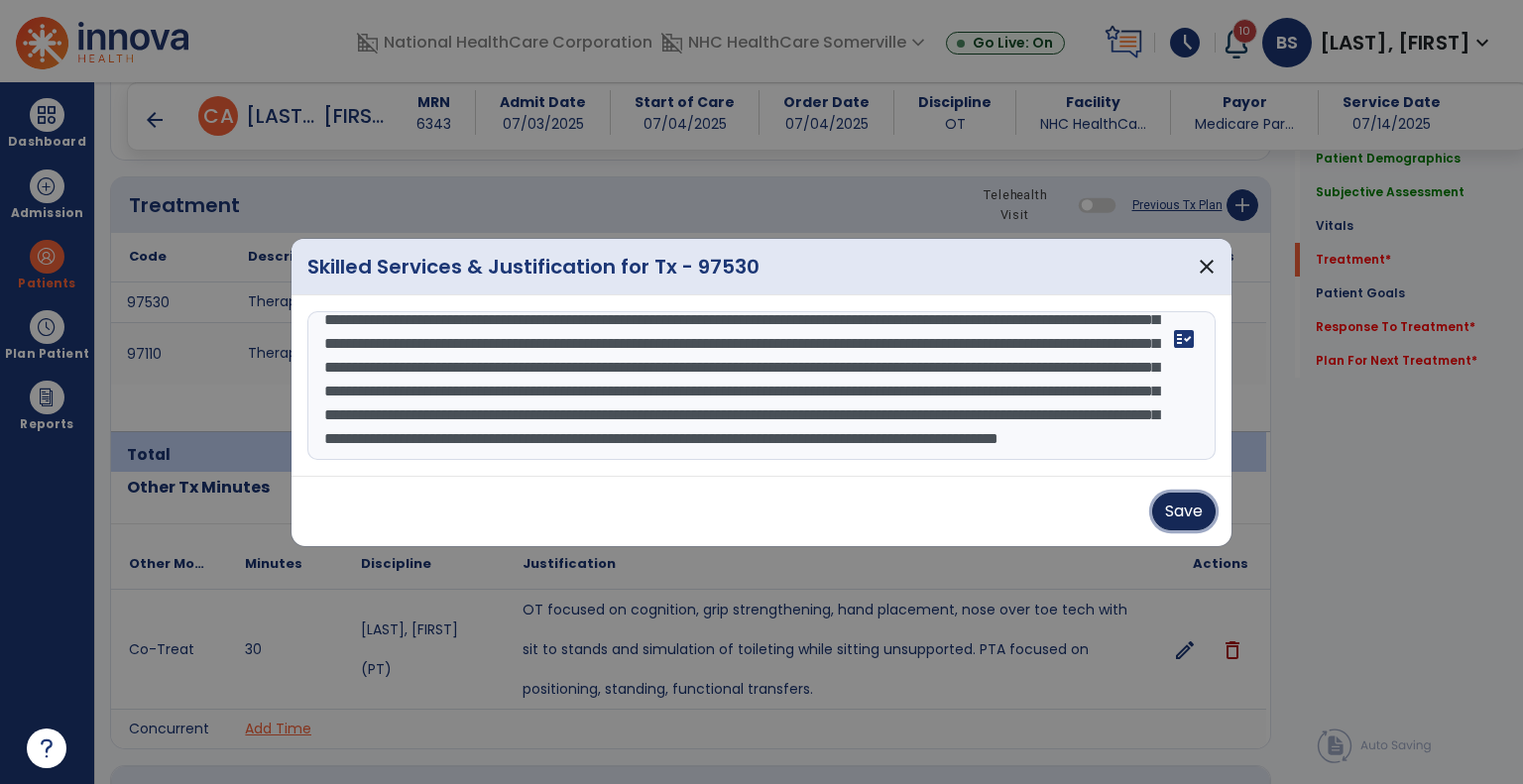 click on "Save" at bounding box center (1184, 511) 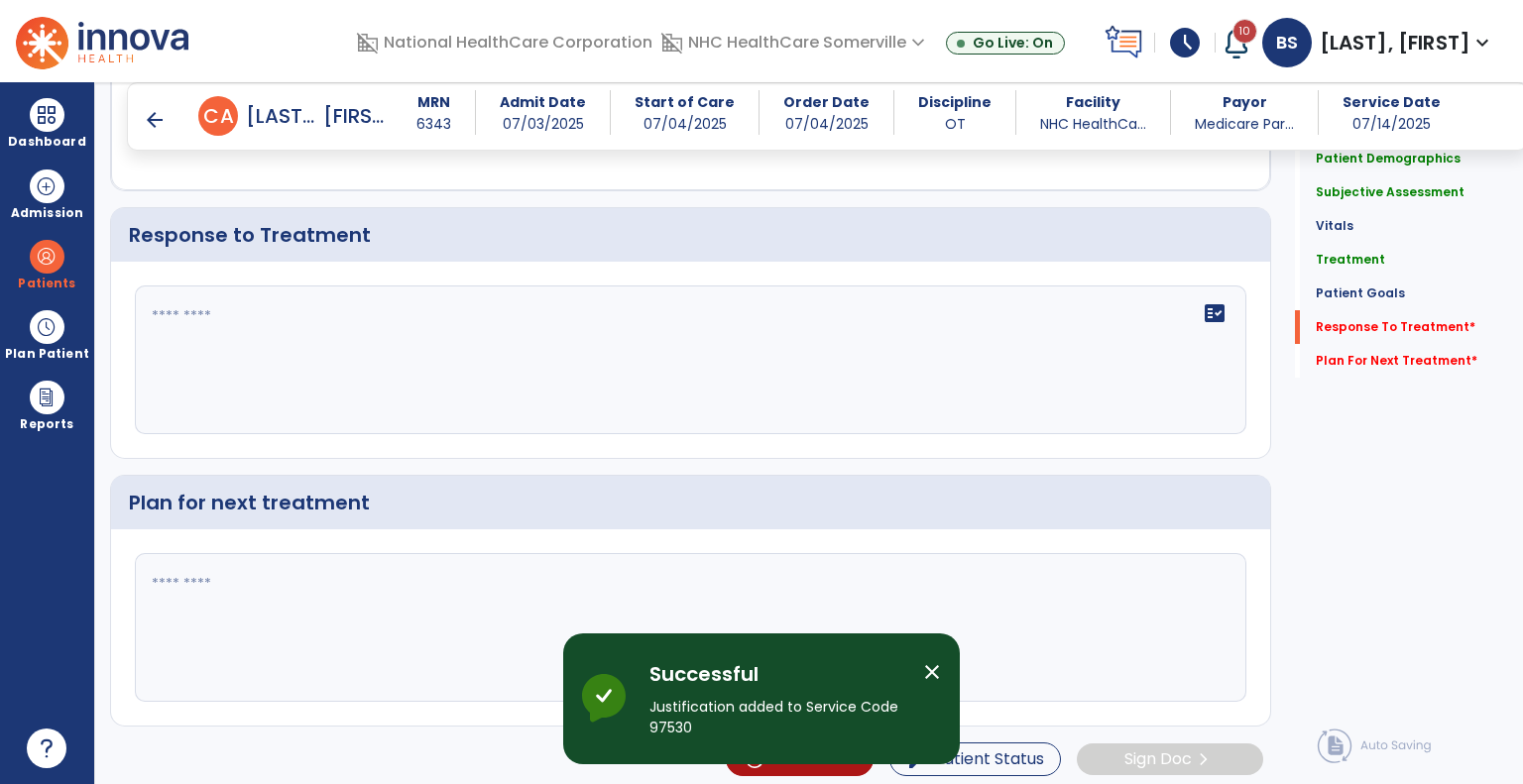 scroll, scrollTop: 3477, scrollLeft: 0, axis: vertical 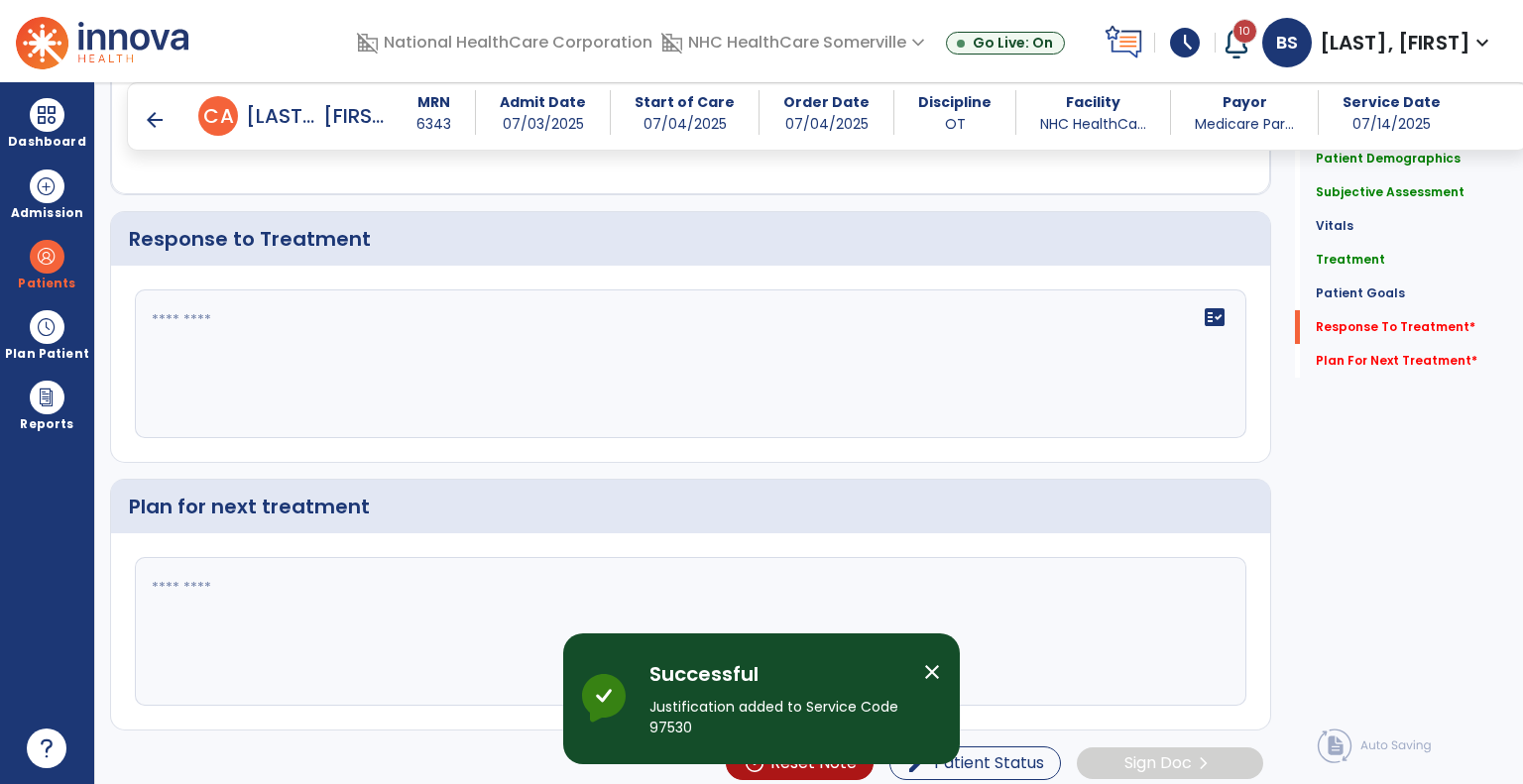 click on "fact_check" 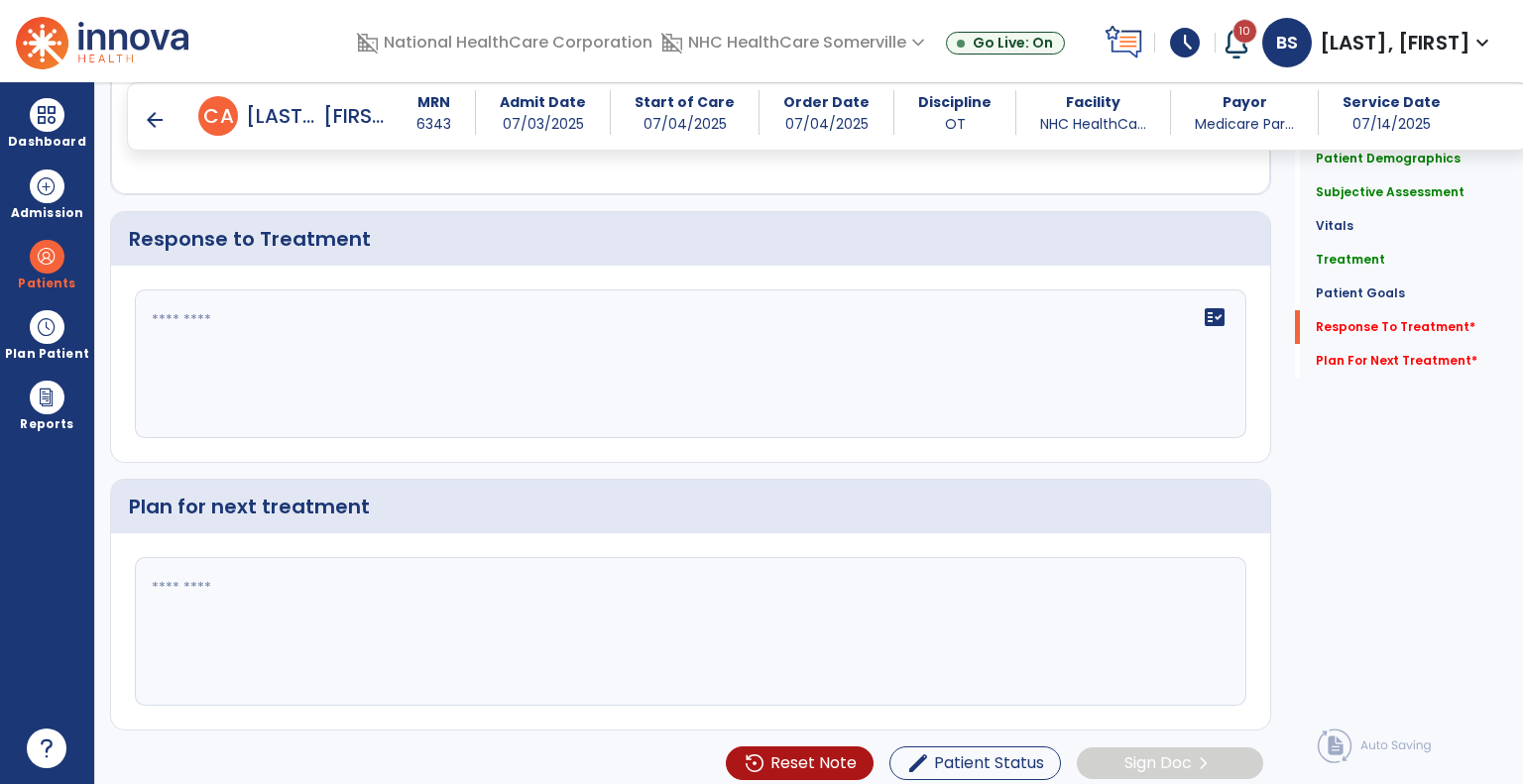 click on "fact_check" 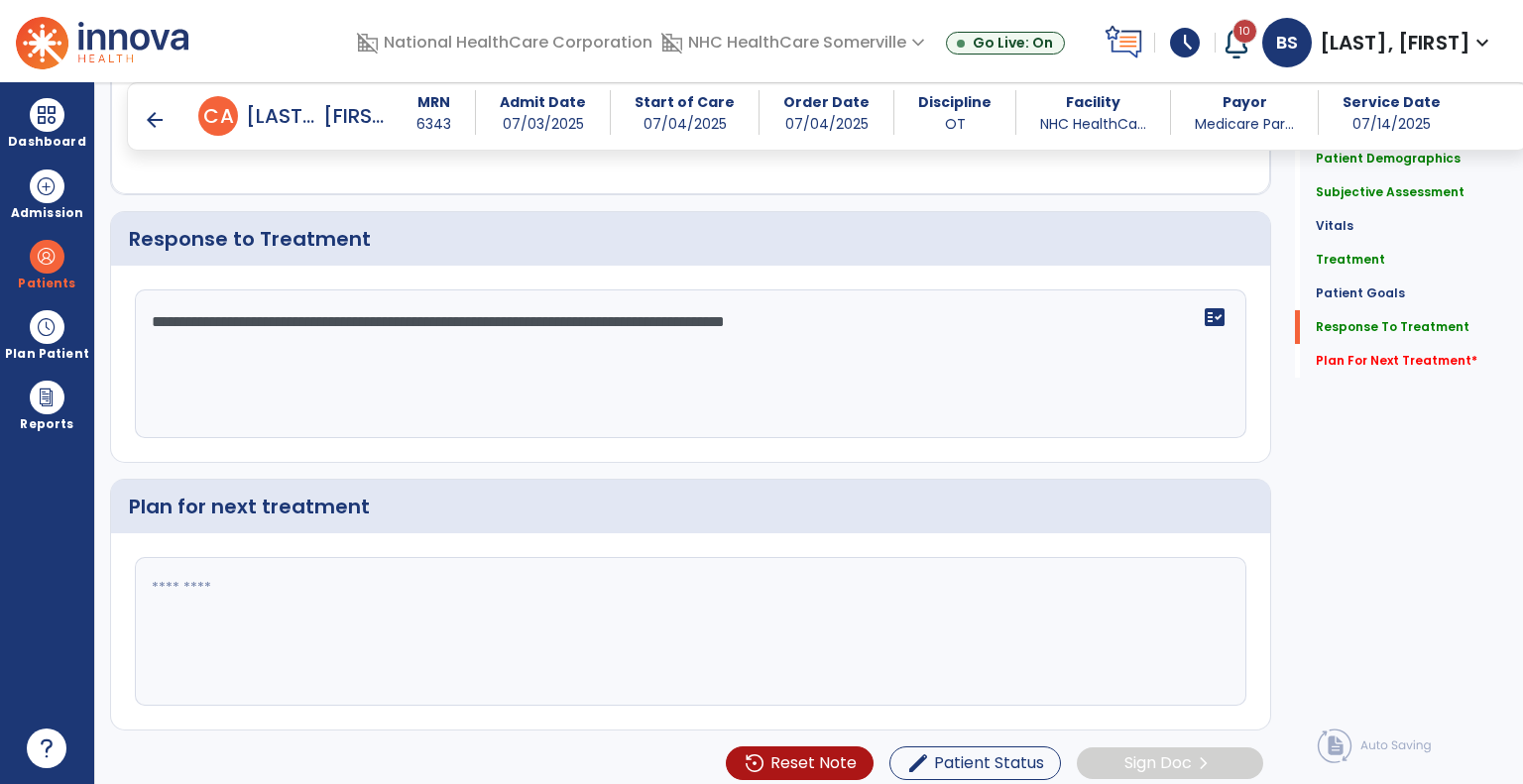 scroll, scrollTop: 3477, scrollLeft: 0, axis: vertical 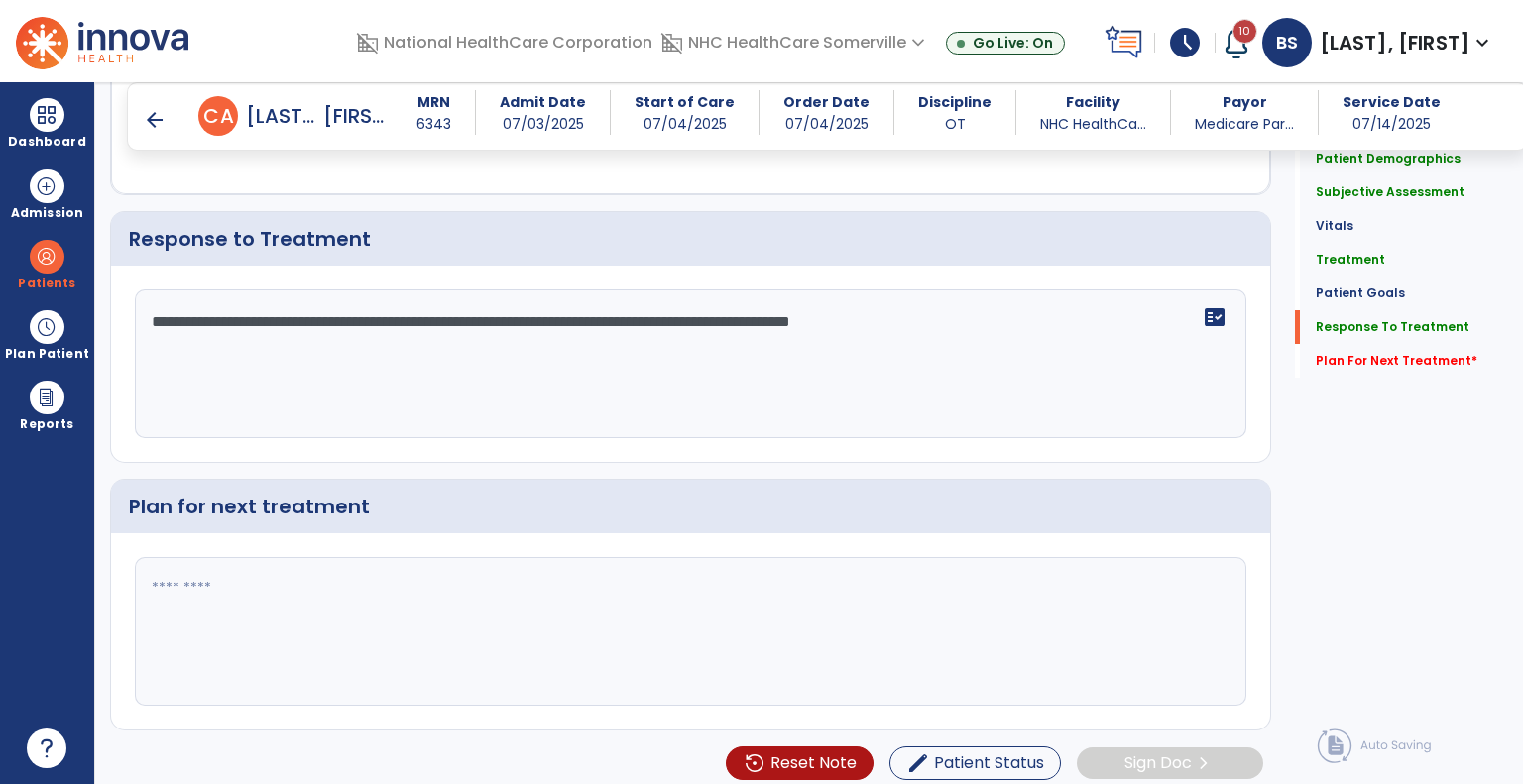 type on "**********" 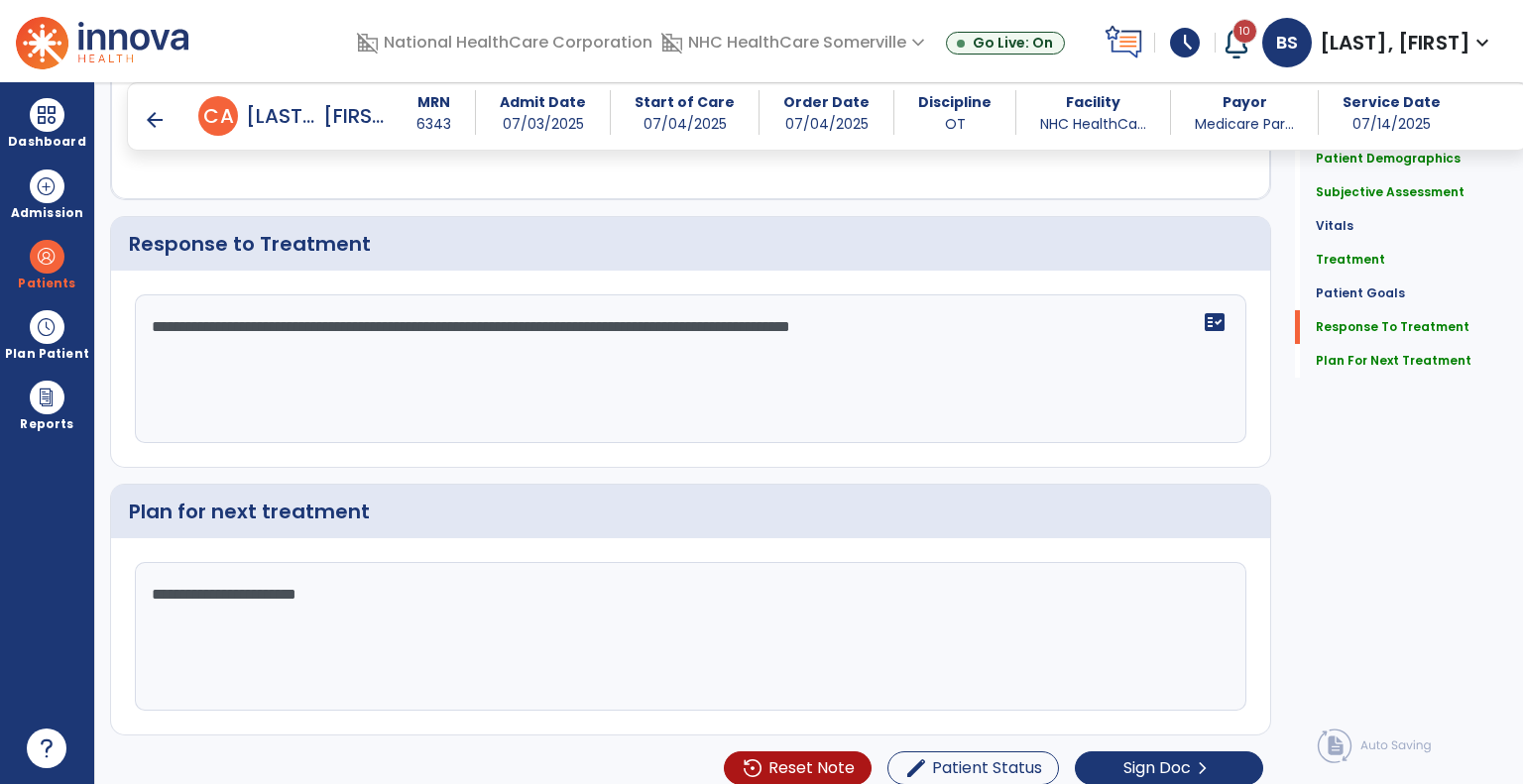scroll, scrollTop: 3481, scrollLeft: 0, axis: vertical 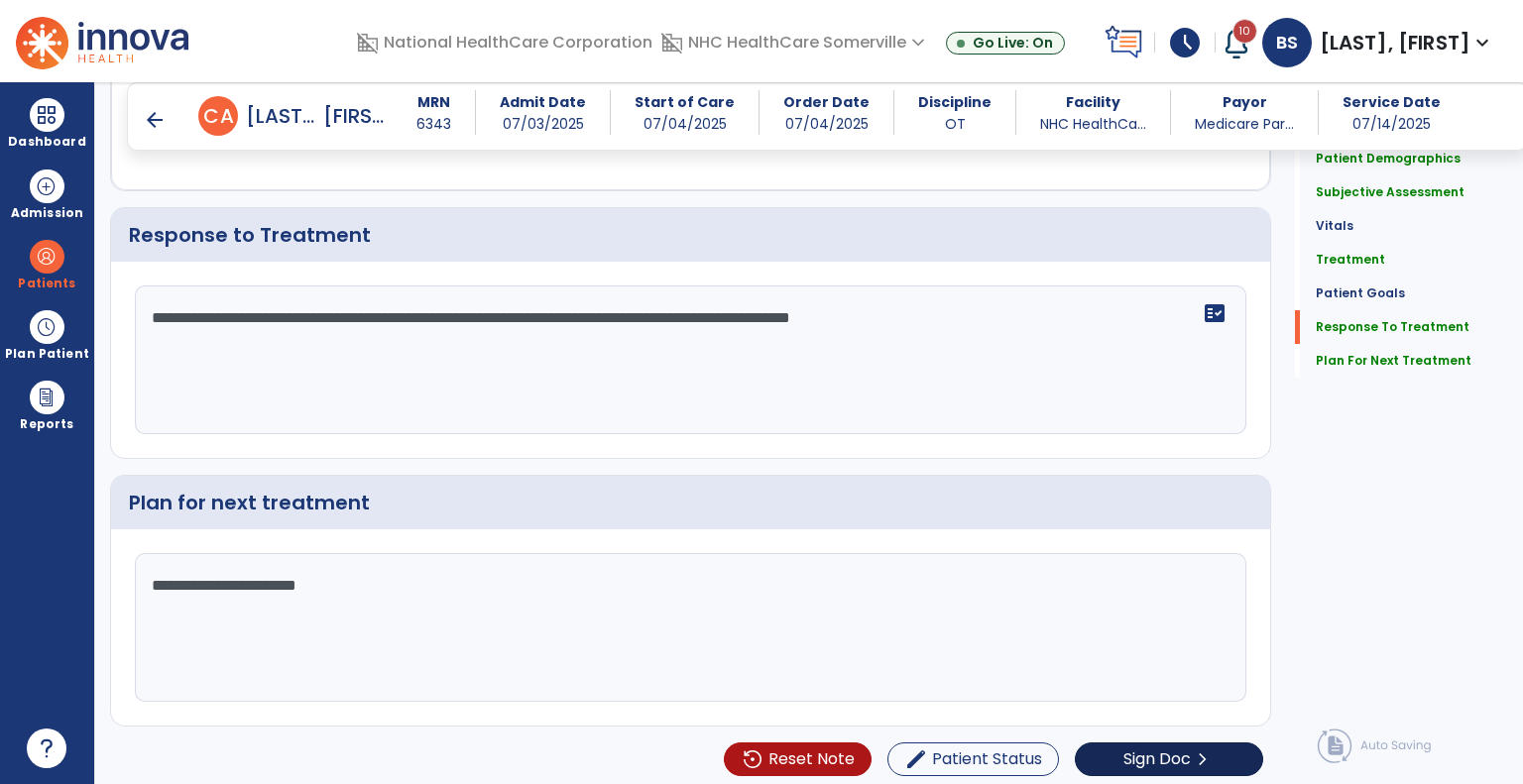 type on "**********" 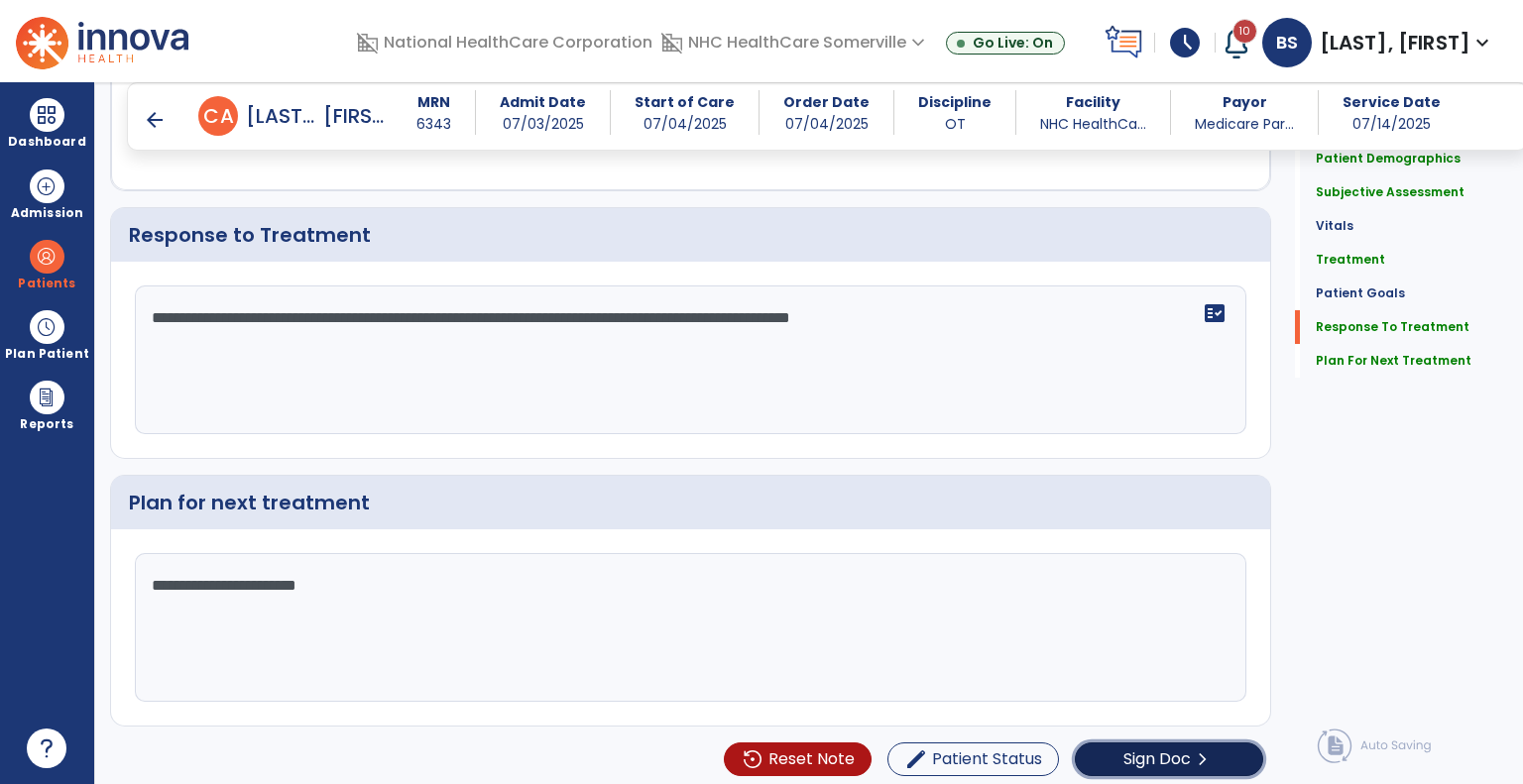 click on "Sign Doc" 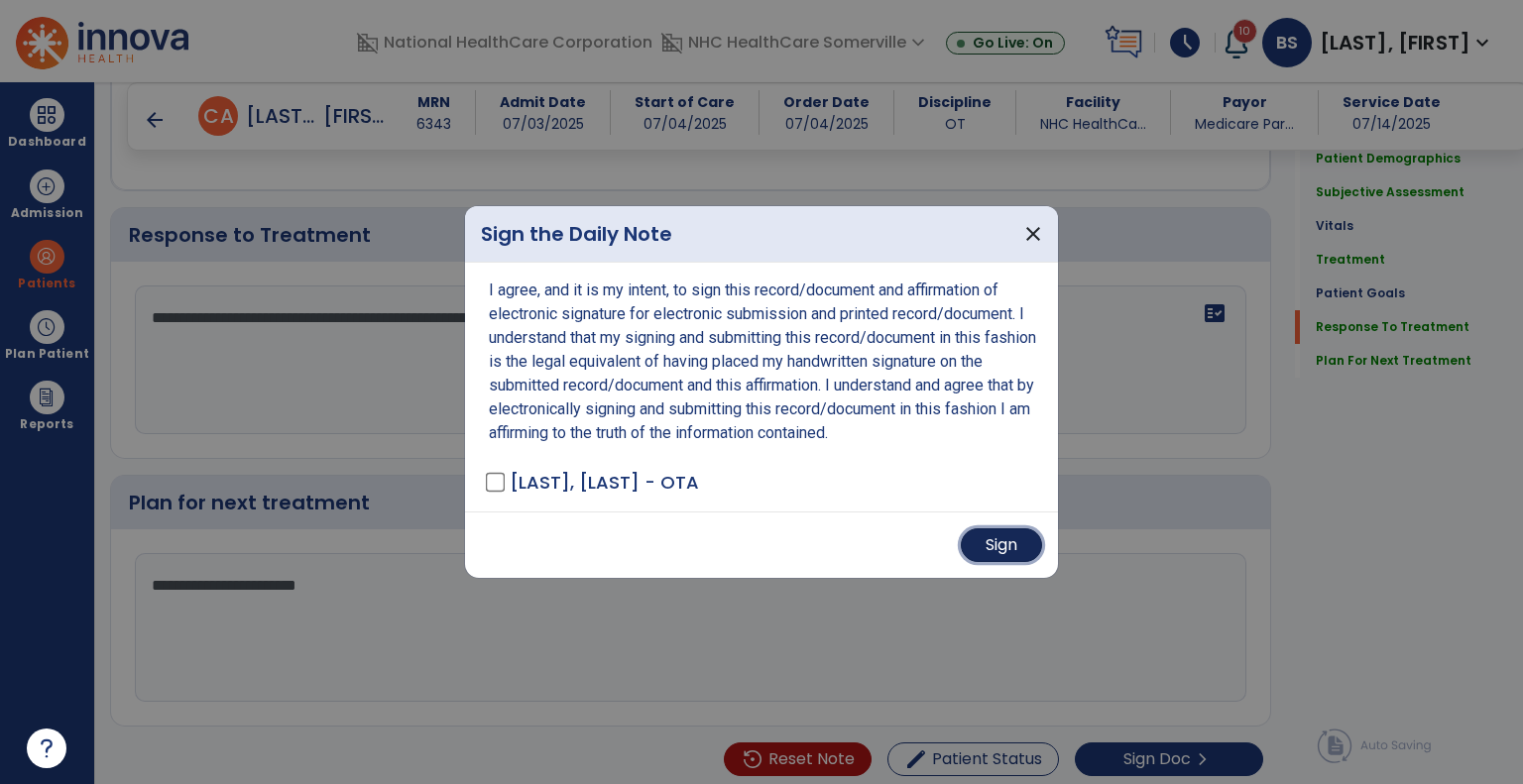 click on "Sign" at bounding box center (1001, 545) 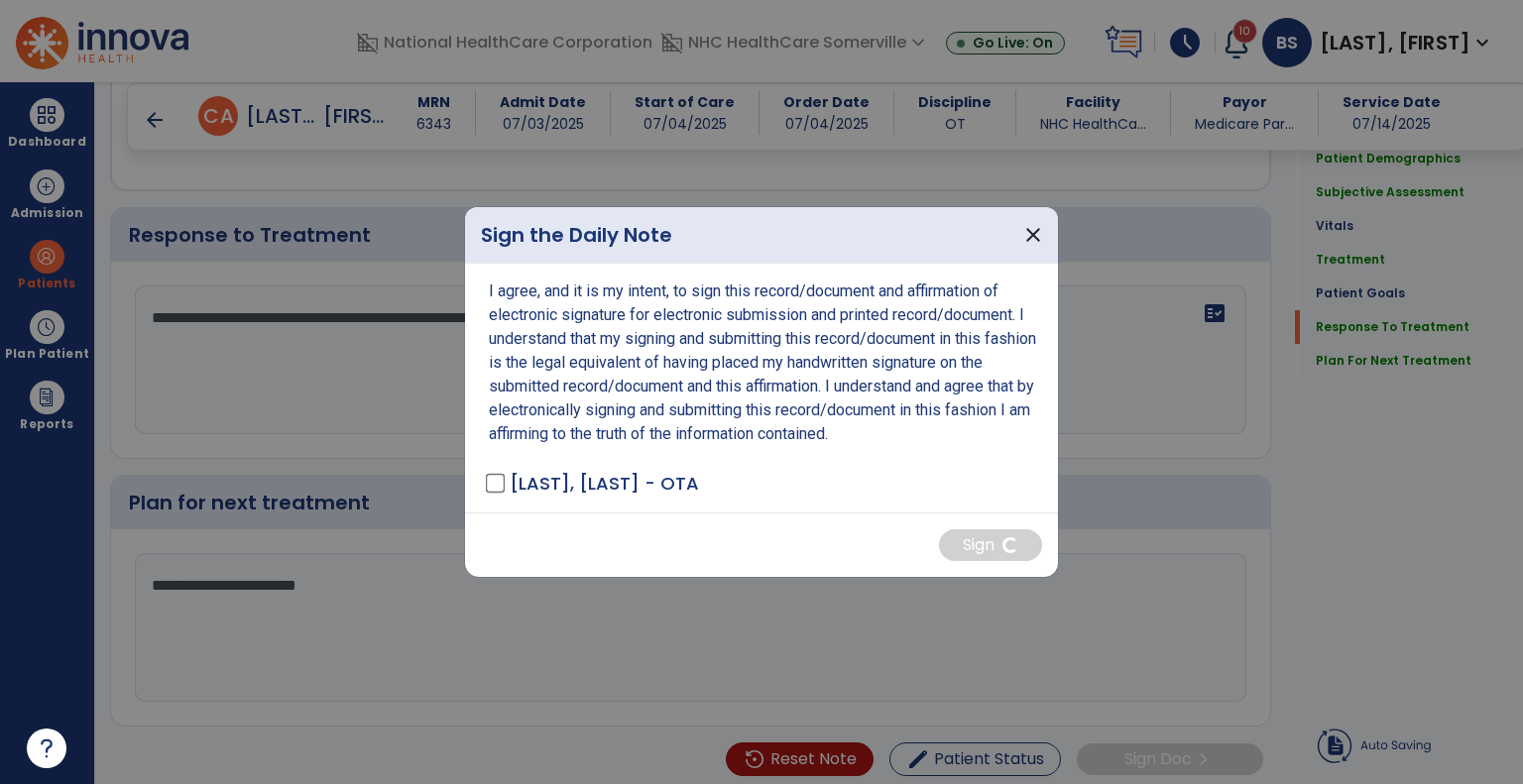 scroll, scrollTop: 0, scrollLeft: 0, axis: both 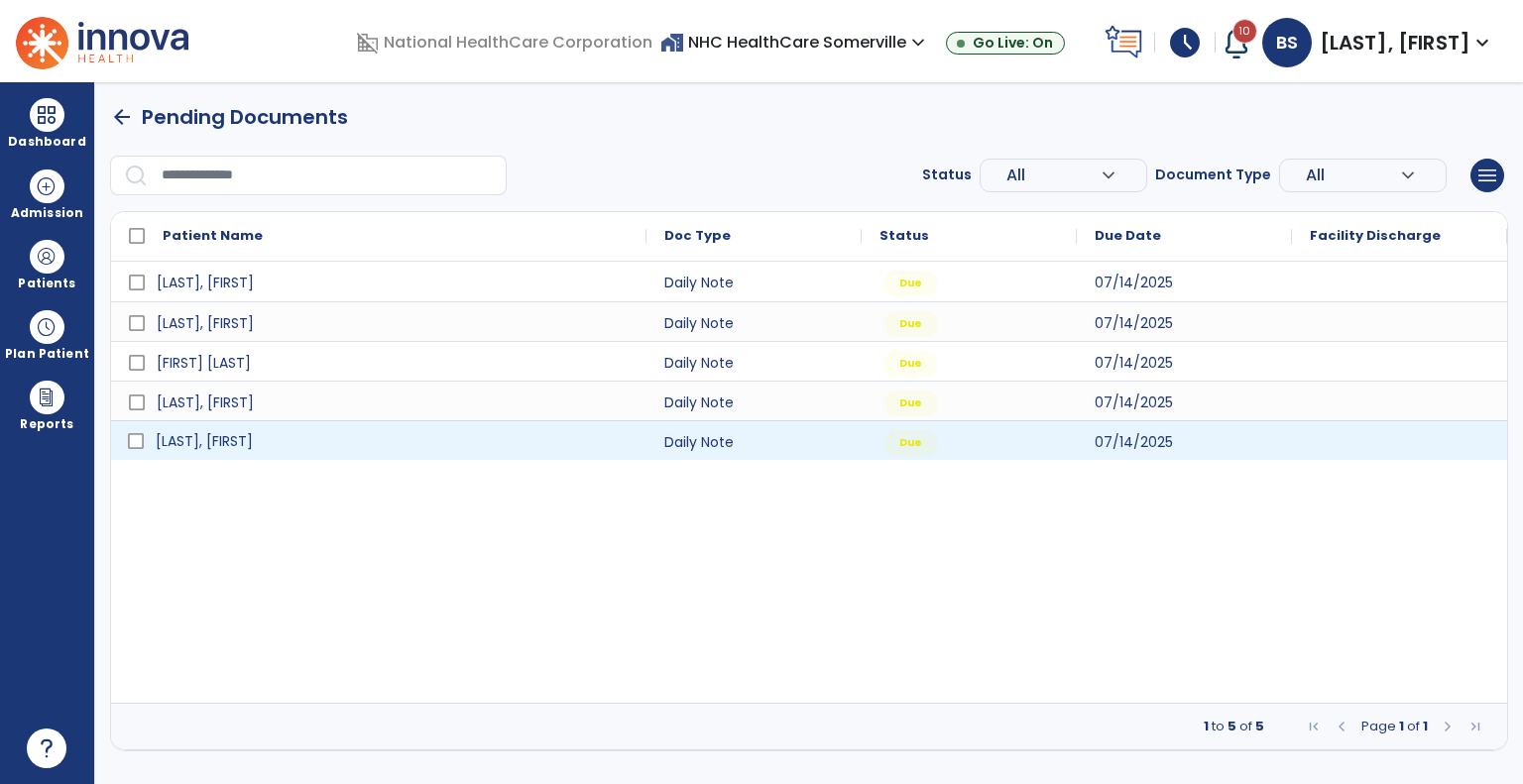click on "[LAST], [FIRST]" at bounding box center (393, 441) 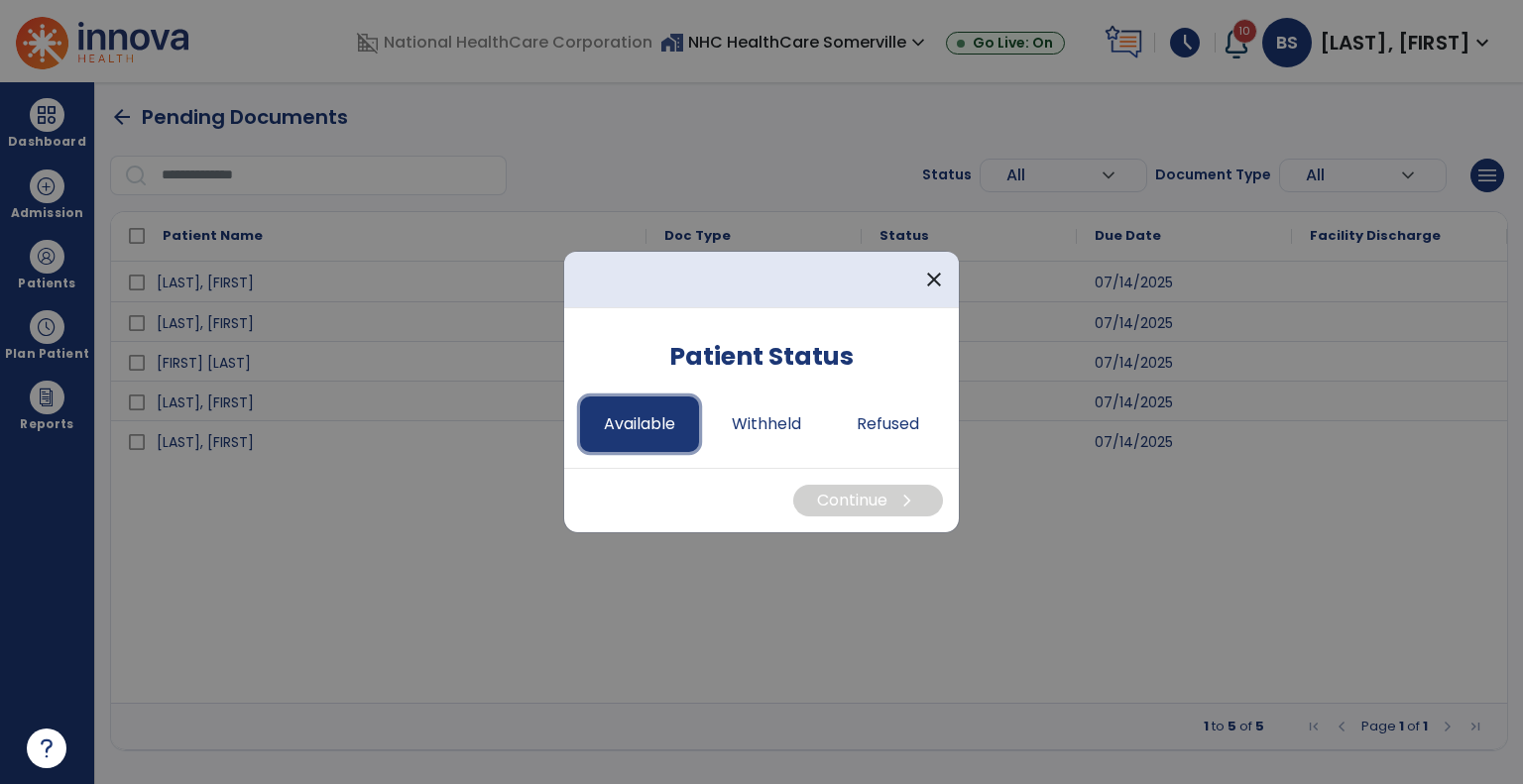 click on "Available" at bounding box center (640, 424) 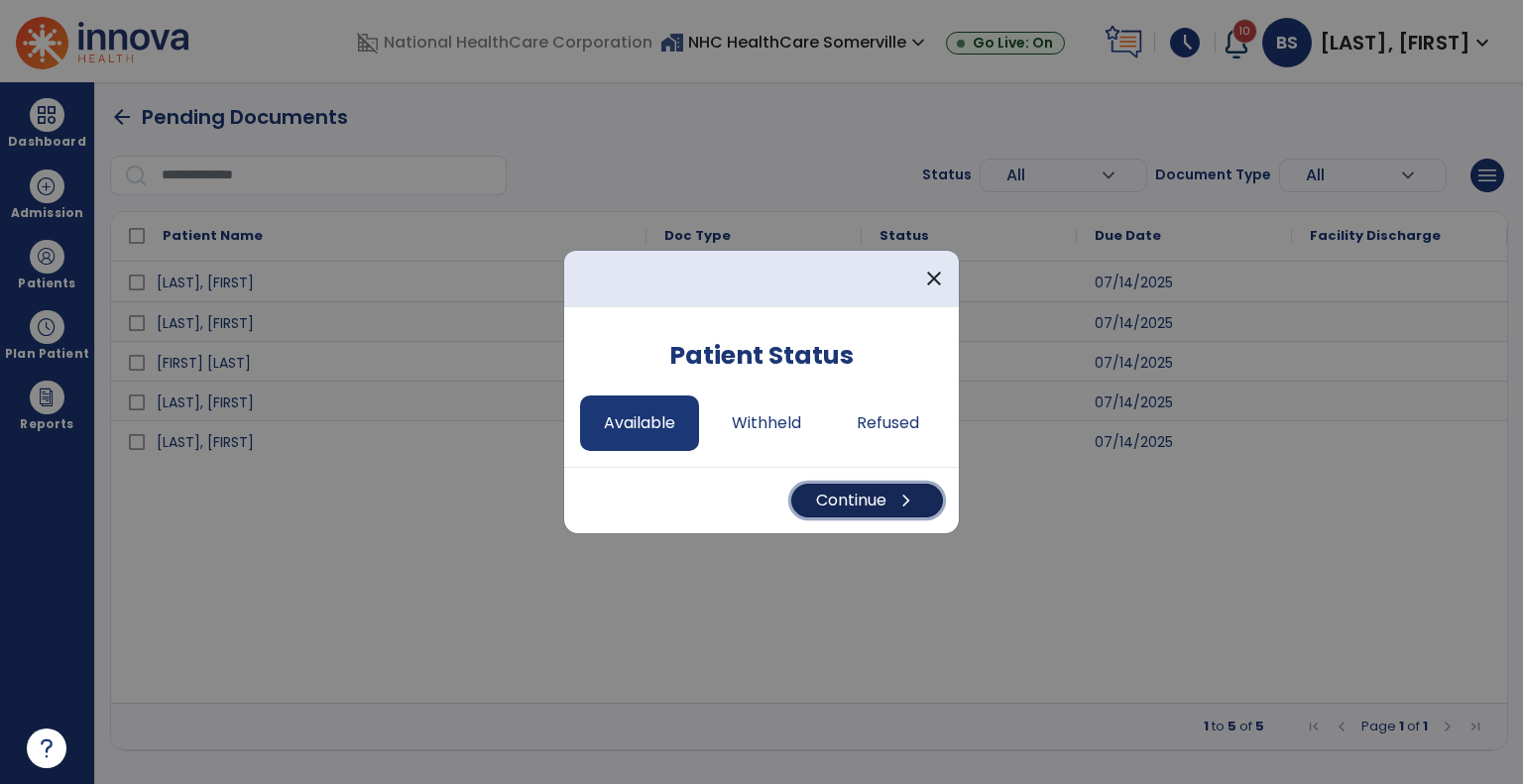 click on "Continue   chevron_right" at bounding box center (867, 501) 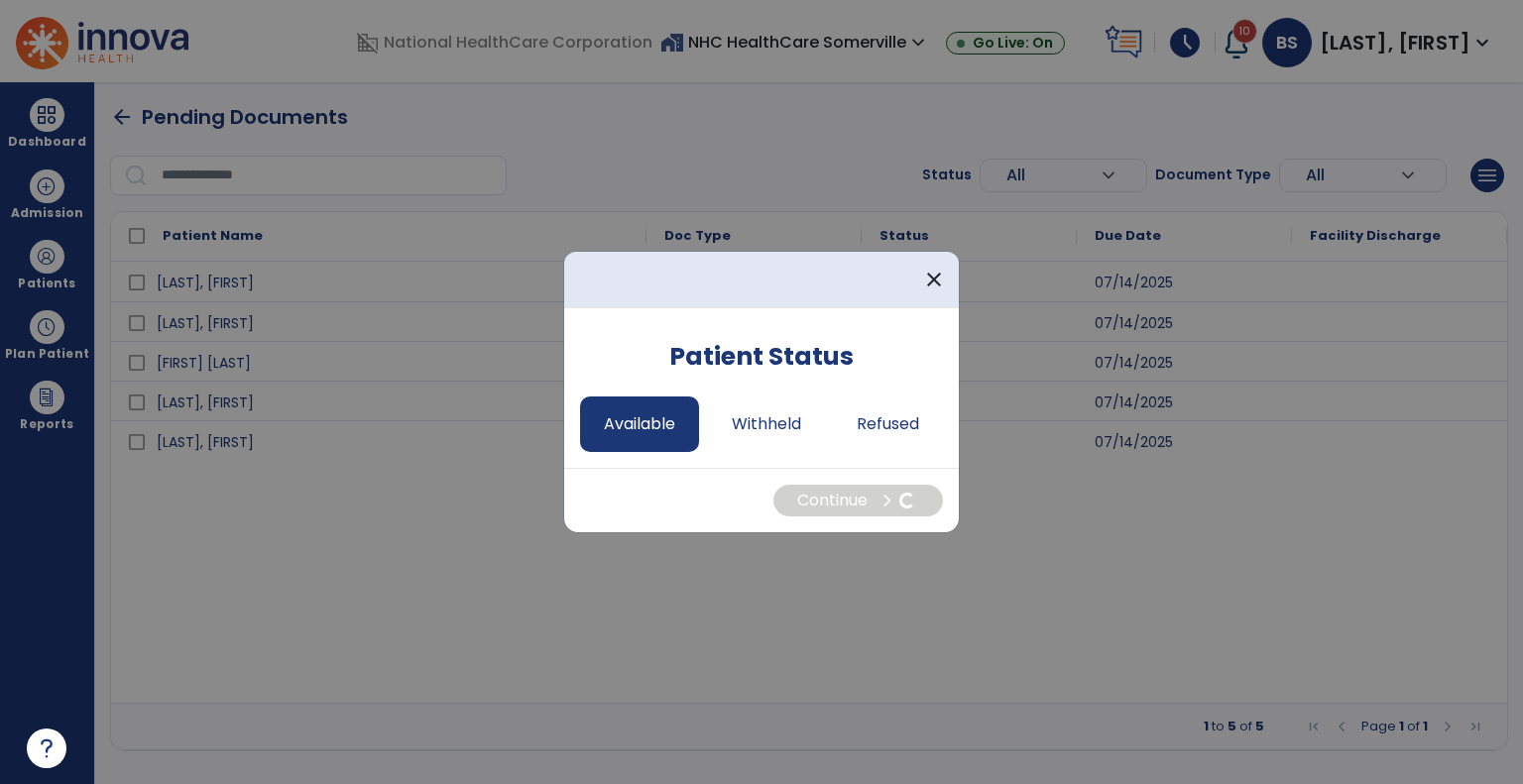 select on "*" 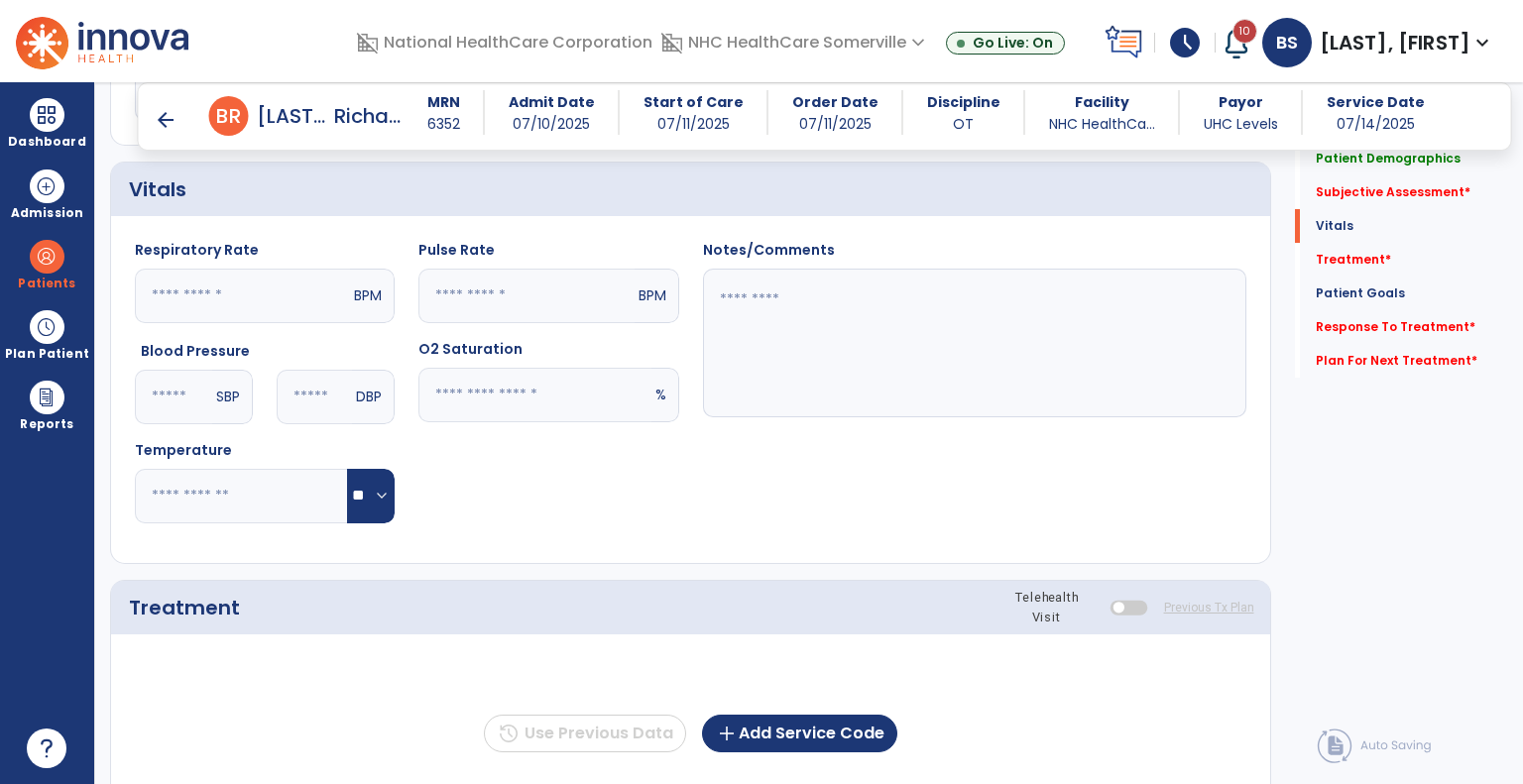 scroll, scrollTop: 771, scrollLeft: 0, axis: vertical 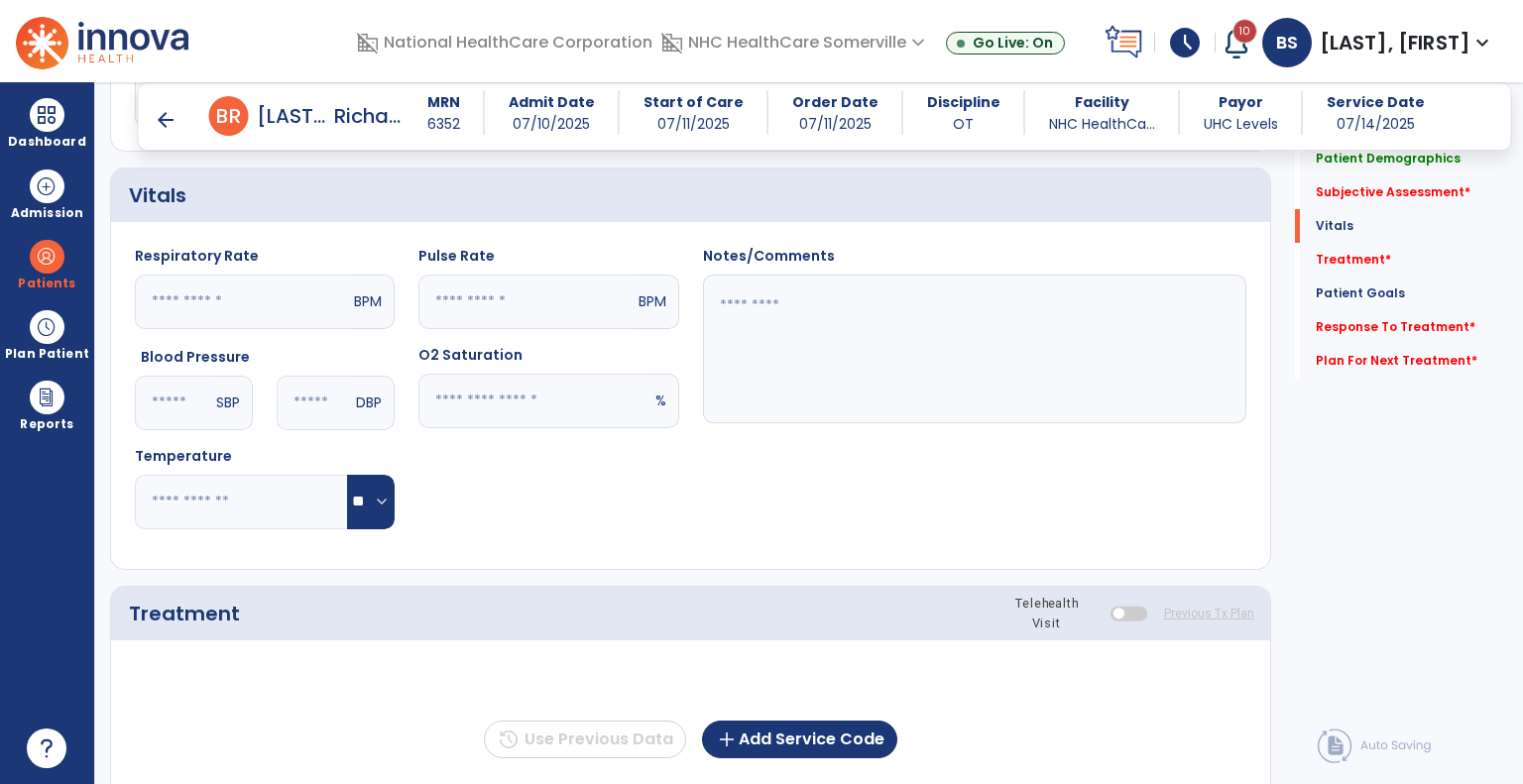 click on "arrow_back" at bounding box center (166, 120) 